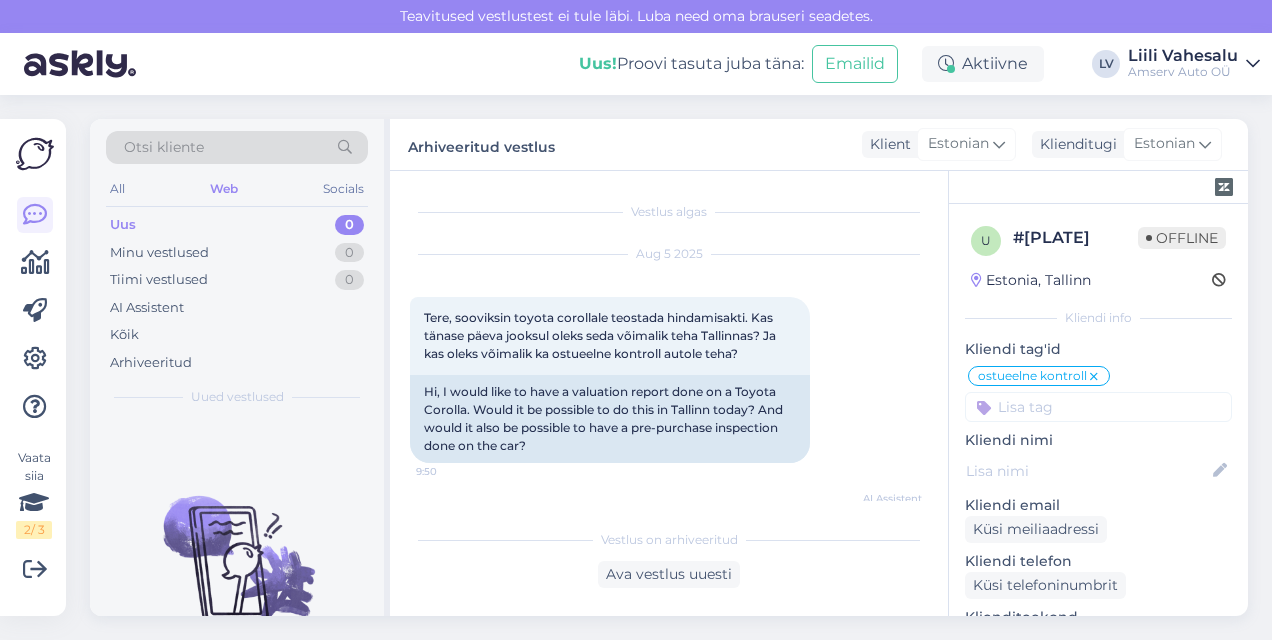 scroll, scrollTop: 0, scrollLeft: 0, axis: both 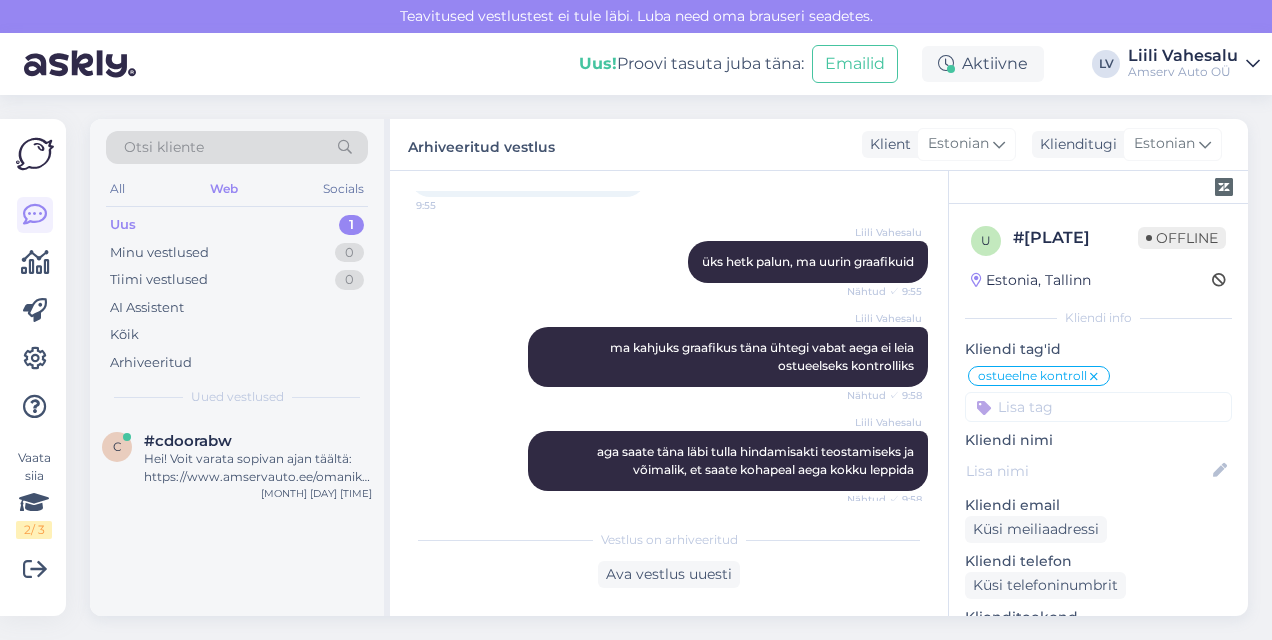 click on "Uus 1" at bounding box center [237, 225] 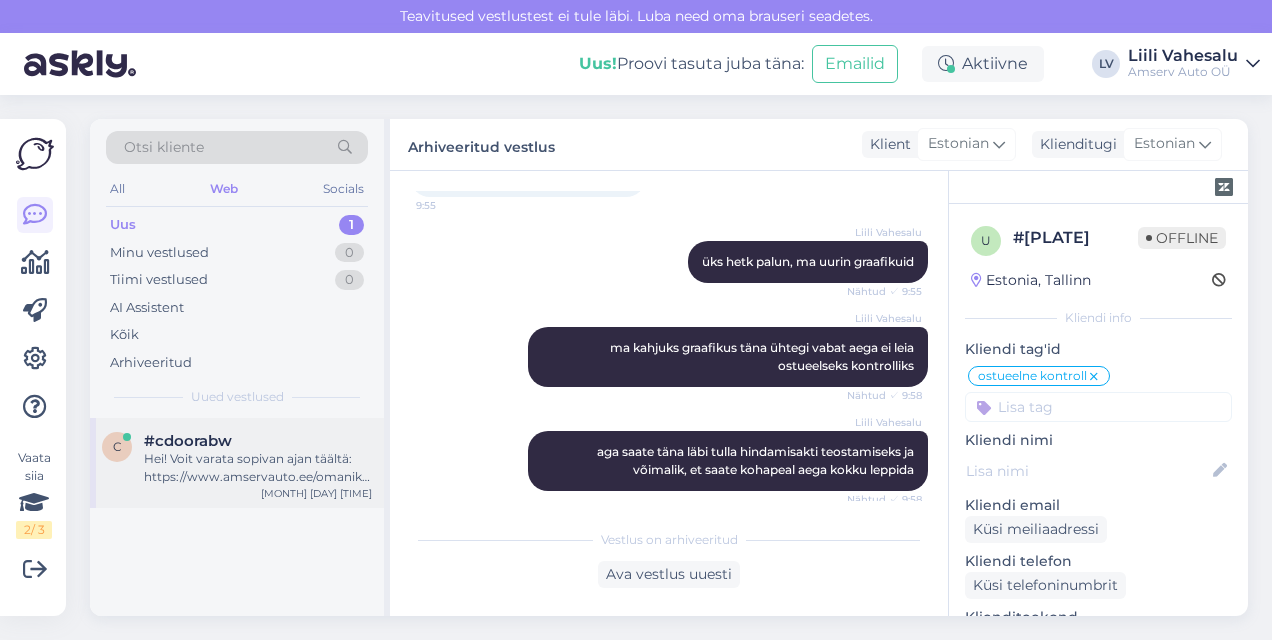 click on "Hei!
Voit varata sopivan ajan täältä: https://www.amservauto.ee/omanikule/hooldus. Valitse palvelu 'Toyota hooldus', syötä auton rekisterinumero ja sopiva toimipiste. Hinnan voi myös tarkistaa verkkosivuiltamme. Kun painat verkkosivulla 'varaa huolto', syötät auton rekisterinumeron ja mittarilukeman, järjestelmä näyttää hinnan." at bounding box center (258, 468) 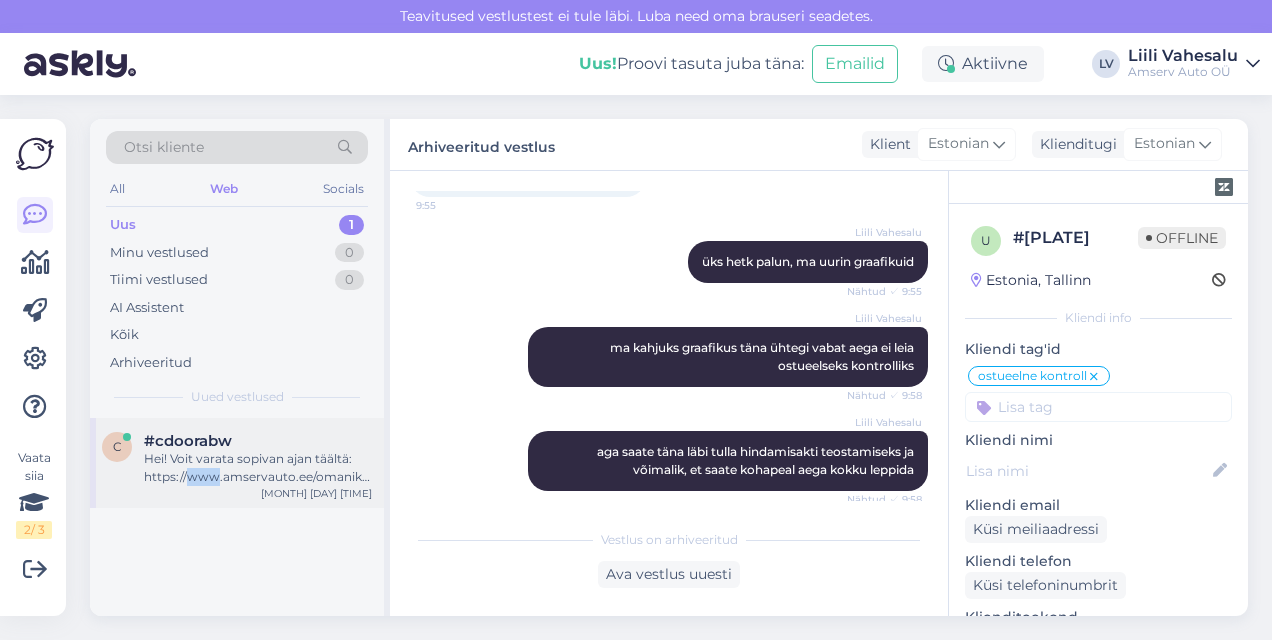click on "Hei!
Voit varata sopivan ajan täältä: https://www.amservauto.ee/omanikule/hooldus. Valitse palvelu 'Toyota hooldus', syötä auton rekisterinumero ja sopiva toimipiste. Hinnan voi myös tarkistaa verkkosivuiltamme. Kun painat verkkosivulla 'varaa huolto', syötät auton rekisterinumeron ja mittarilukeman, järjestelmä näyttää hinnan." at bounding box center [258, 468] 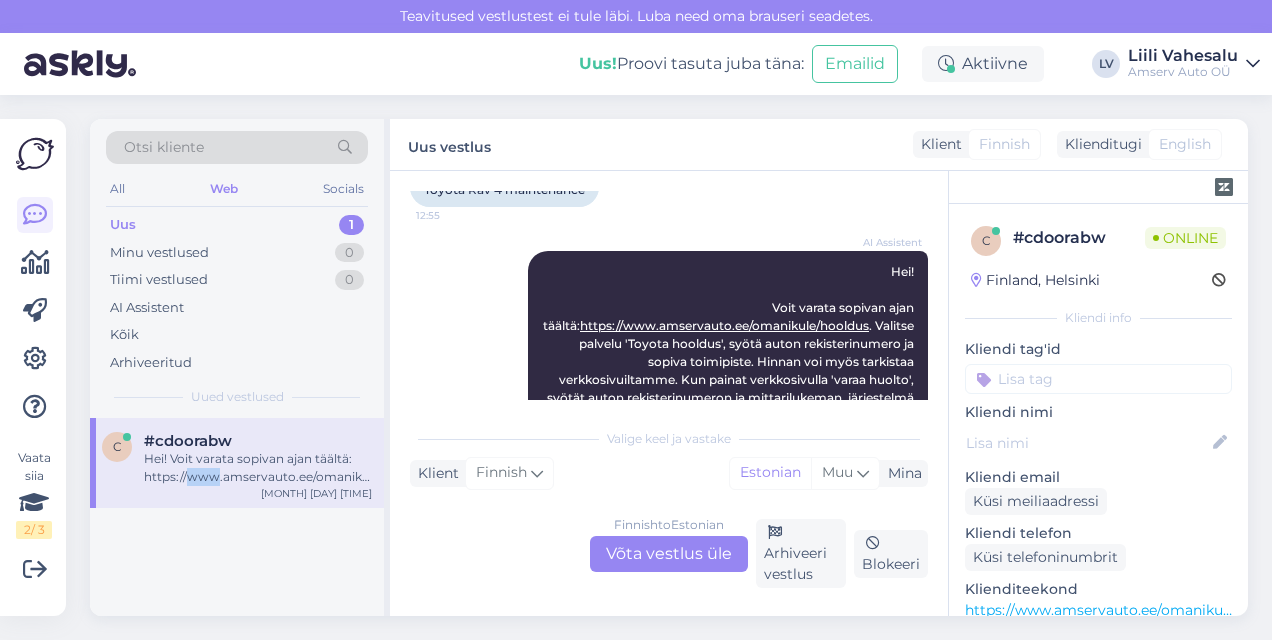 scroll, scrollTop: 224, scrollLeft: 0, axis: vertical 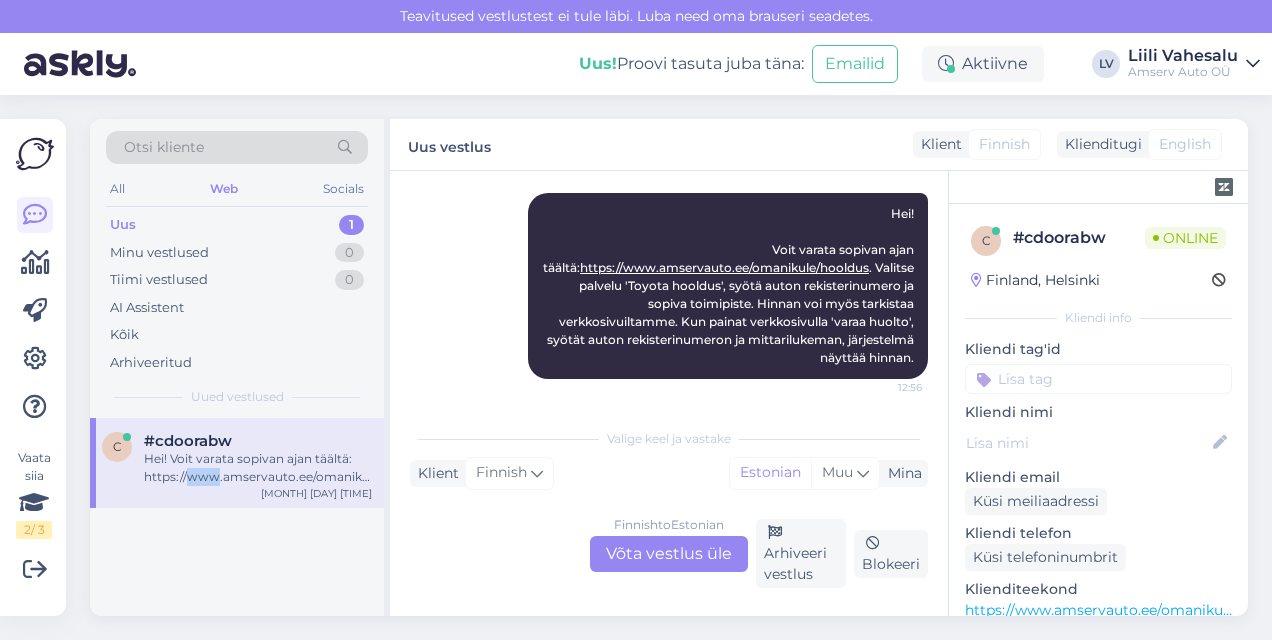 click on "Finnish  to  Estonian Võta vestlus üle" at bounding box center (669, 554) 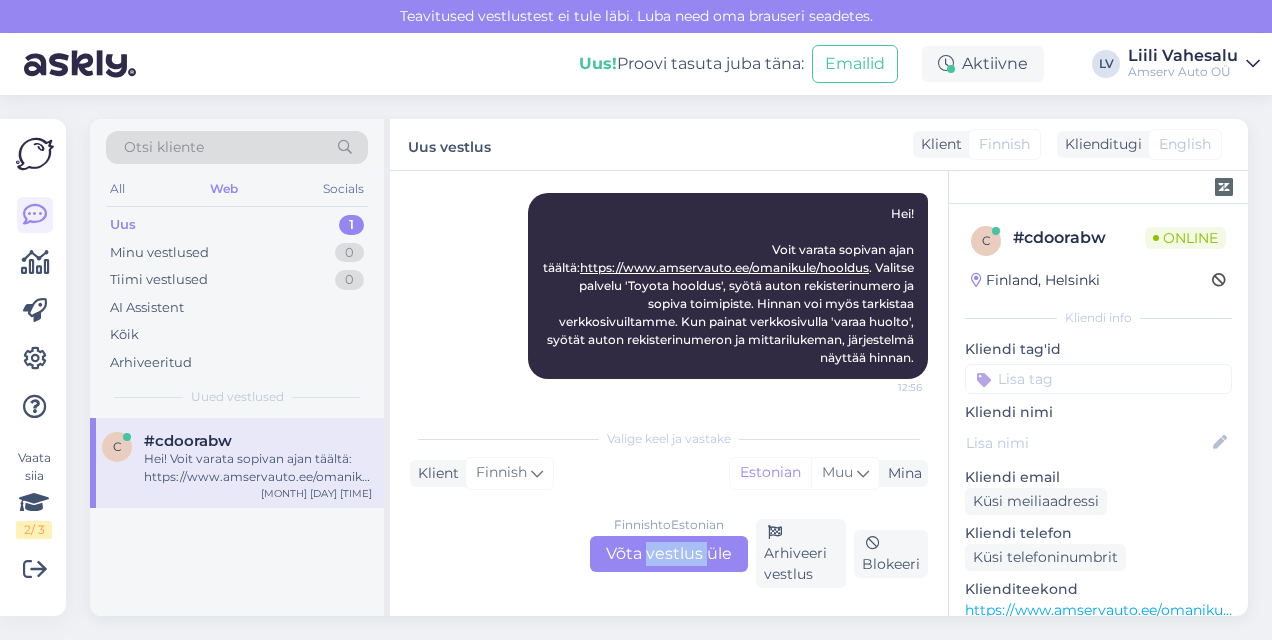 click on "Finnish  to  Estonian Võta vestlus üle" at bounding box center [669, 554] 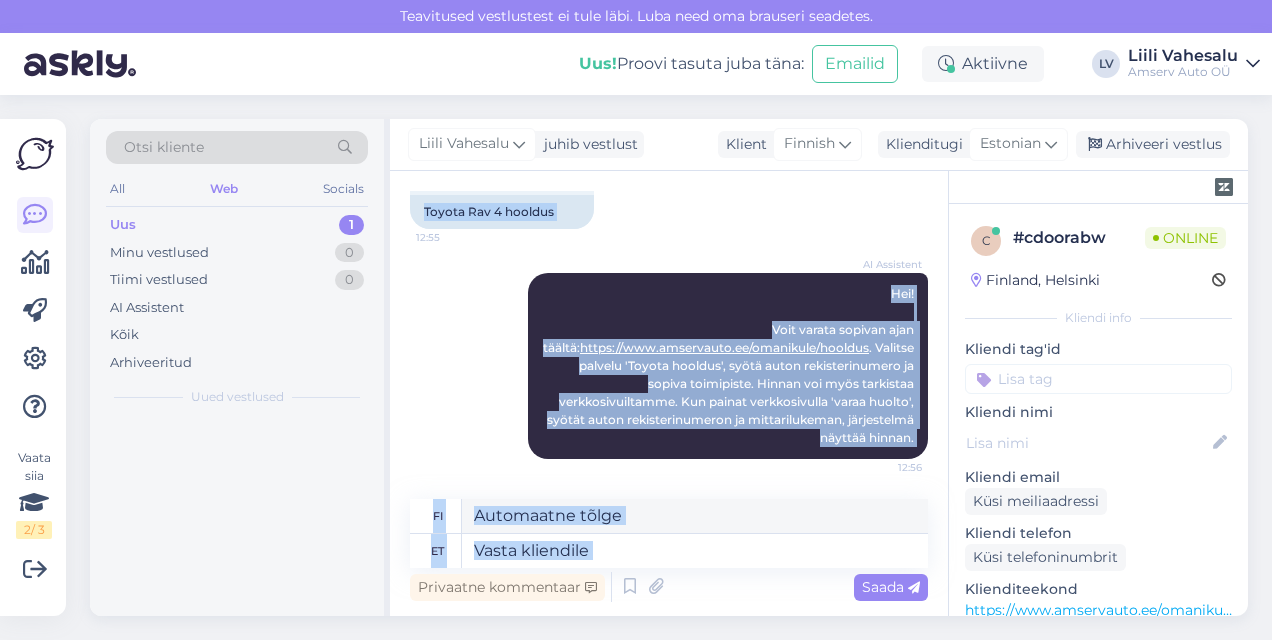 scroll, scrollTop: 143, scrollLeft: 0, axis: vertical 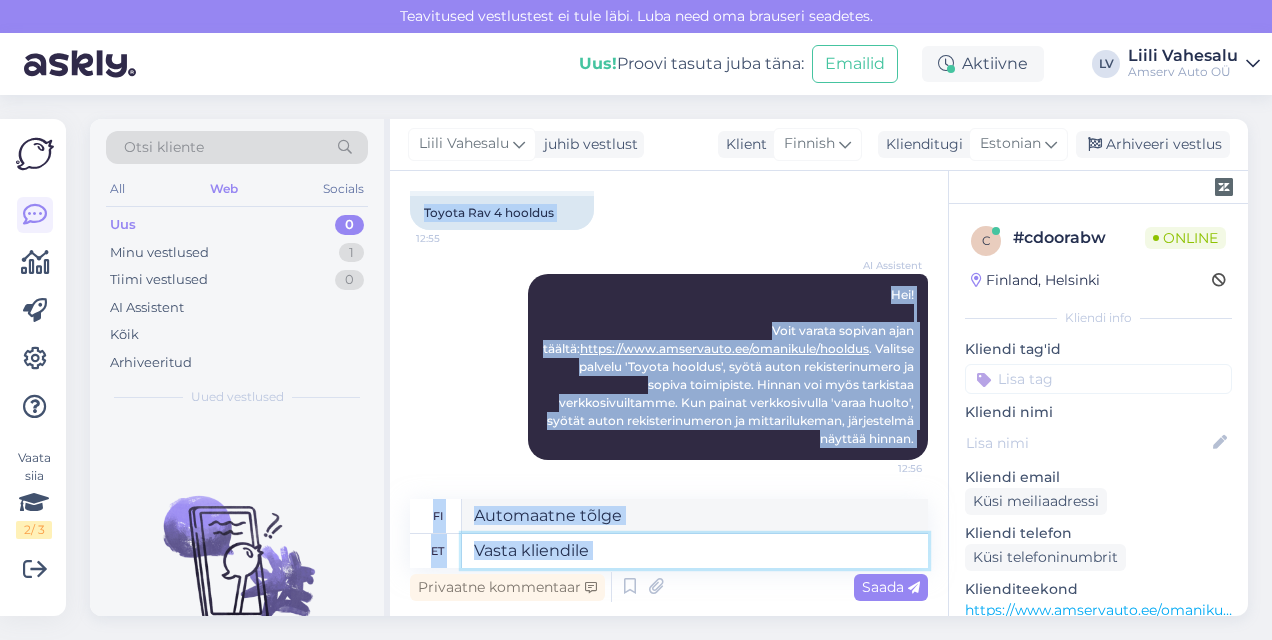 click at bounding box center [695, 551] 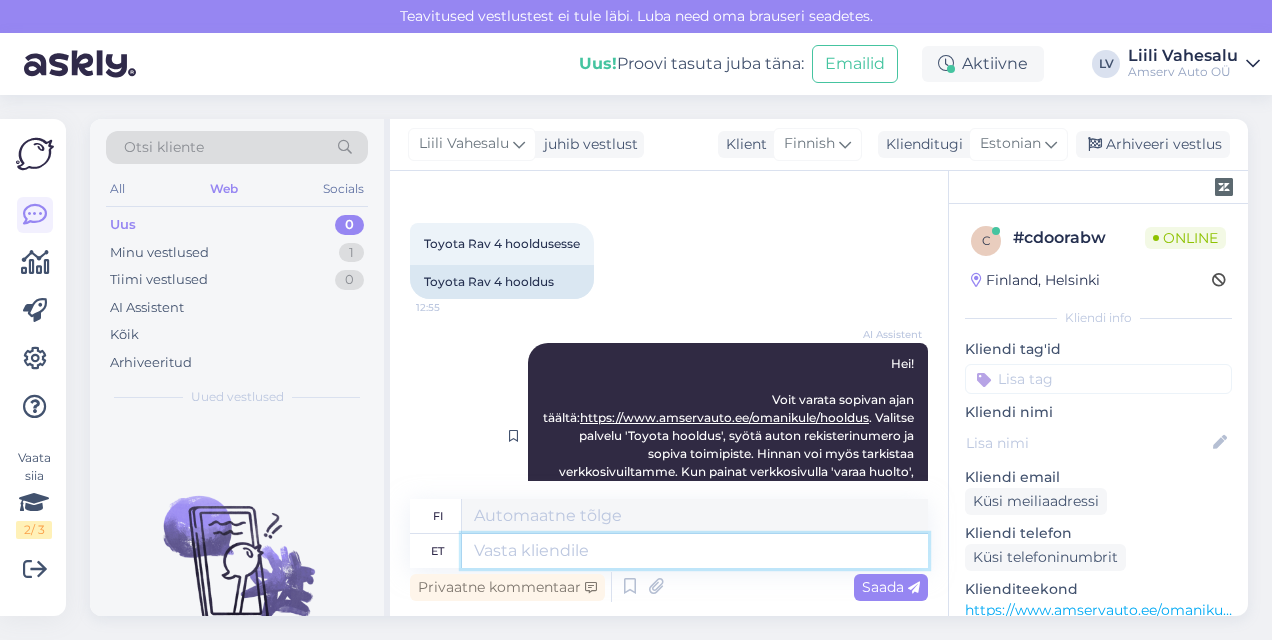 scroll, scrollTop: 143, scrollLeft: 0, axis: vertical 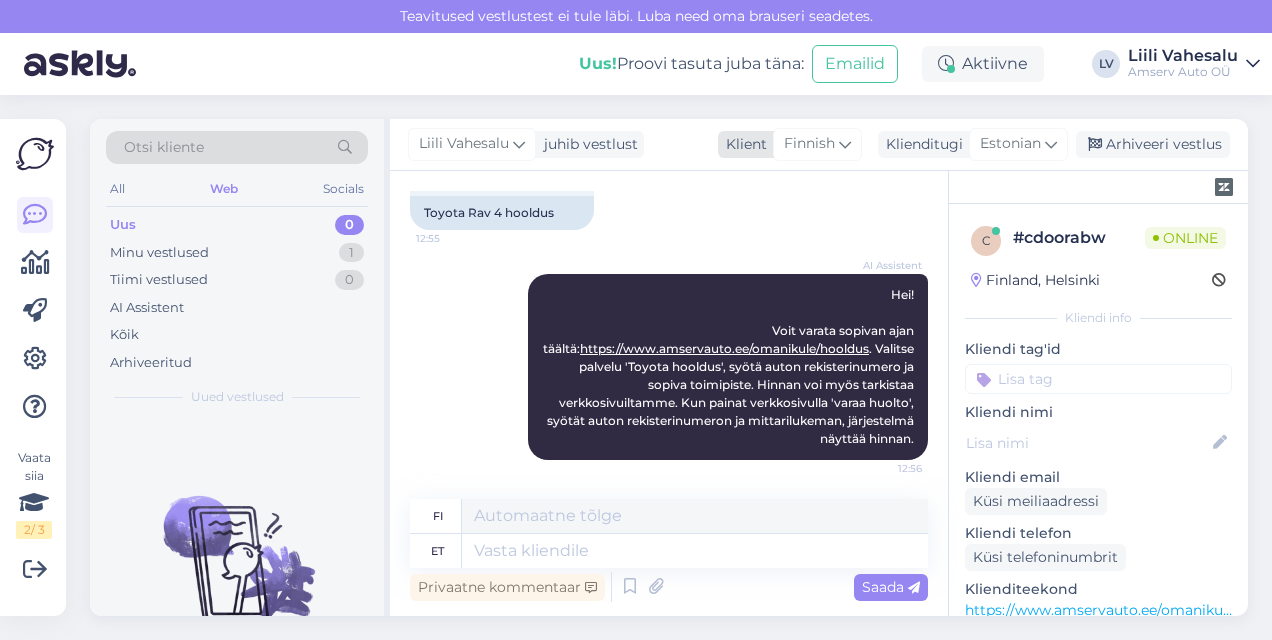 click at bounding box center (845, 144) 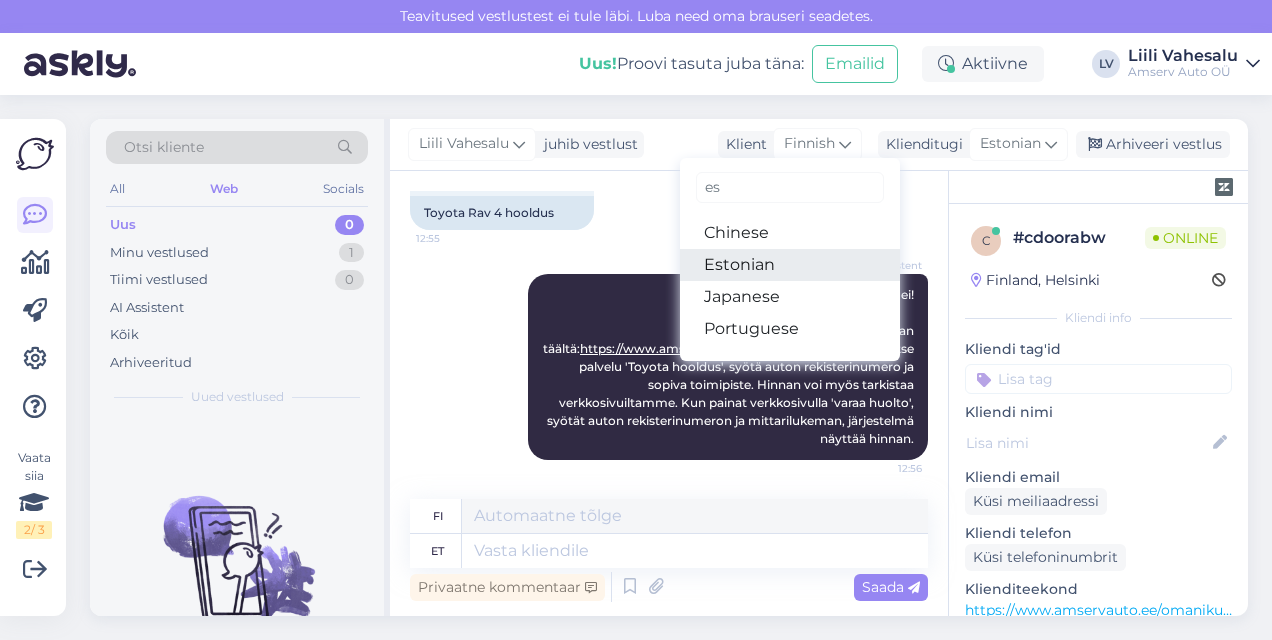 type on "es" 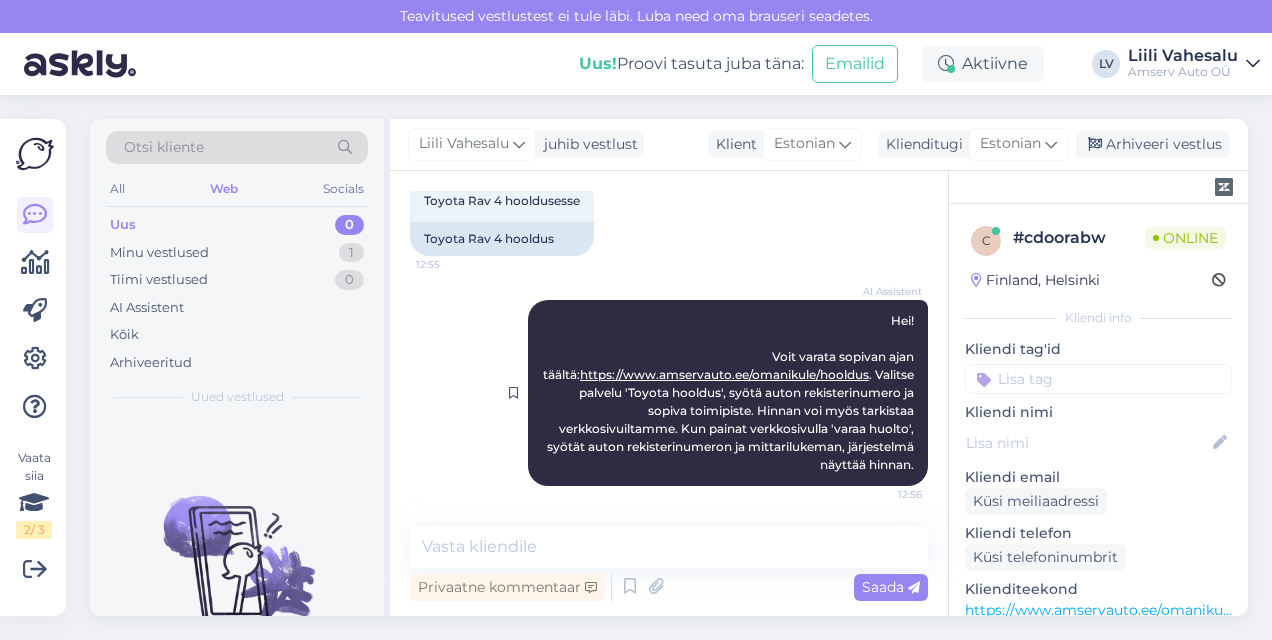 scroll, scrollTop: 116, scrollLeft: 0, axis: vertical 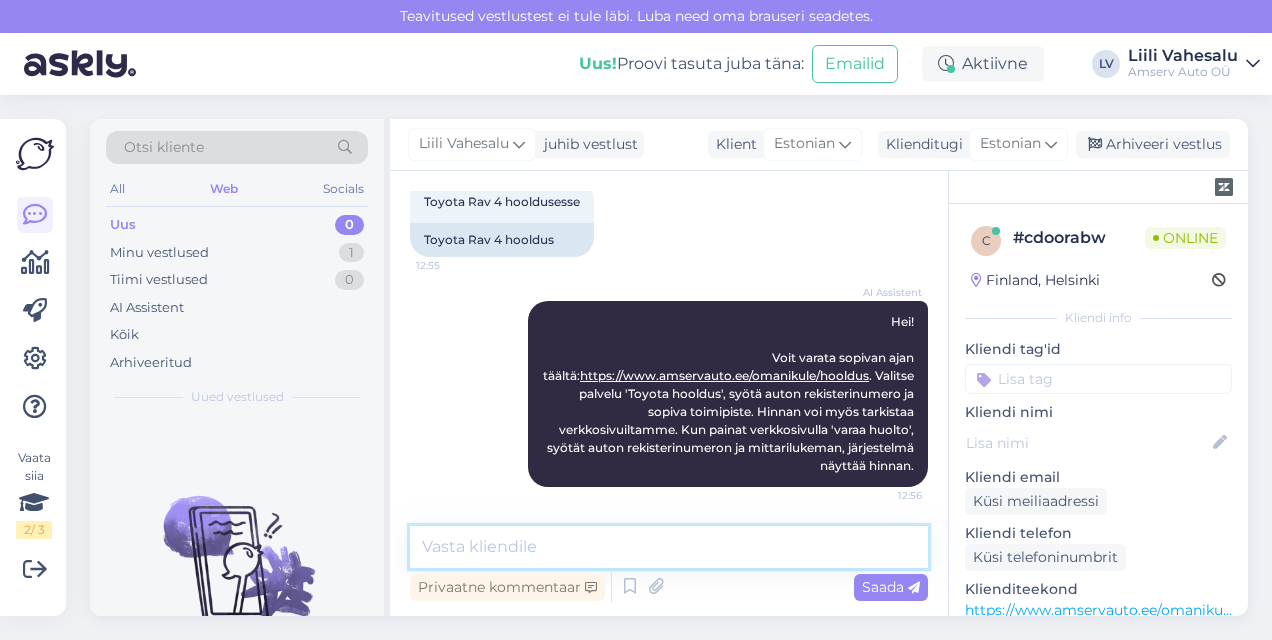 click at bounding box center (669, 547) 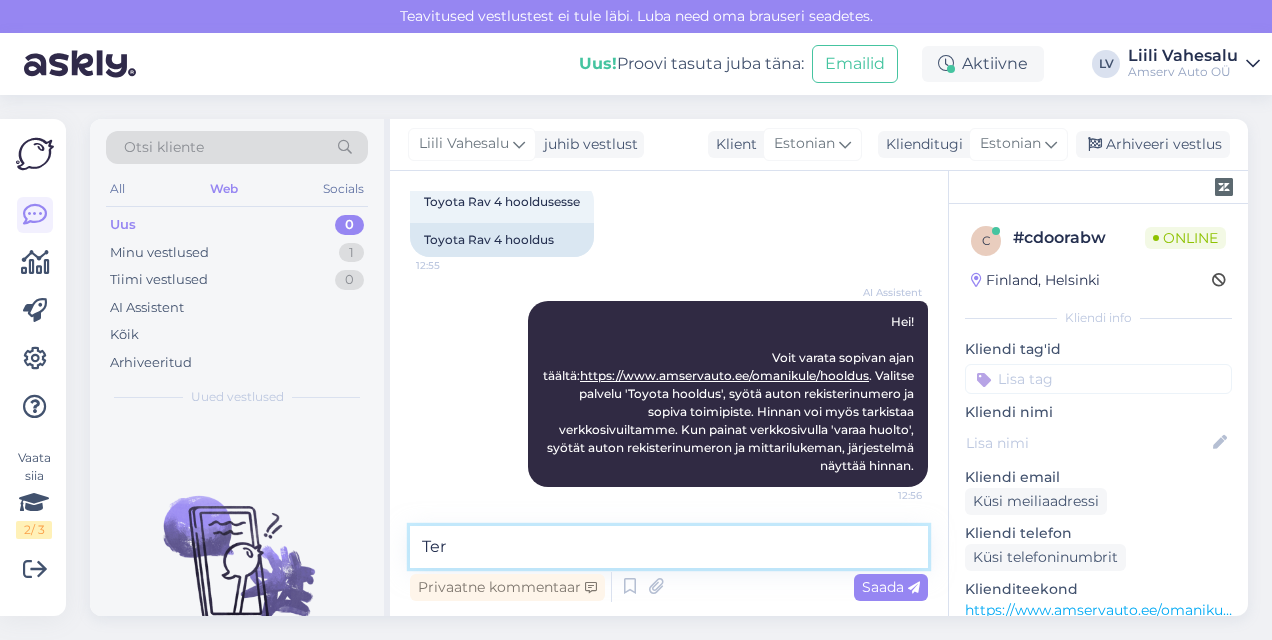 type on "Tere" 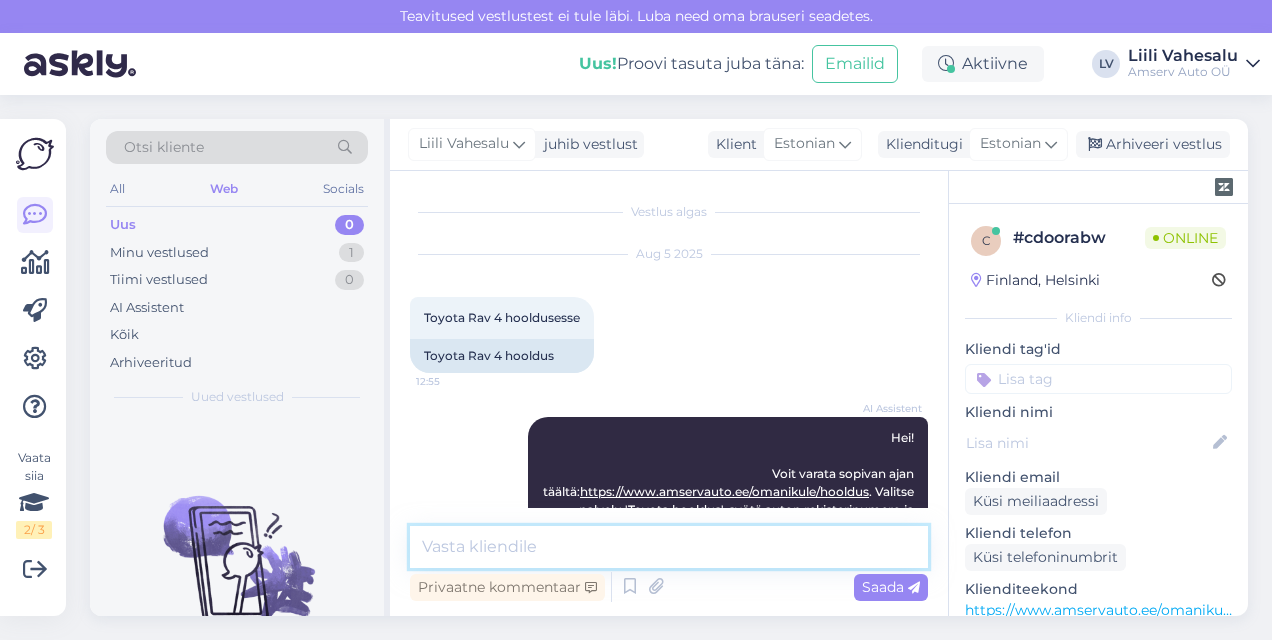 scroll, scrollTop: 202, scrollLeft: 0, axis: vertical 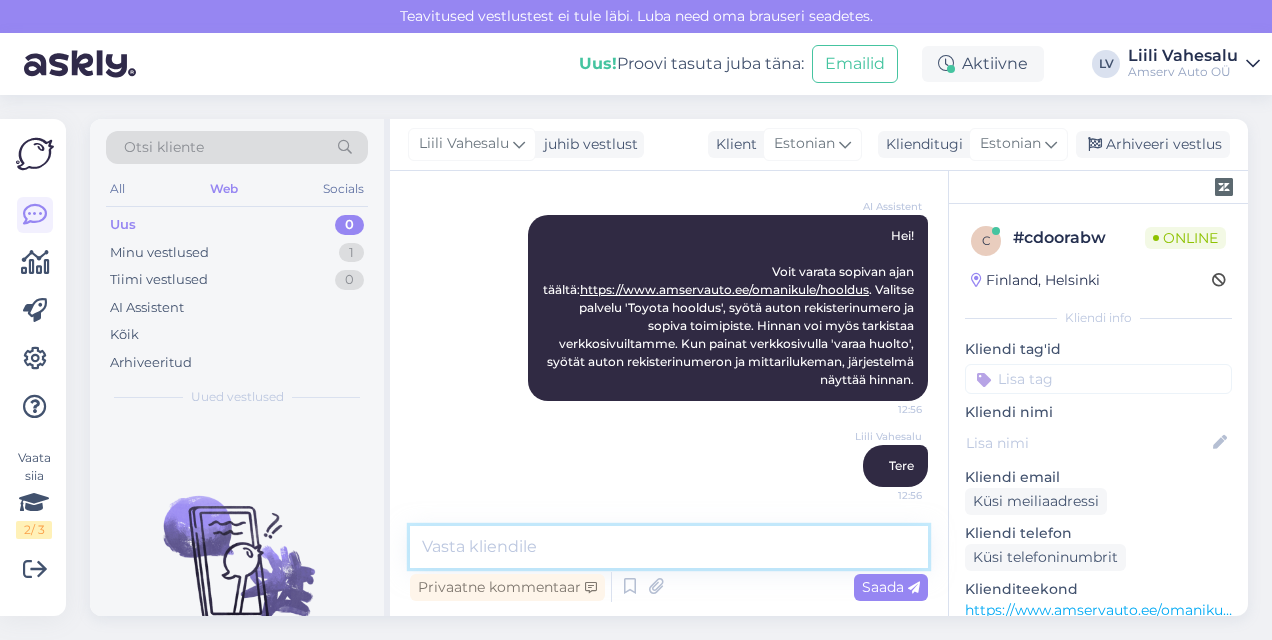 click at bounding box center (669, 547) 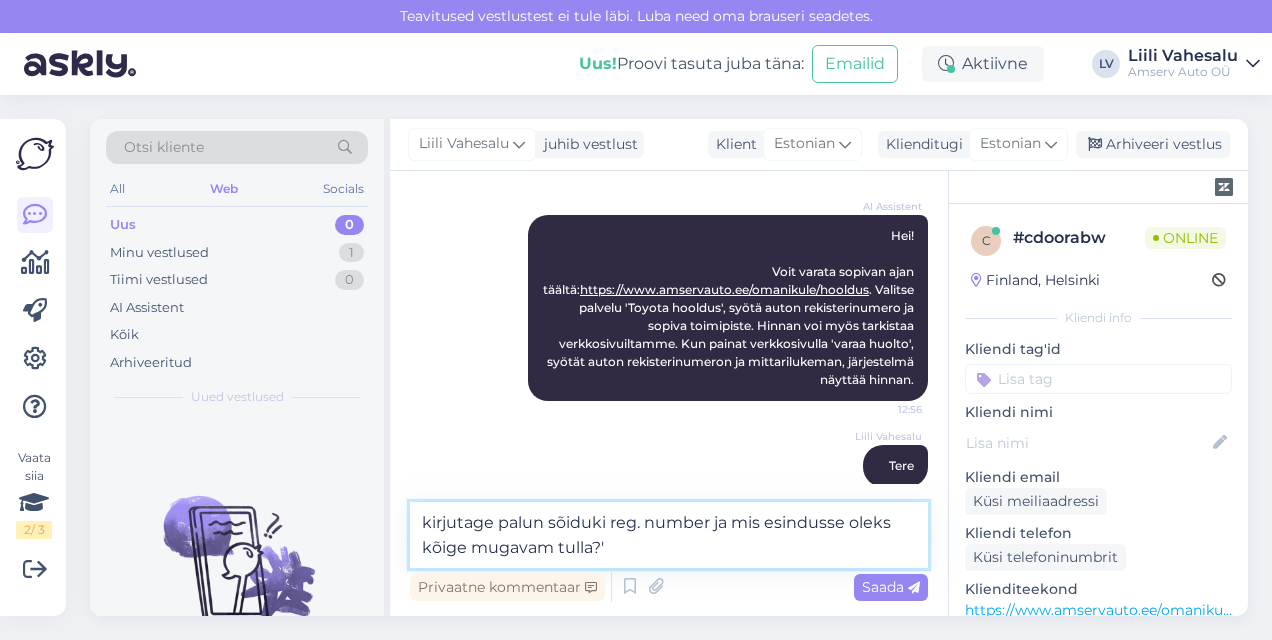 type on "kirjutage palun sõiduki reg. number ja mis esindusse oleks kõige mugavam tulla?" 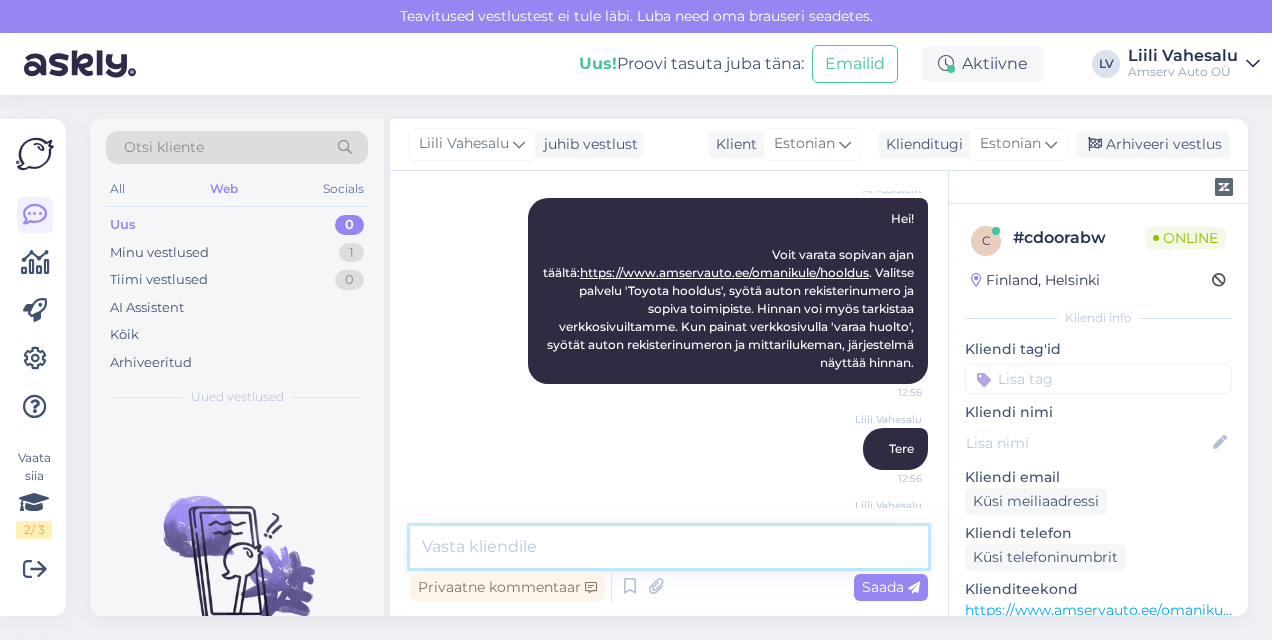 scroll, scrollTop: 306, scrollLeft: 0, axis: vertical 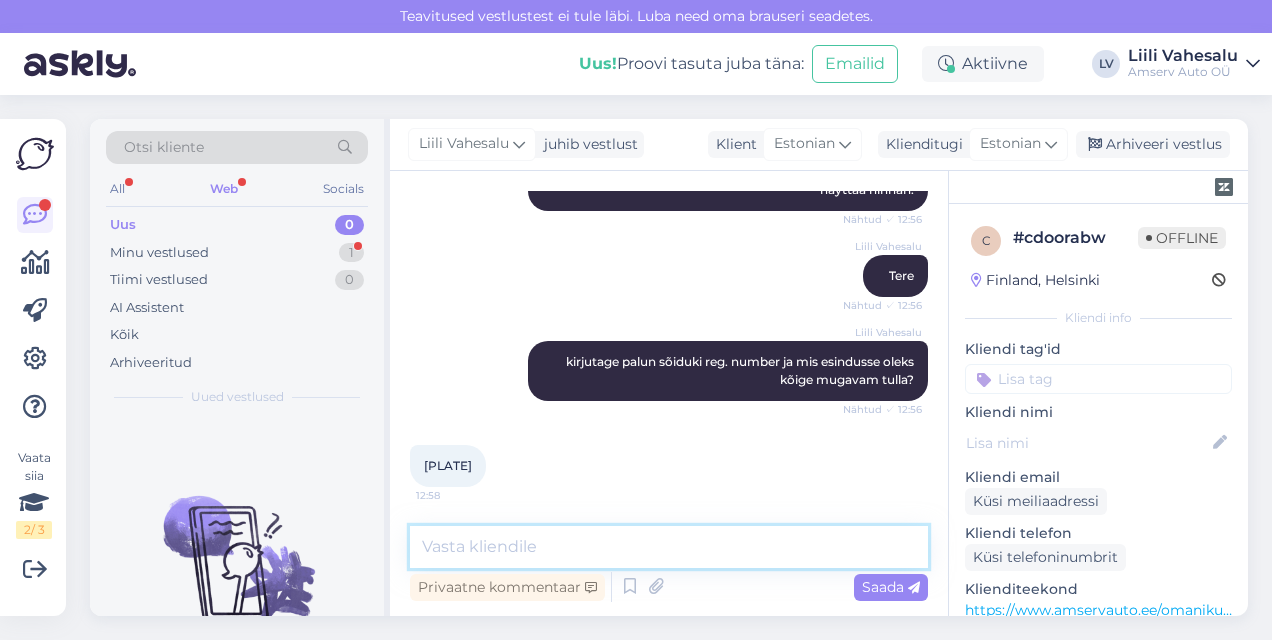 click at bounding box center [669, 547] 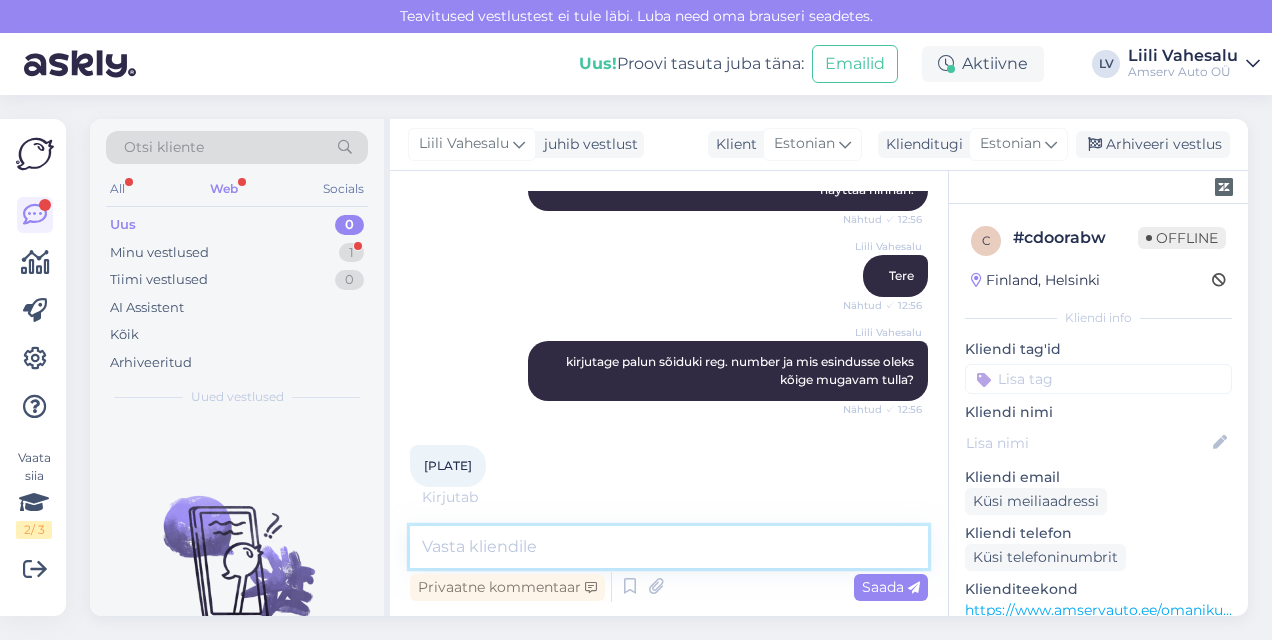 scroll, scrollTop: 414, scrollLeft: 0, axis: vertical 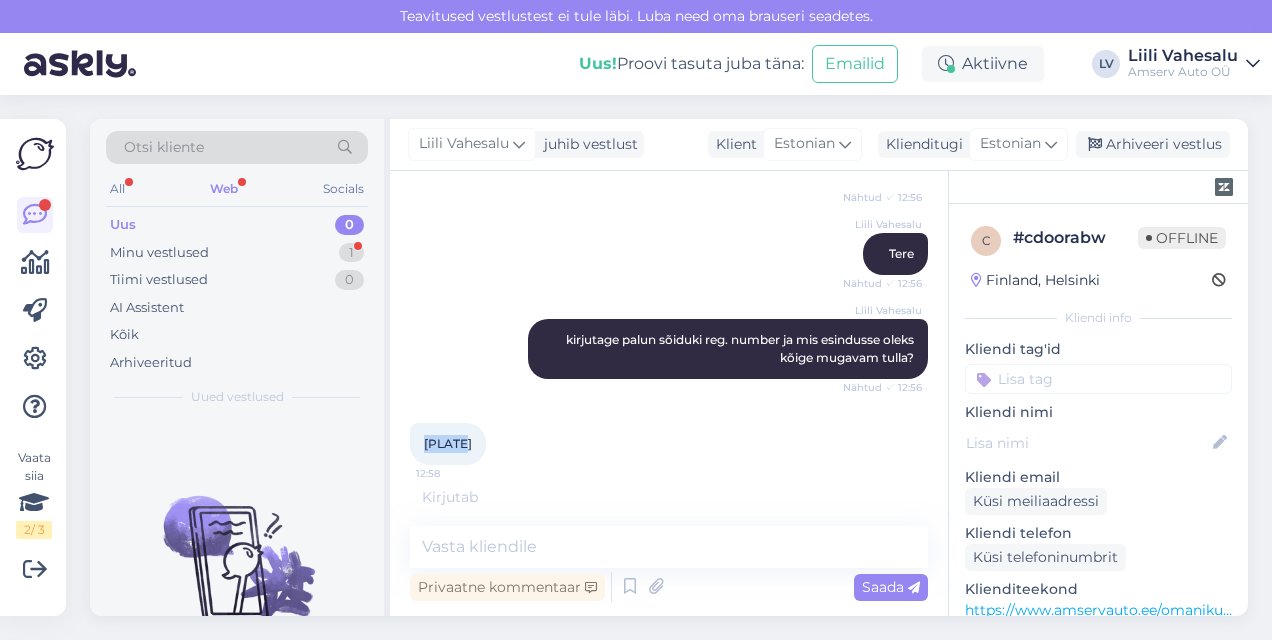 drag, startPoint x: 464, startPoint y: 441, endPoint x: 419, endPoint y: 440, distance: 45.01111 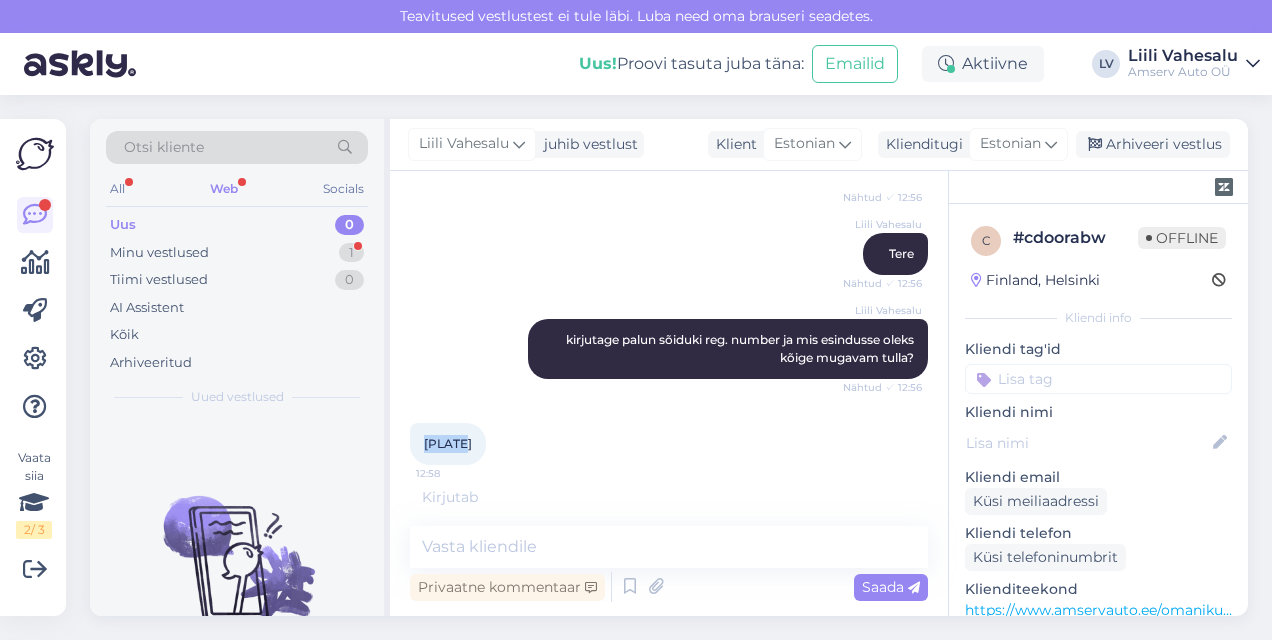 copy on "[PLATE]" 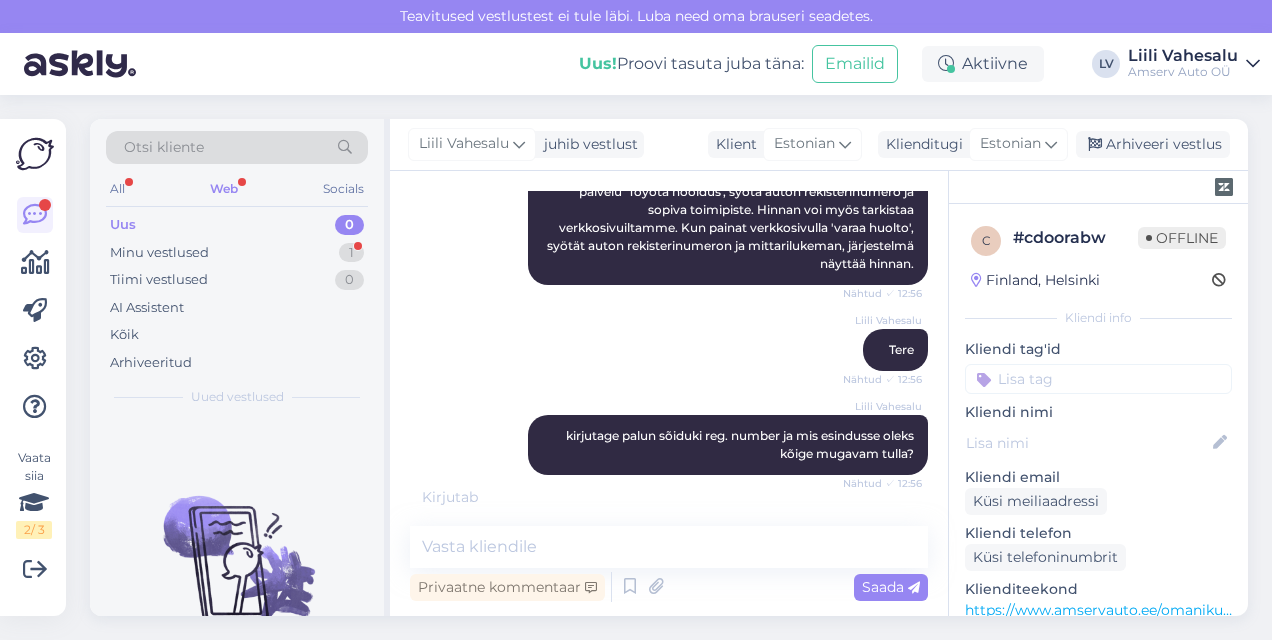 scroll, scrollTop: 500, scrollLeft: 0, axis: vertical 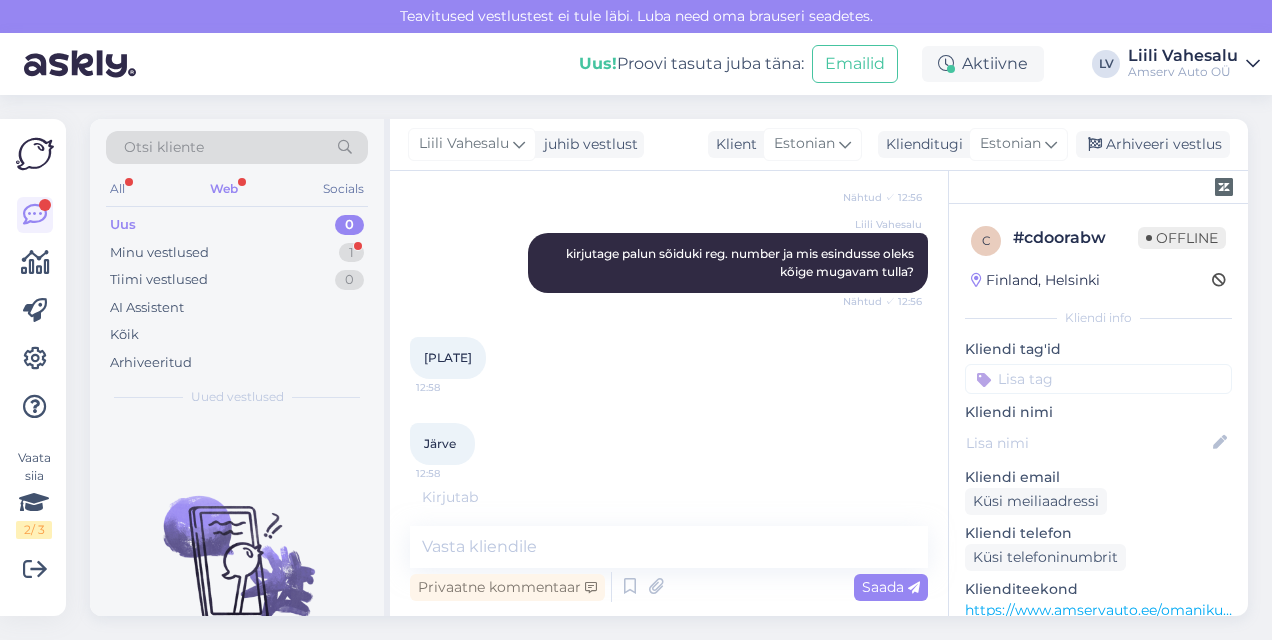 click on "Vestlus algas Aug 5 2025 Toyota Rav 4 hooldusesse  12:55  Toyota Rav 4 hooldus AI Assistent Hei!
Voit varata sopivan ajan täältä:  https://www.amservauto.ee/omanikule/hooldus . Valitse palvelu 'Toyota hooldus', syötä auton rekisterinumero ja sopiva toimipiste. Hinnan voi myös tarkistaa verkkosivuiltamme. Kun painat verkkosivulla 'varaa huolto', syötät auton rekisterinumeron ja mittarilukeman, järjestelmä näyttää hinnan. Nähtud ✓ 12:56  Liili Vahesalu Tere Nähtud ✓ 12:56  Liili Vahesalu kirjutage palun sõiduki reg. number ja mis esindusse oleks kõige mugavam tulla? Nähtud ✓ 12:56  901VJJ 12:58  Järve 12:58  Kirjutab . . . Privaatne kommentaar Saada" at bounding box center [669, 393] 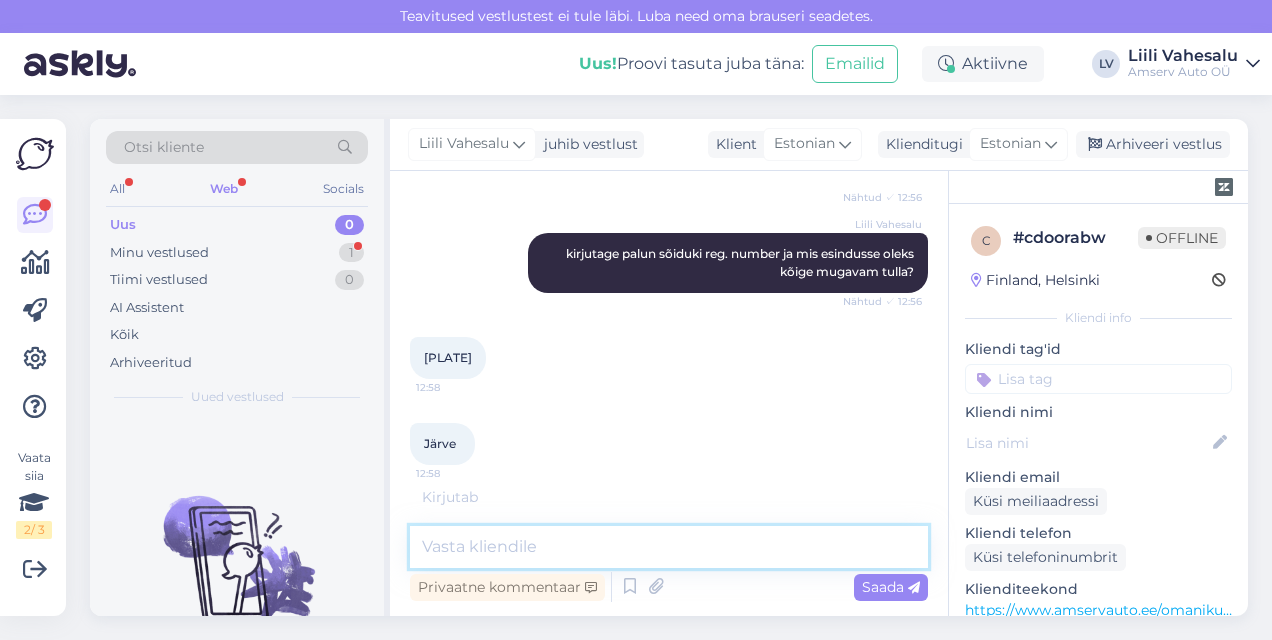 click at bounding box center (669, 547) 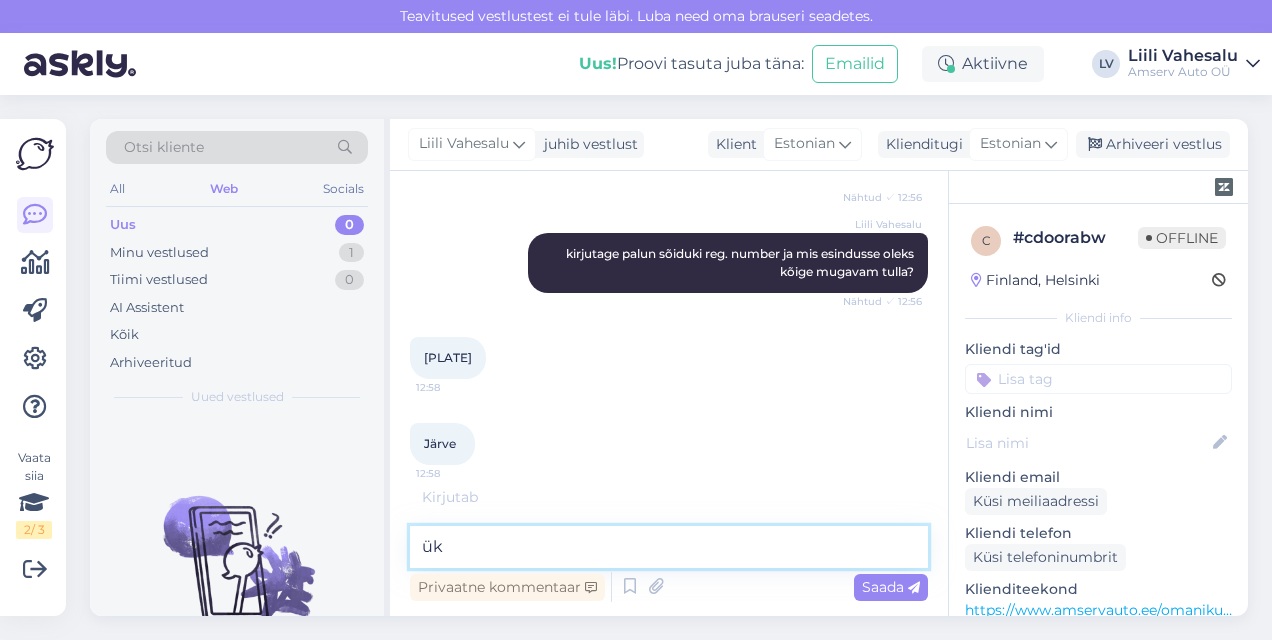type on "ü" 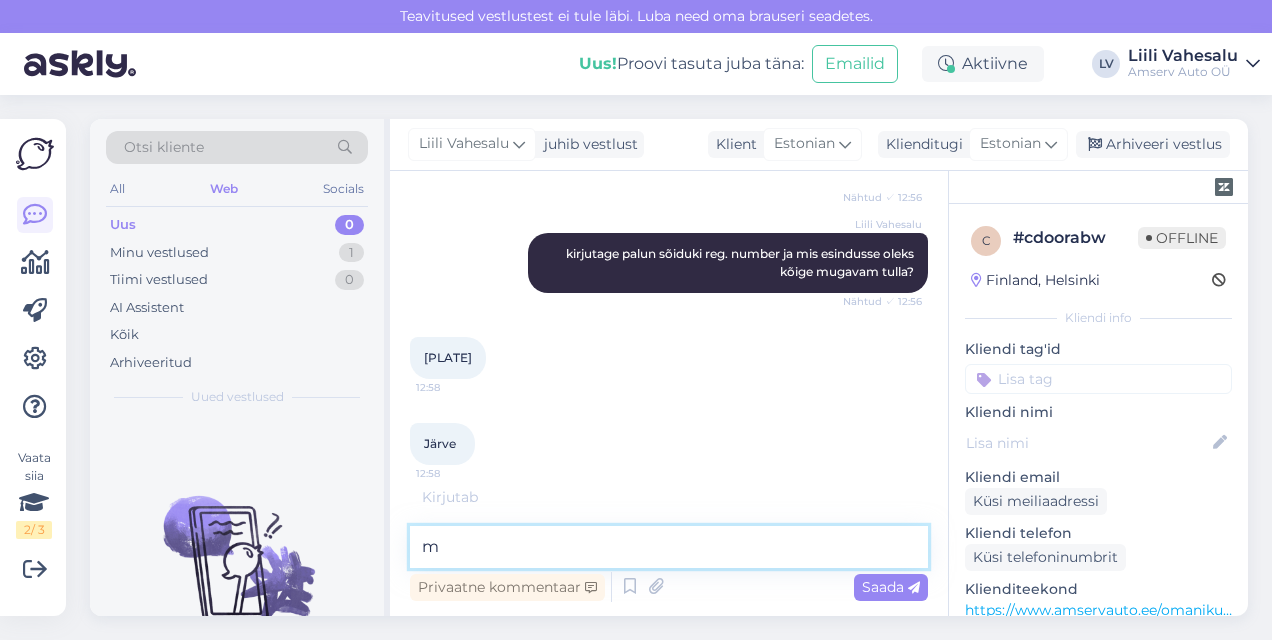 scroll, scrollTop: 478, scrollLeft: 0, axis: vertical 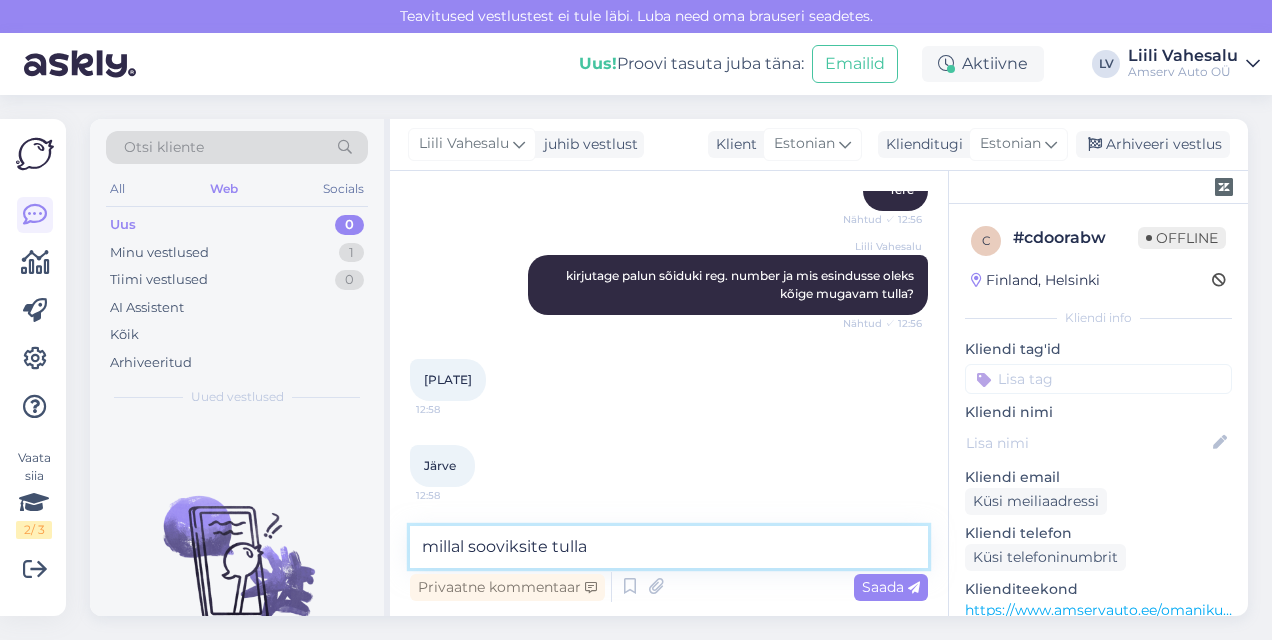 type on "millal sooviksite tulla?" 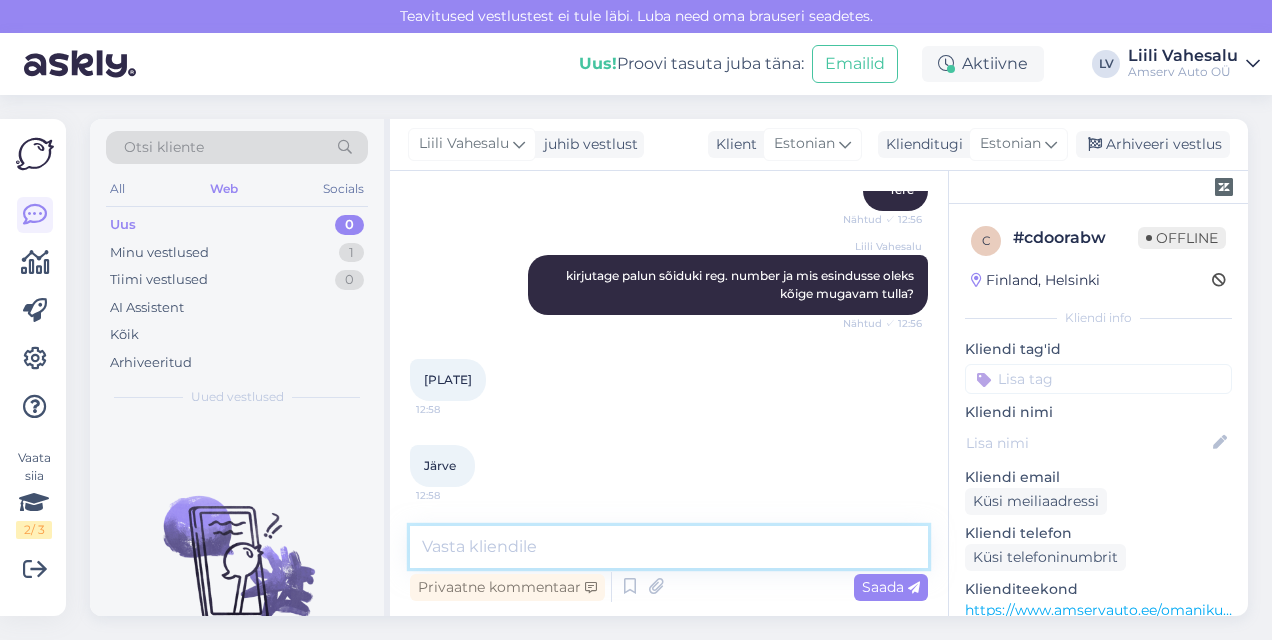 scroll, scrollTop: 564, scrollLeft: 0, axis: vertical 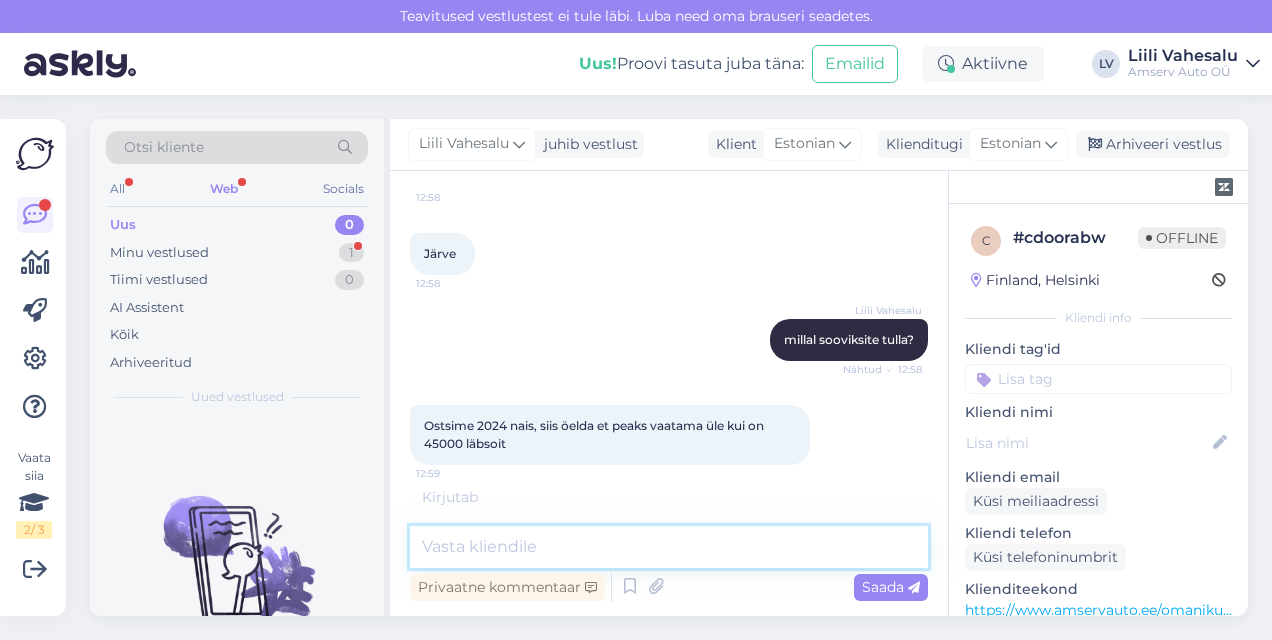 click at bounding box center (669, 547) 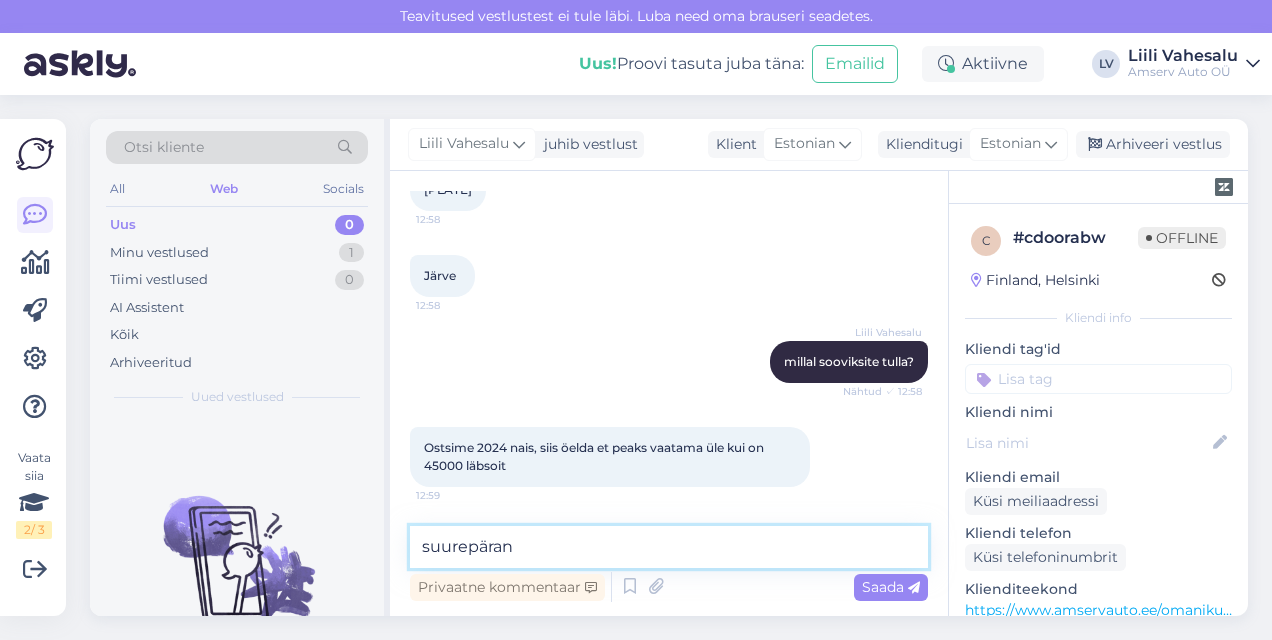 type on "suurepärane" 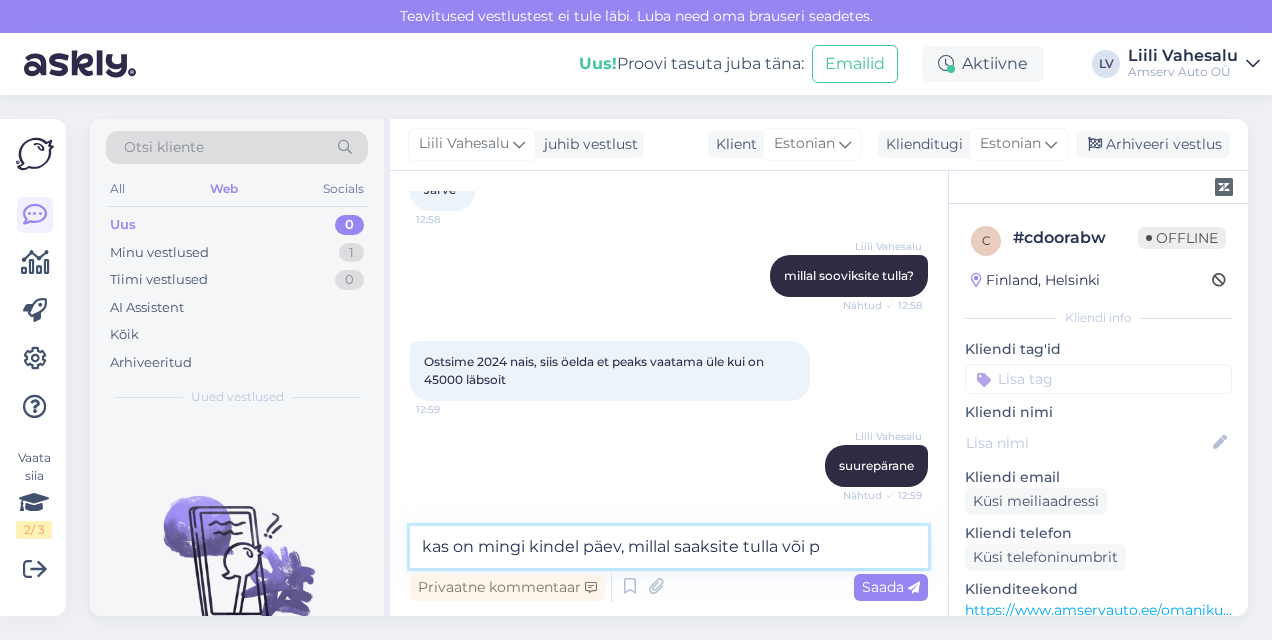 scroll, scrollTop: 776, scrollLeft: 0, axis: vertical 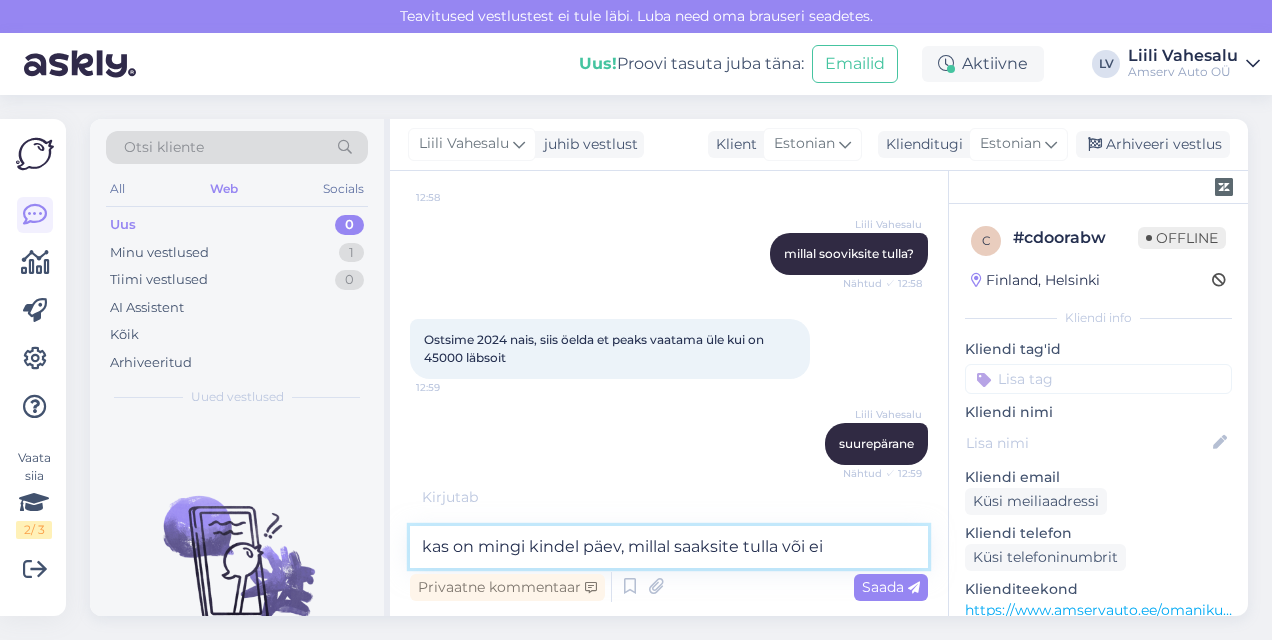 type on "kas on mingi kindel päev, millal saaksite tulla või ei?" 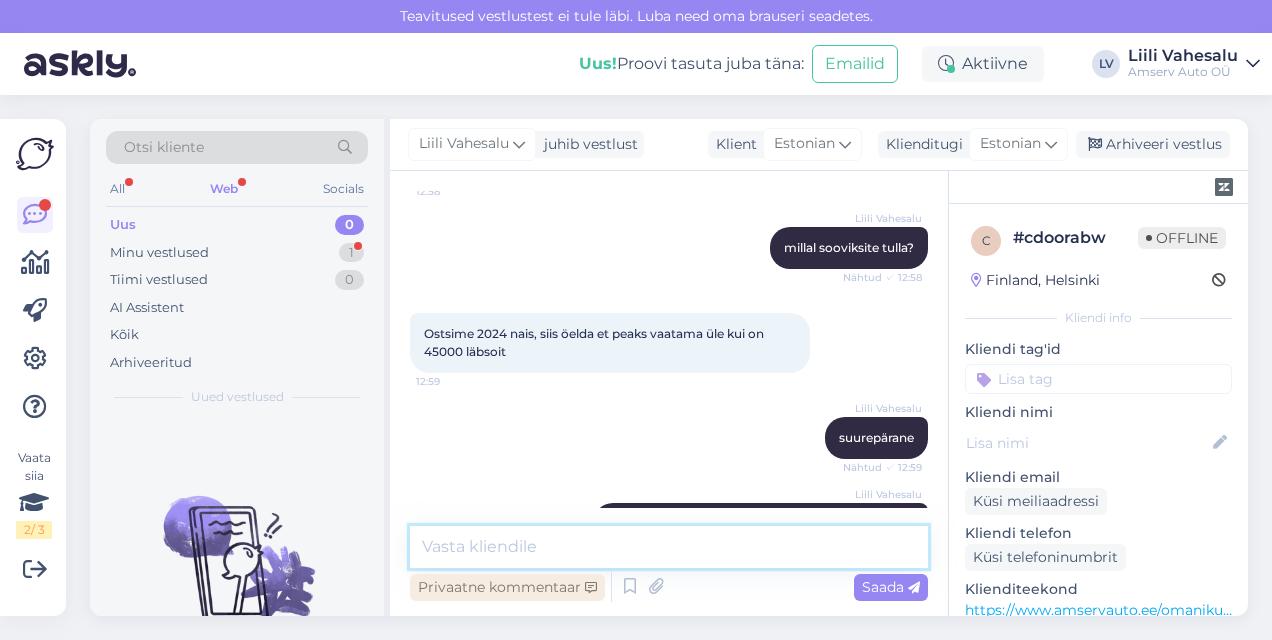 scroll, scrollTop: 926, scrollLeft: 0, axis: vertical 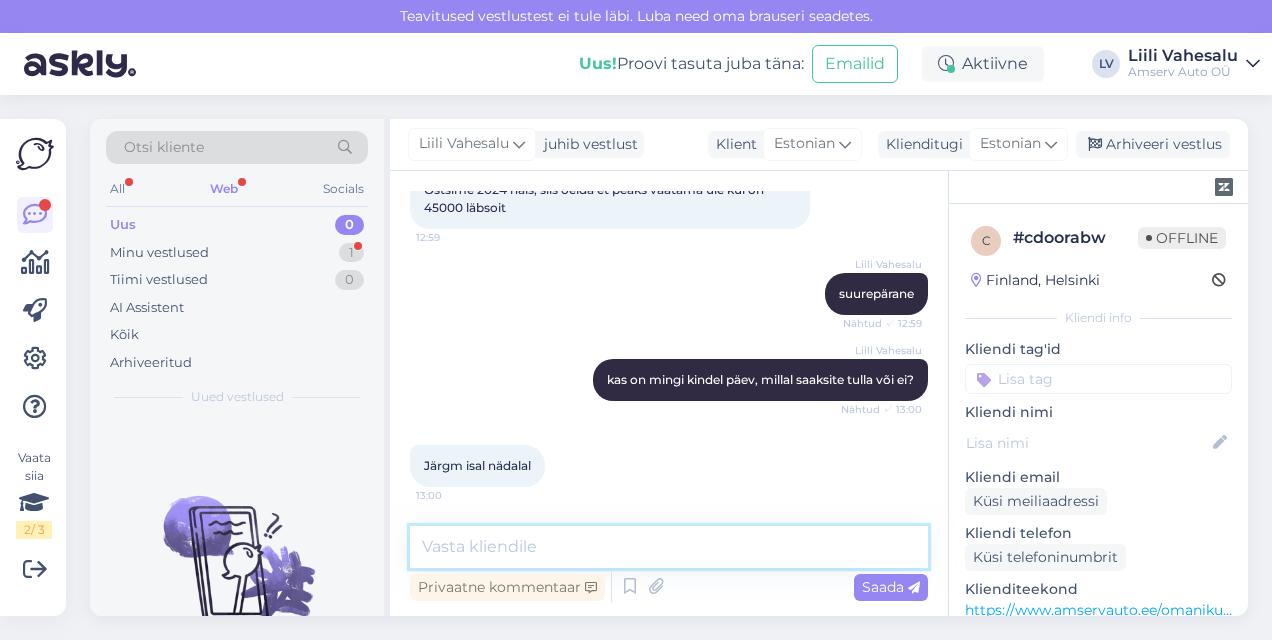 click at bounding box center [669, 547] 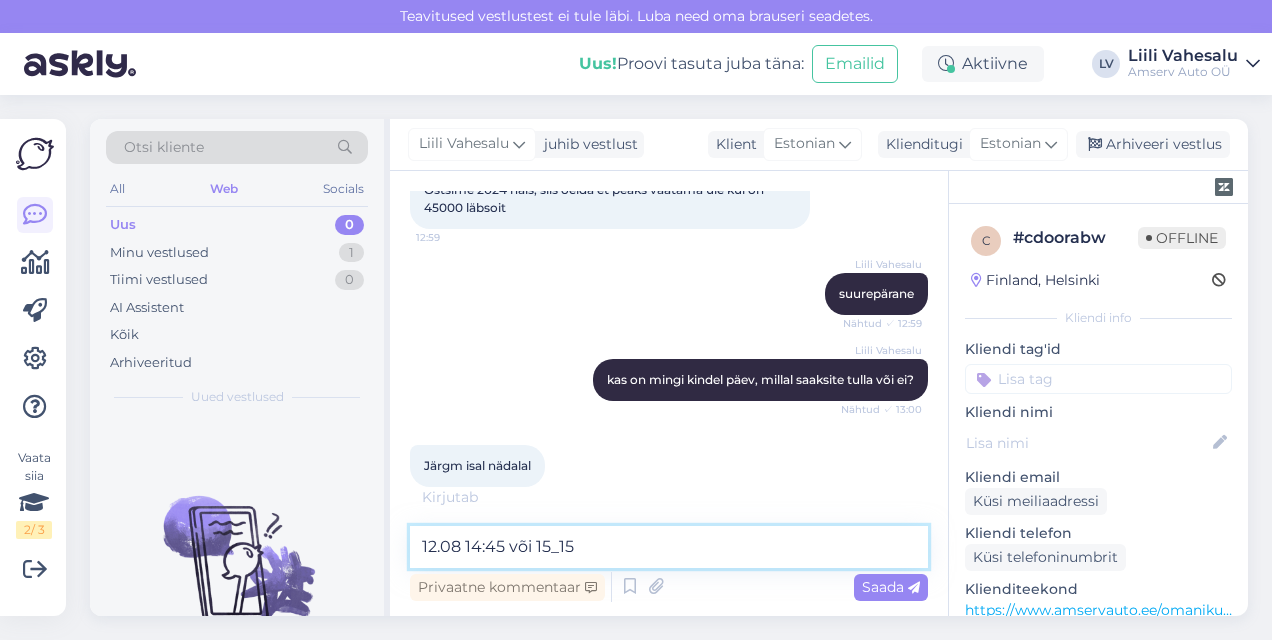 scroll, scrollTop: 1012, scrollLeft: 0, axis: vertical 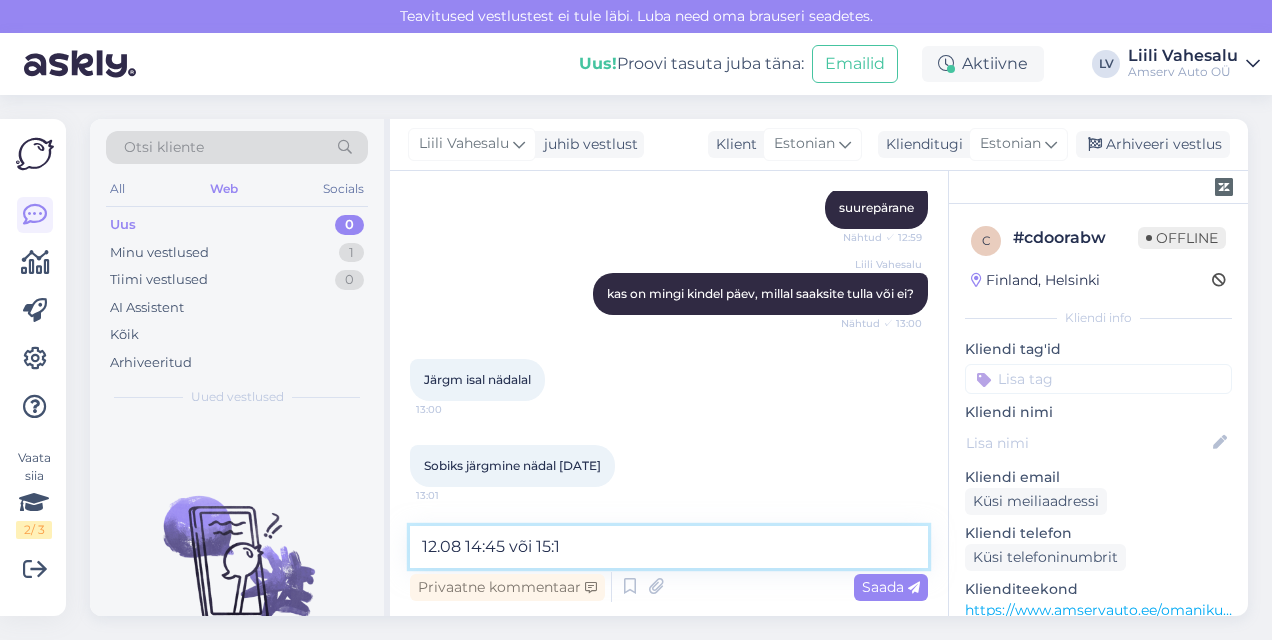 type on "[DATE] [TIME] või [TIME]" 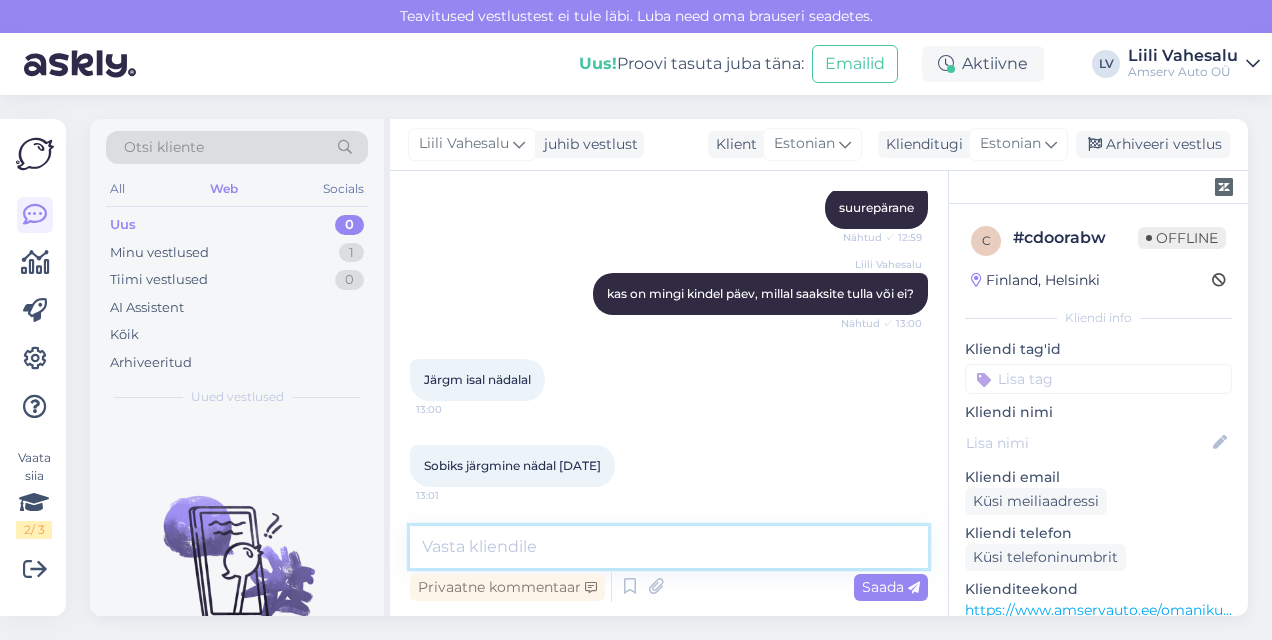 scroll, scrollTop: 1098, scrollLeft: 0, axis: vertical 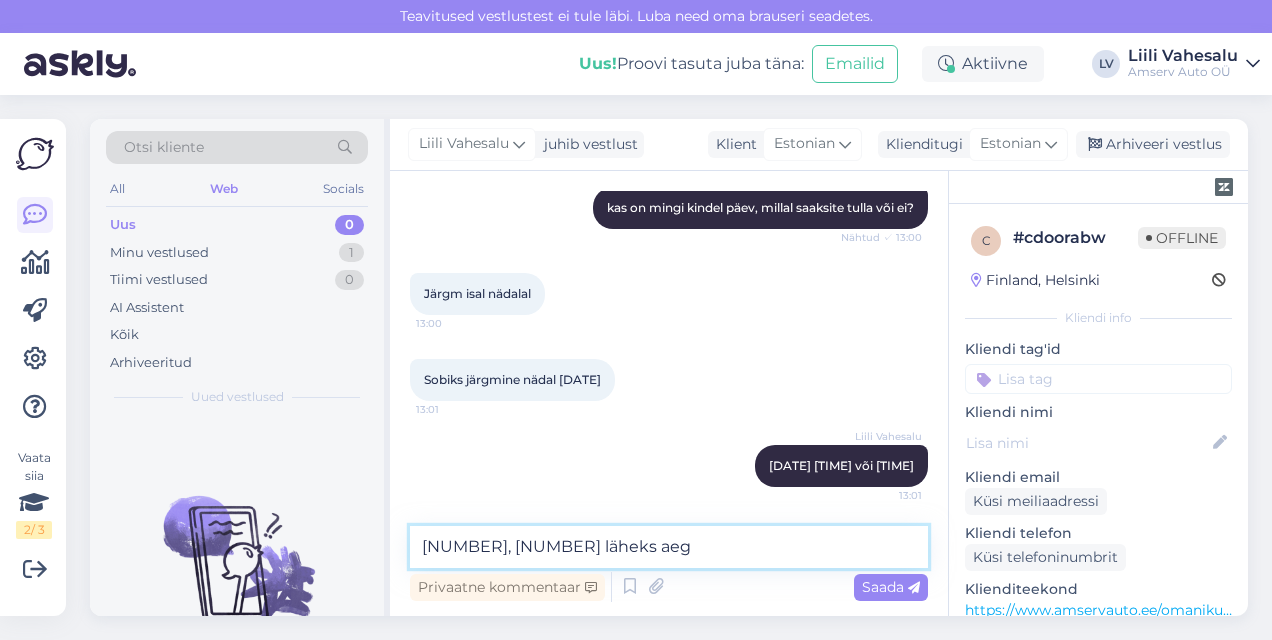 type on "1, 15 läheks aega" 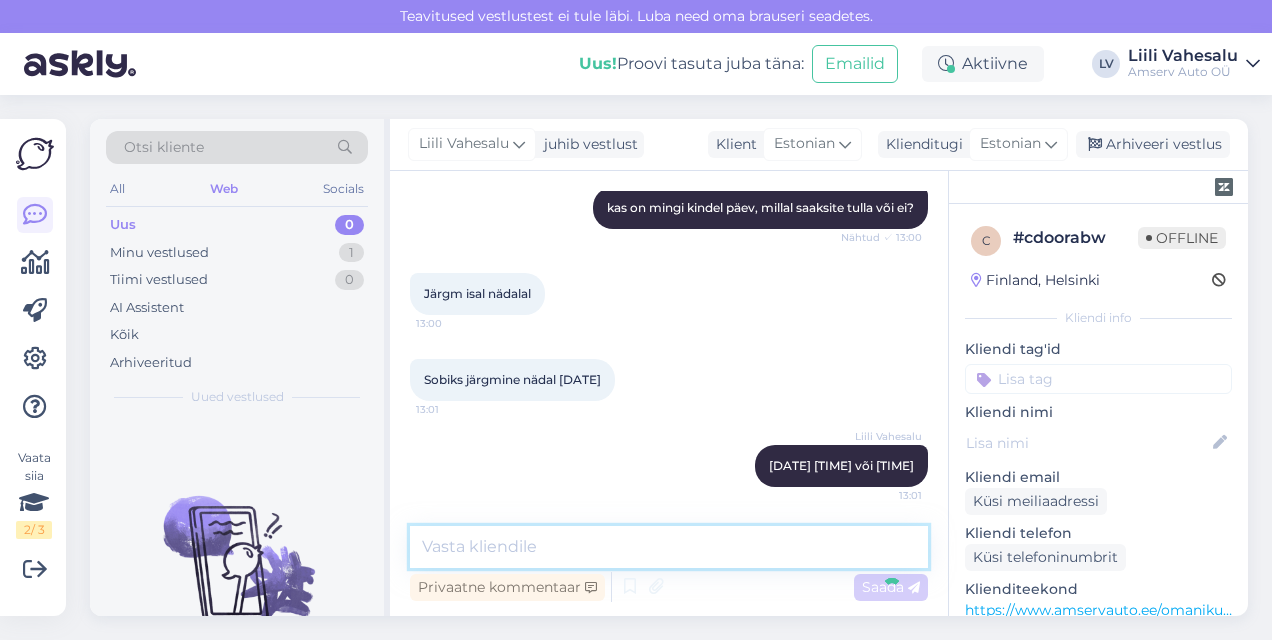 scroll, scrollTop: 1184, scrollLeft: 0, axis: vertical 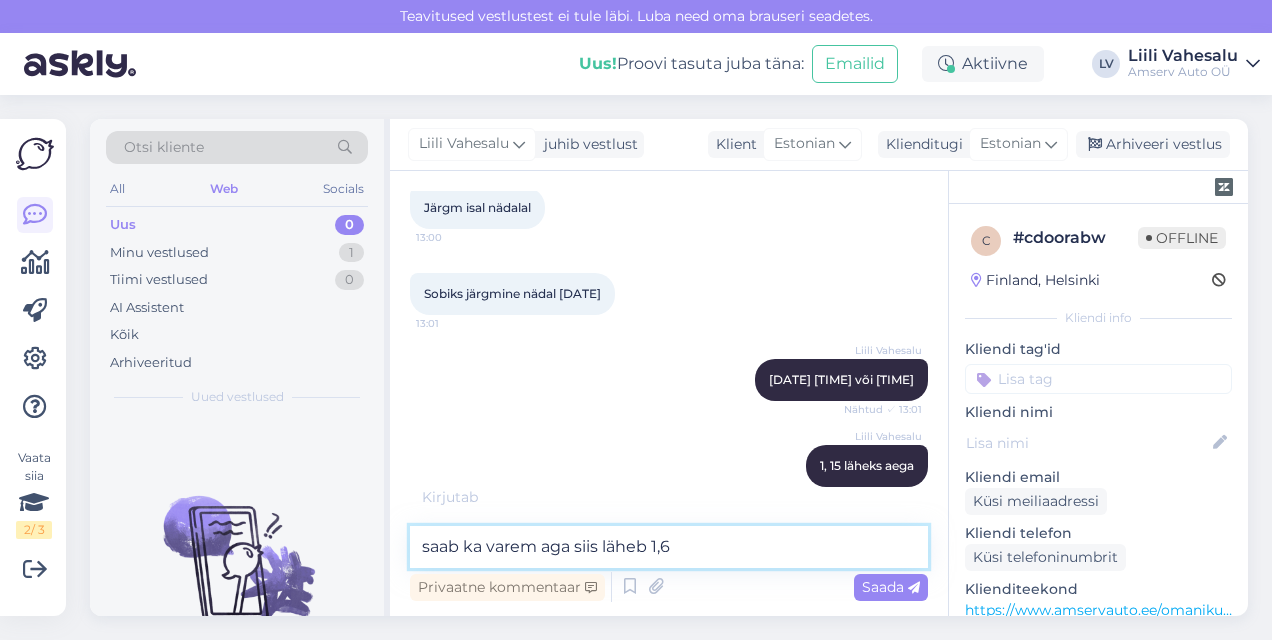 type on "saab ka varem aga siis läheb [NUMBER], [NUMBER] h" 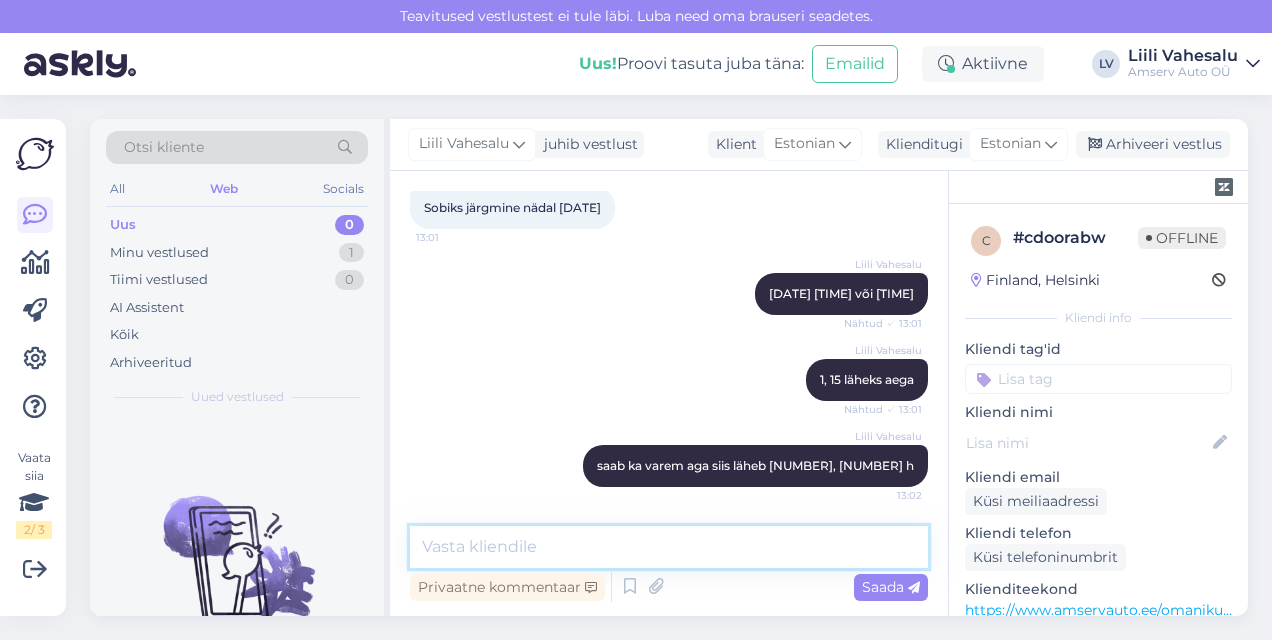 scroll, scrollTop: 1356, scrollLeft: 0, axis: vertical 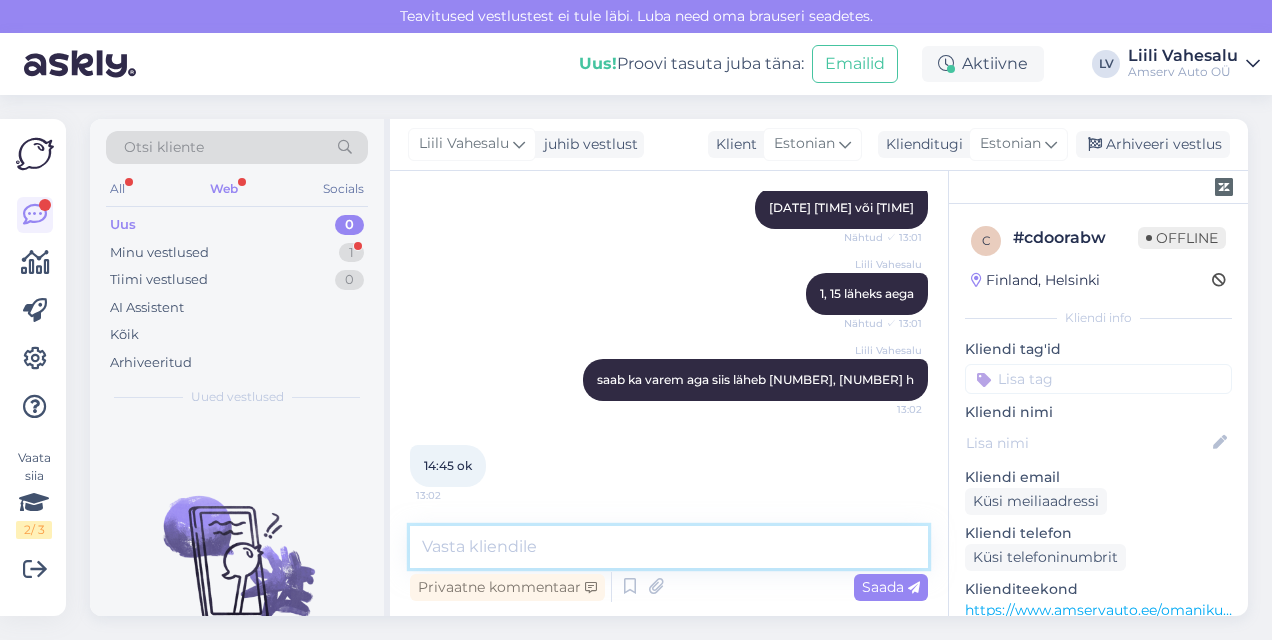 type on "2" 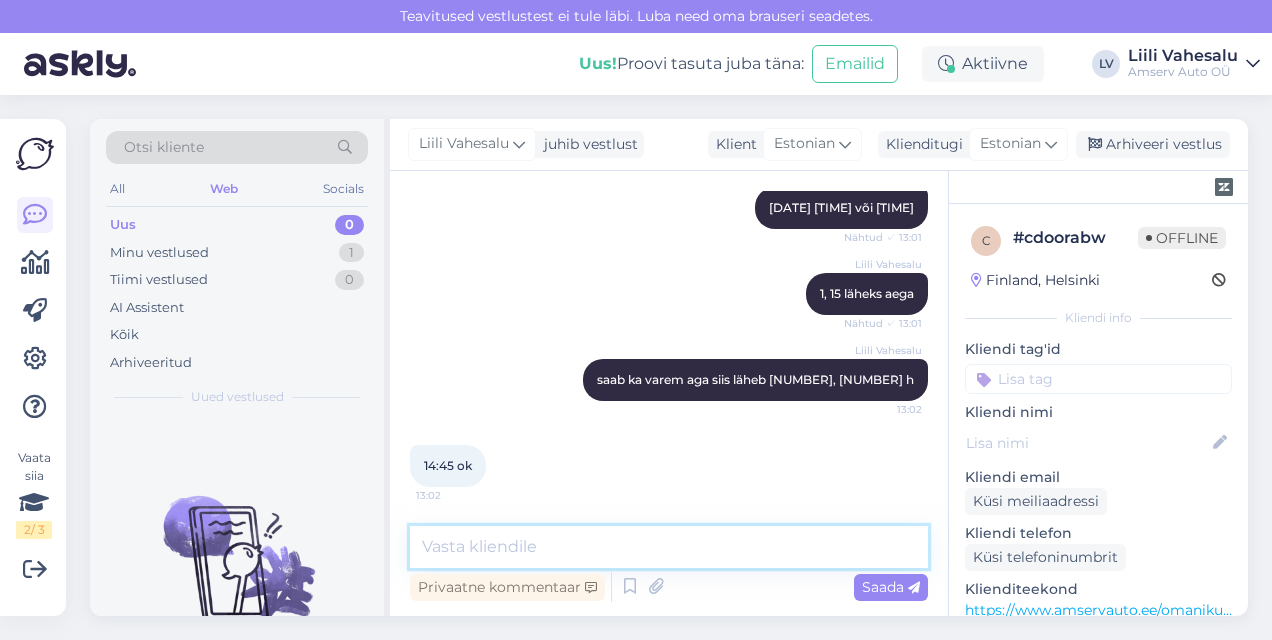 click at bounding box center (669, 547) 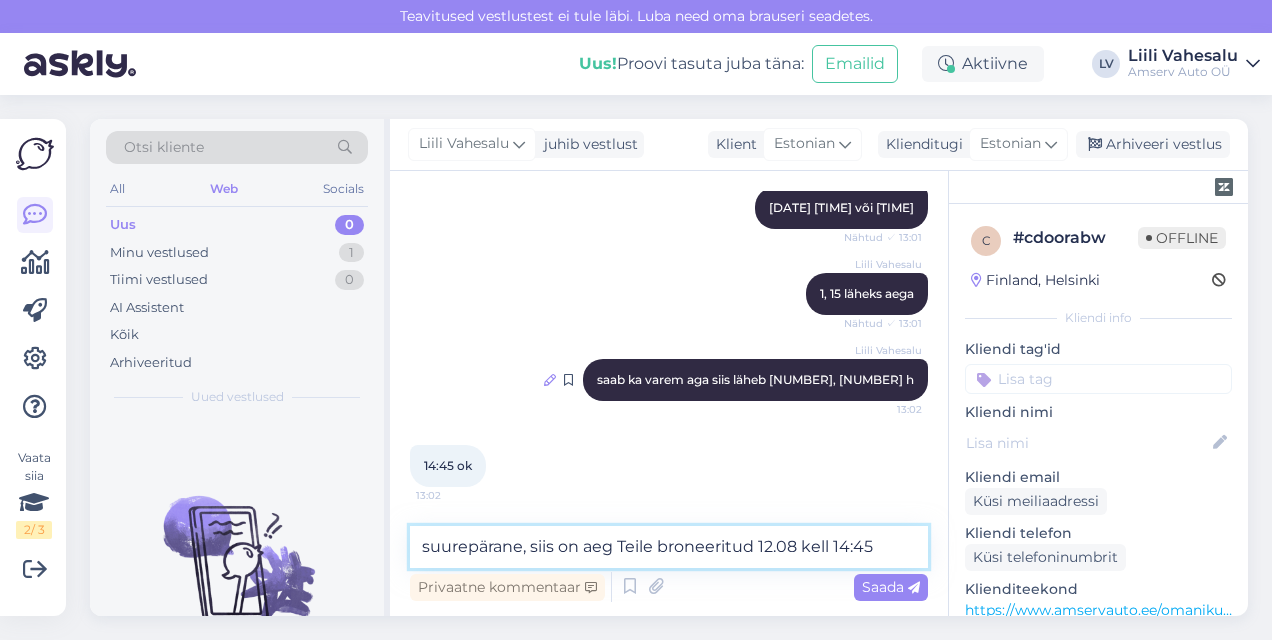 type on "suurepärane, siis on aeg Teile broneeritud 12.08 kell 14:45" 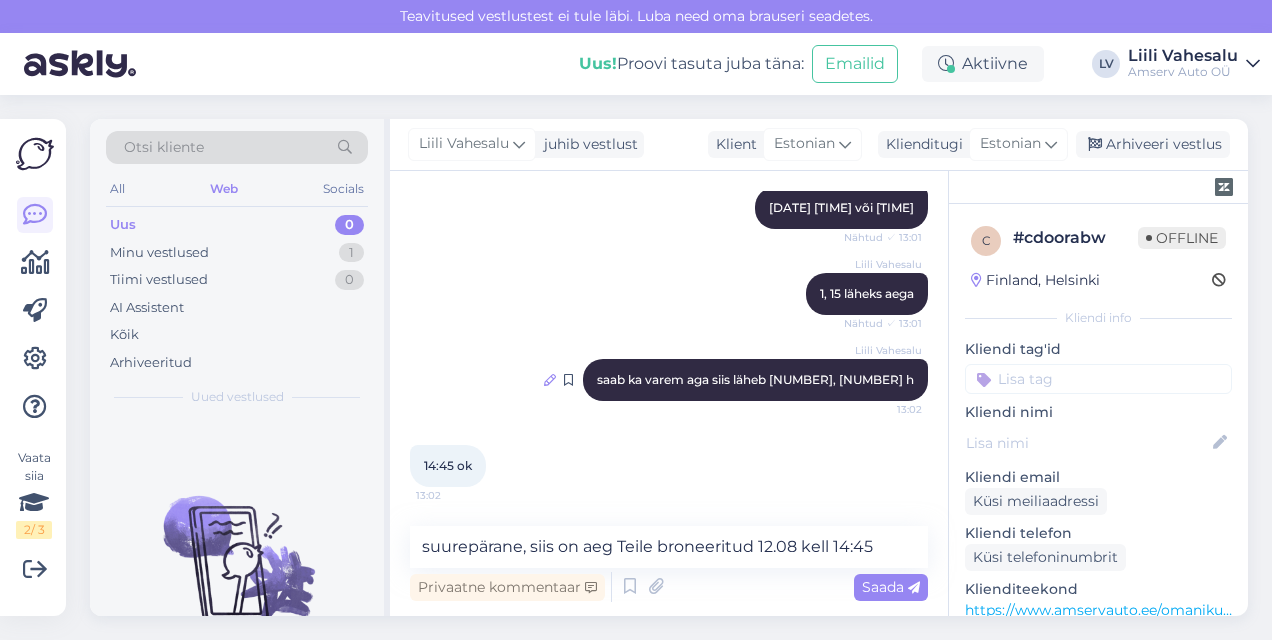 click at bounding box center [550, 380] 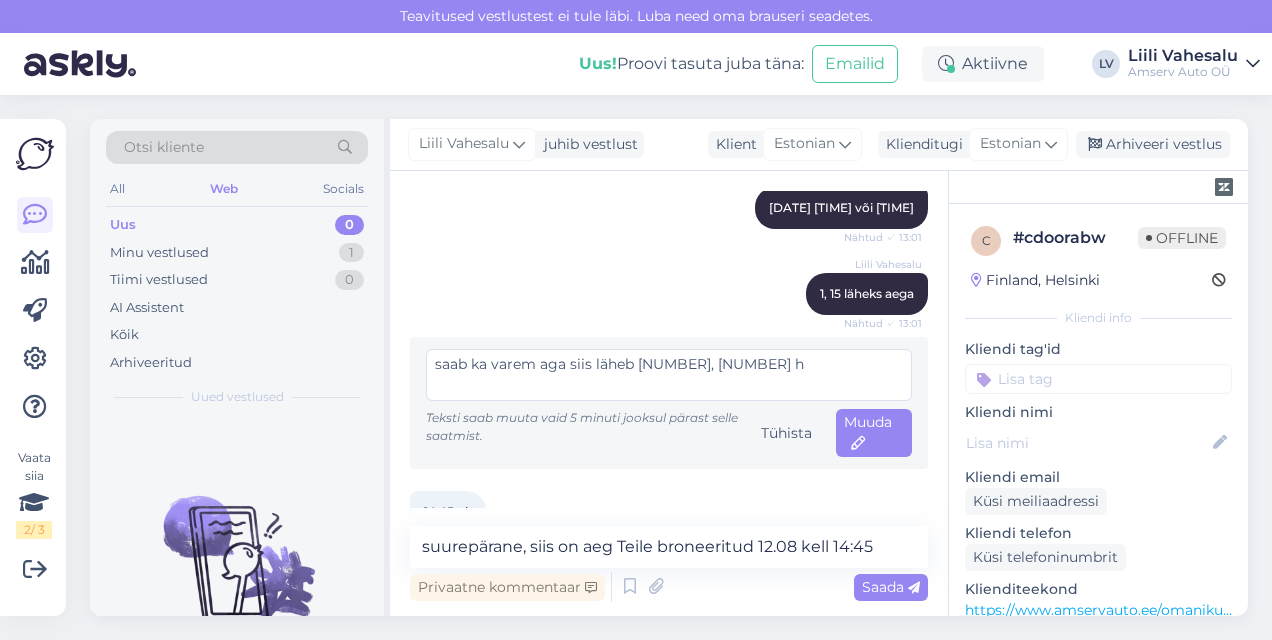 click on "saab ka varem aga siis läheb [NUMBER], [NUMBER] h" at bounding box center [669, 375] 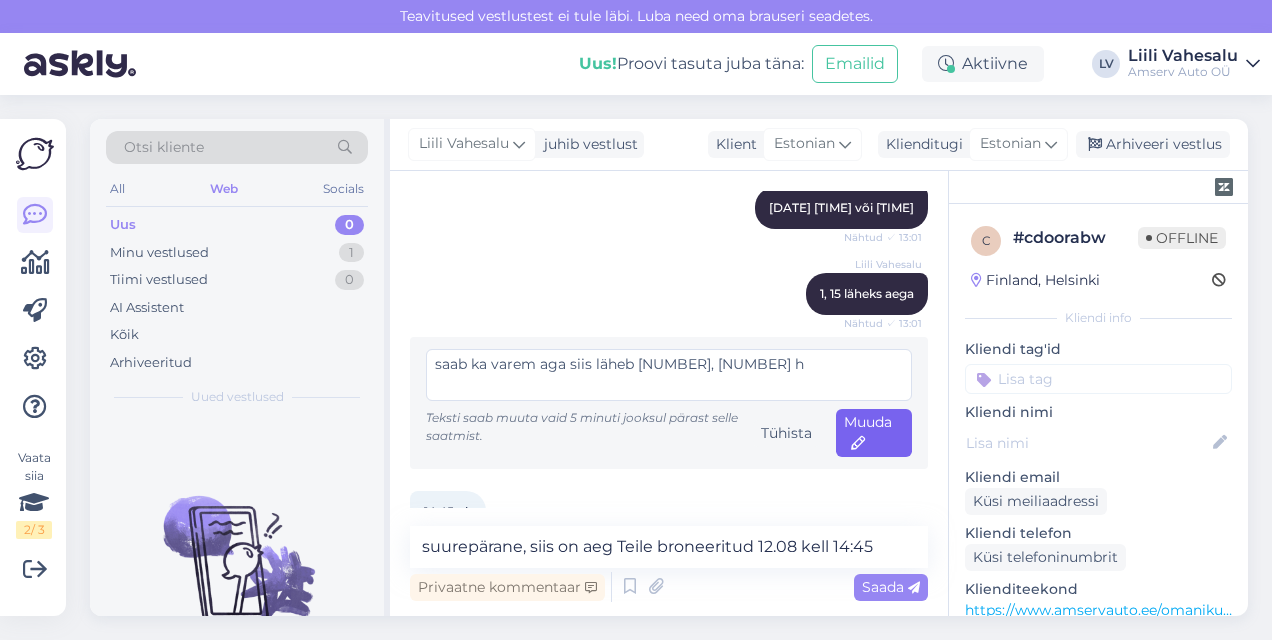type on "saab ka varem aga siis läheb [NUMBER], [NUMBER] h" 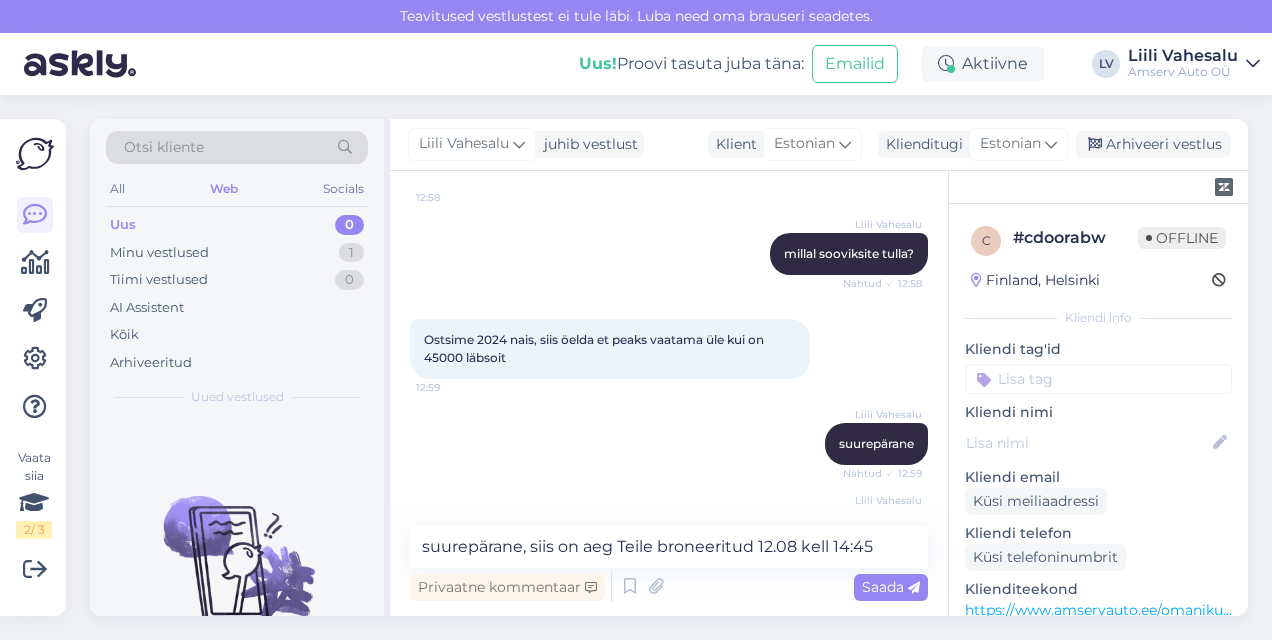 scroll, scrollTop: 556, scrollLeft: 0, axis: vertical 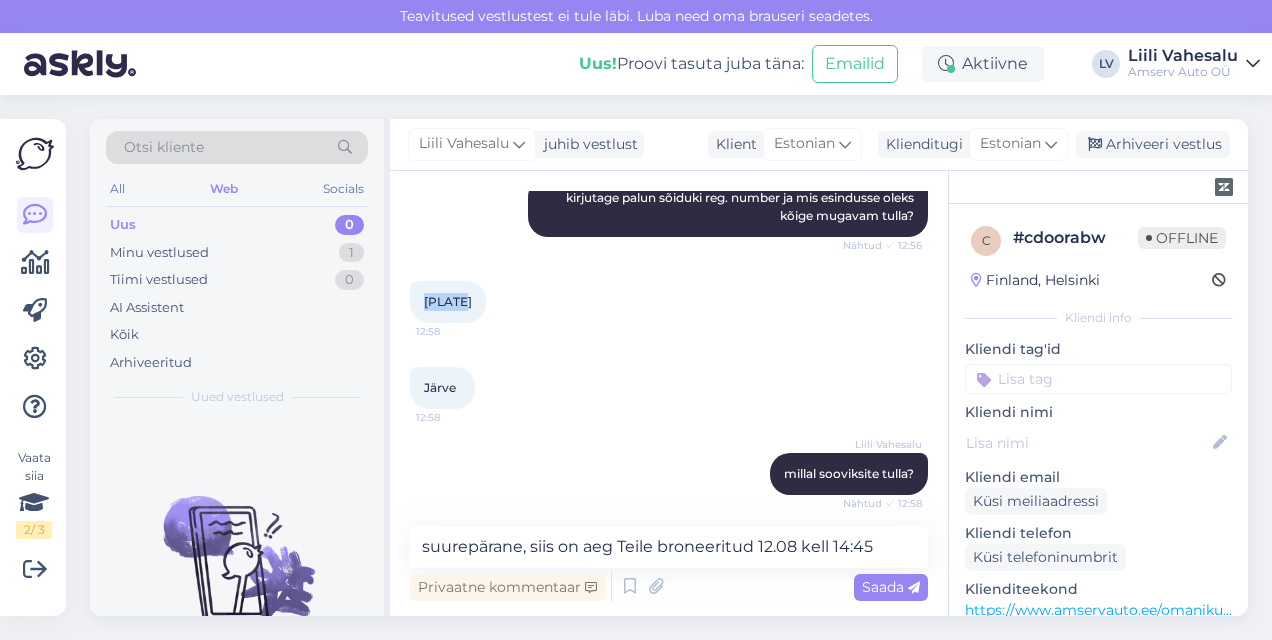 drag, startPoint x: 470, startPoint y: 301, endPoint x: 425, endPoint y: 301, distance: 45 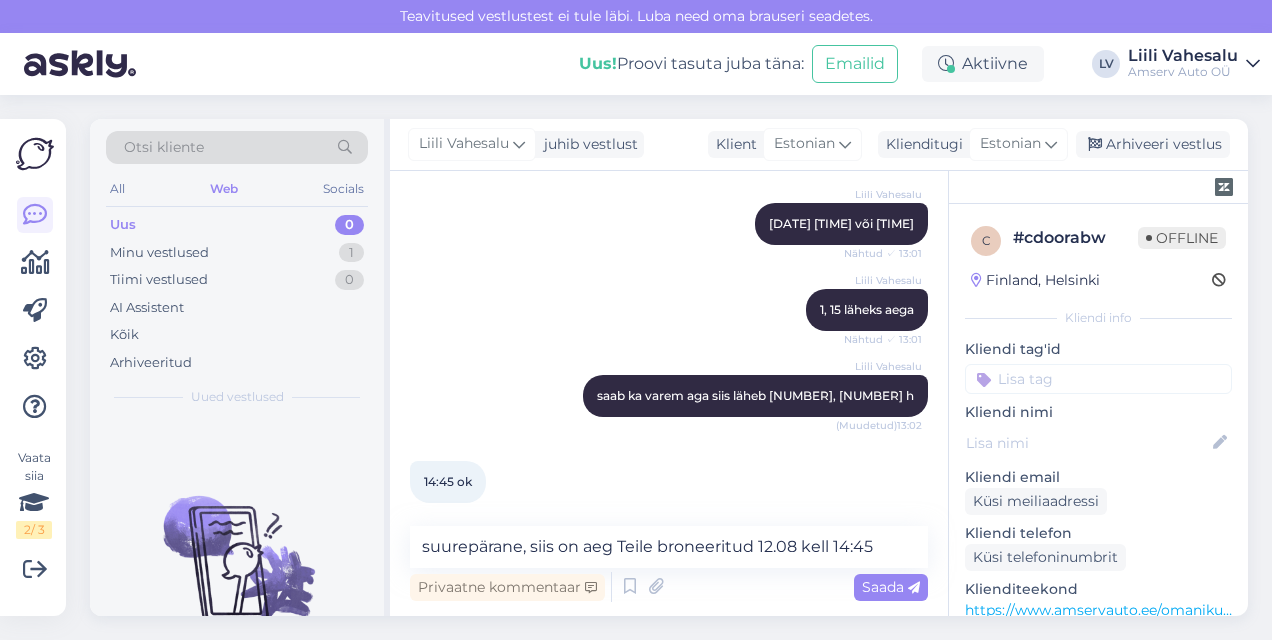 scroll, scrollTop: 1356, scrollLeft: 0, axis: vertical 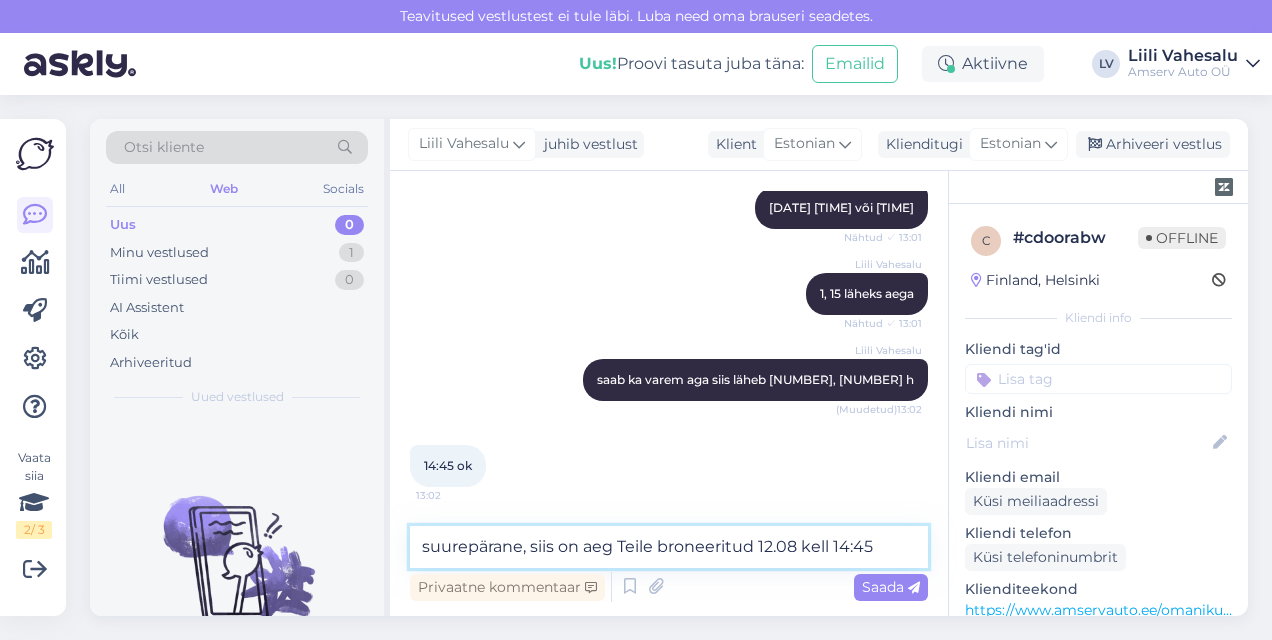 click on "suurepärane, siis on aeg Teile broneeritud 12.08 kell 14:45" at bounding box center (669, 547) 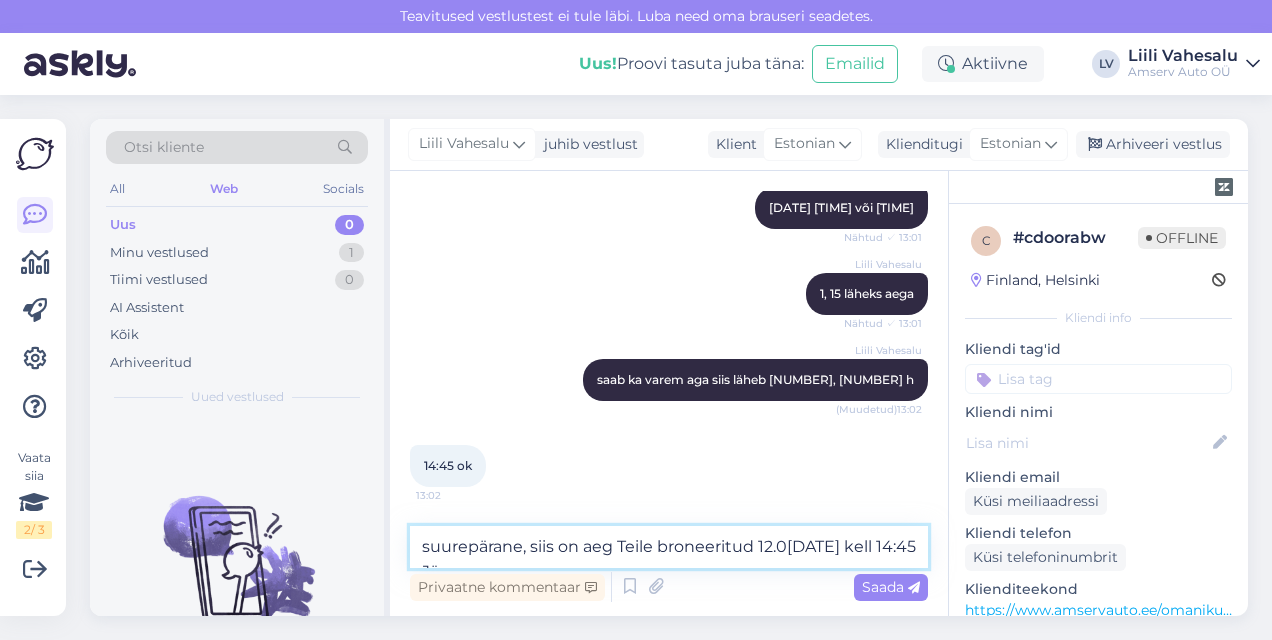 type on "suurepärane, siis on aeg Teile broneeritud [DATE] kell [TIME] [CITY]" 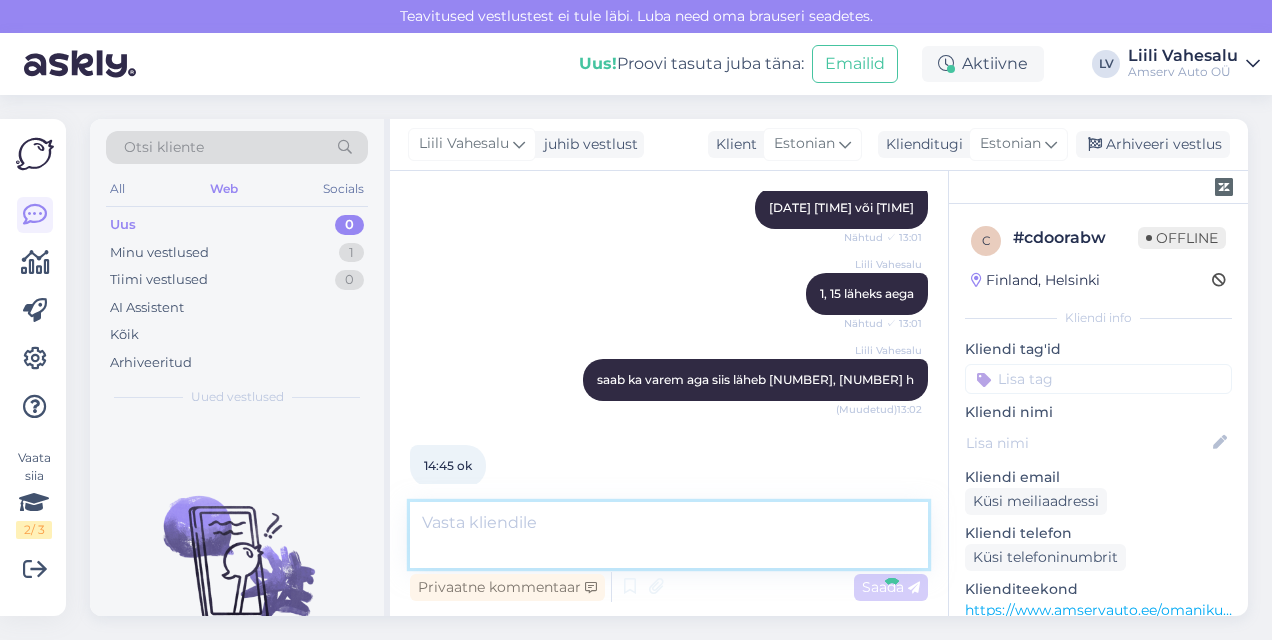 scroll, scrollTop: 1460, scrollLeft: 0, axis: vertical 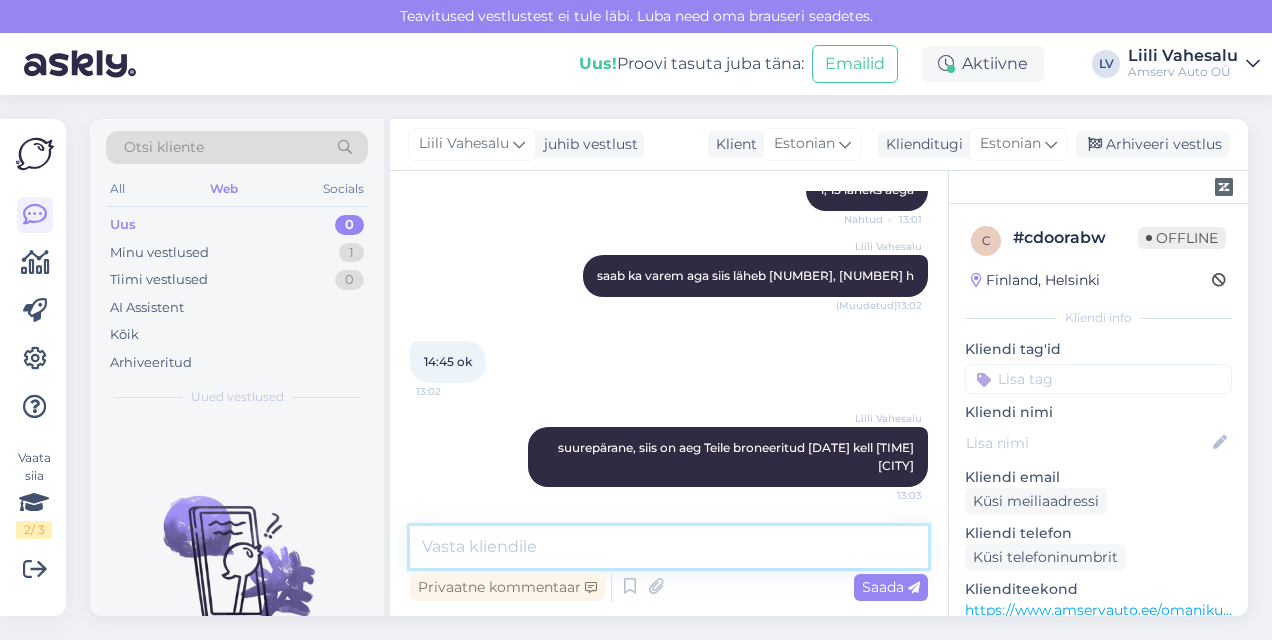 click at bounding box center (669, 547) 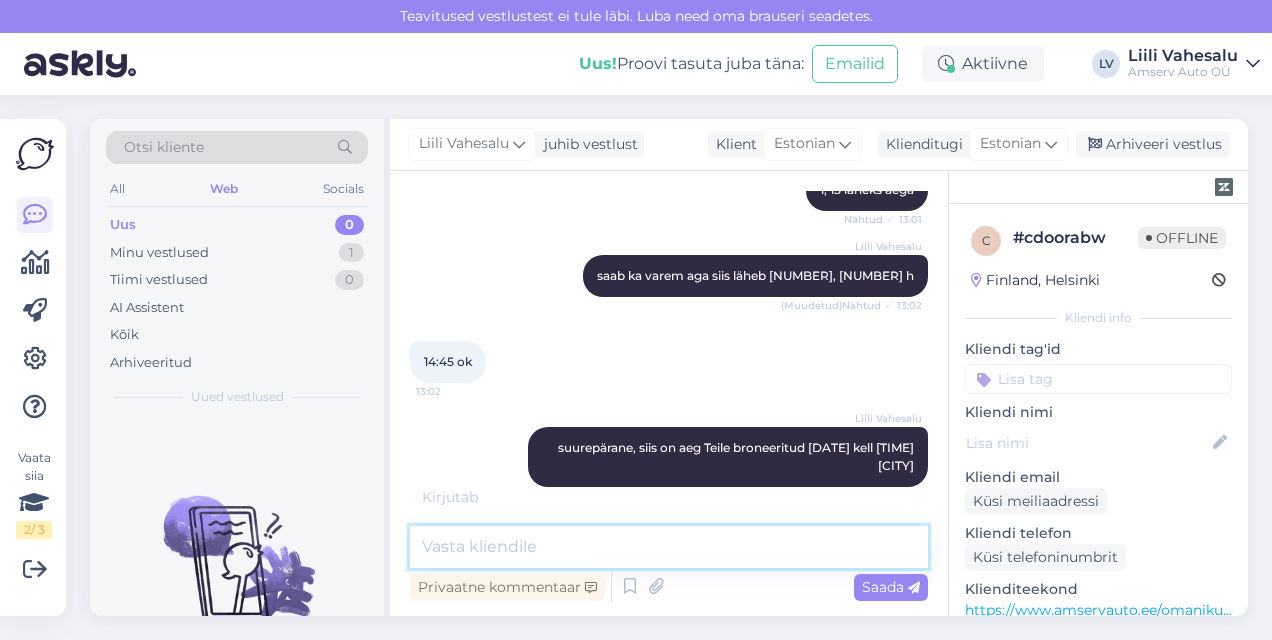 scroll, scrollTop: 1482, scrollLeft: 0, axis: vertical 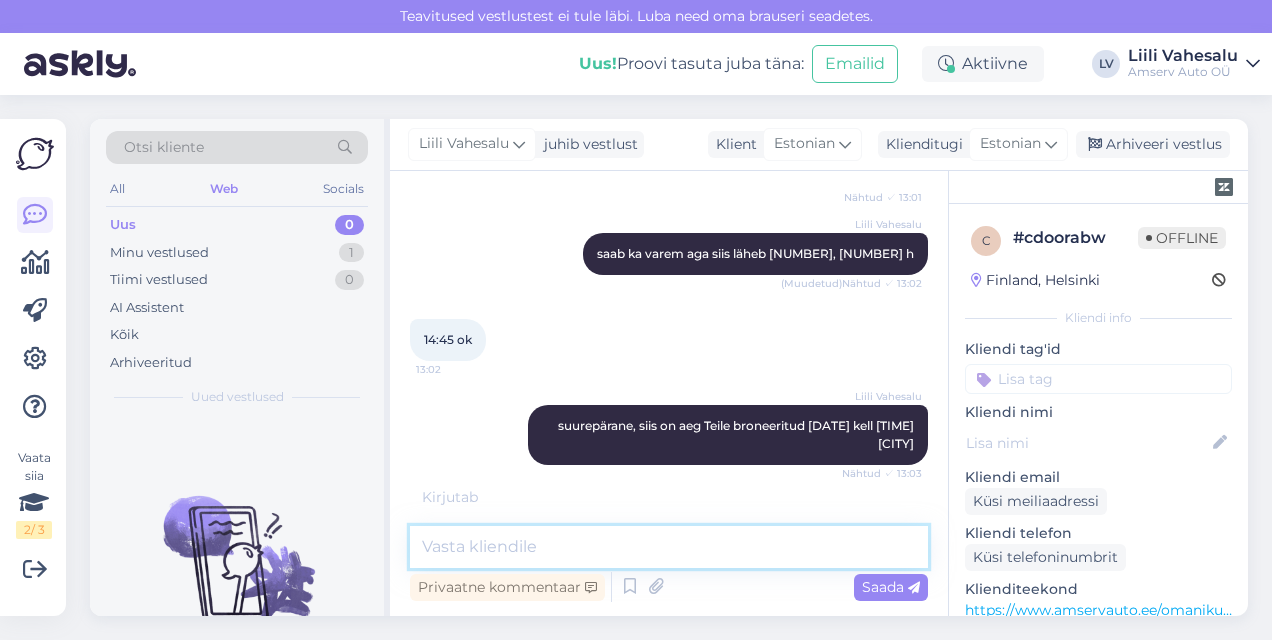 type on "p" 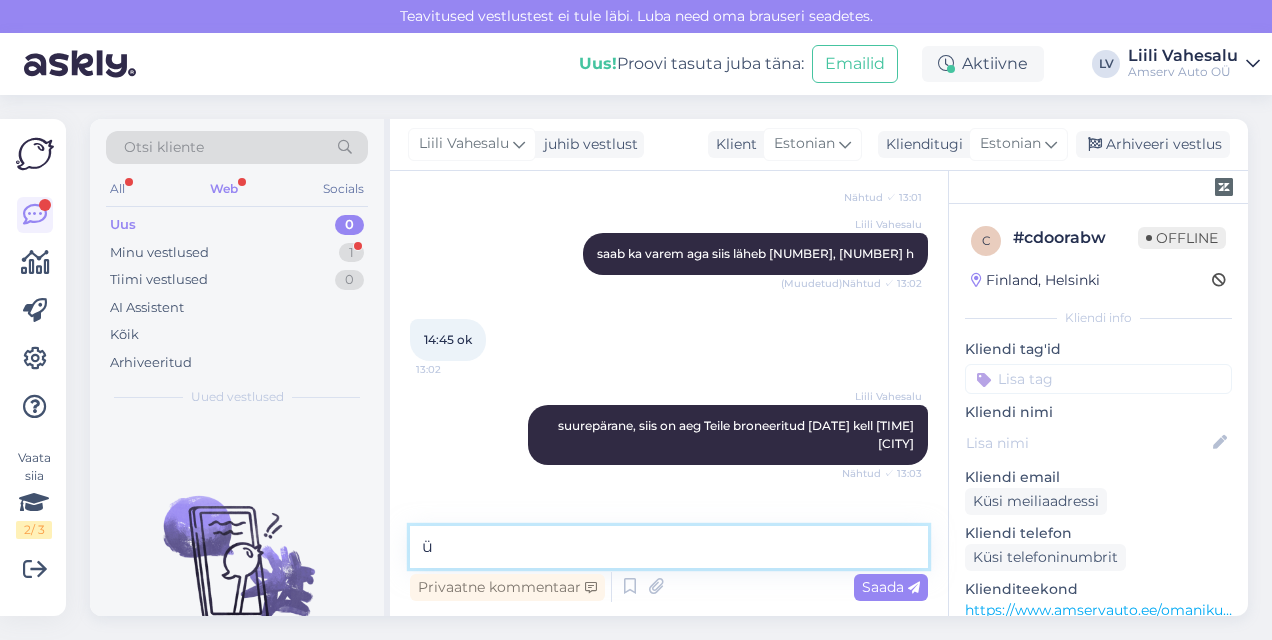 scroll, scrollTop: 1546, scrollLeft: 0, axis: vertical 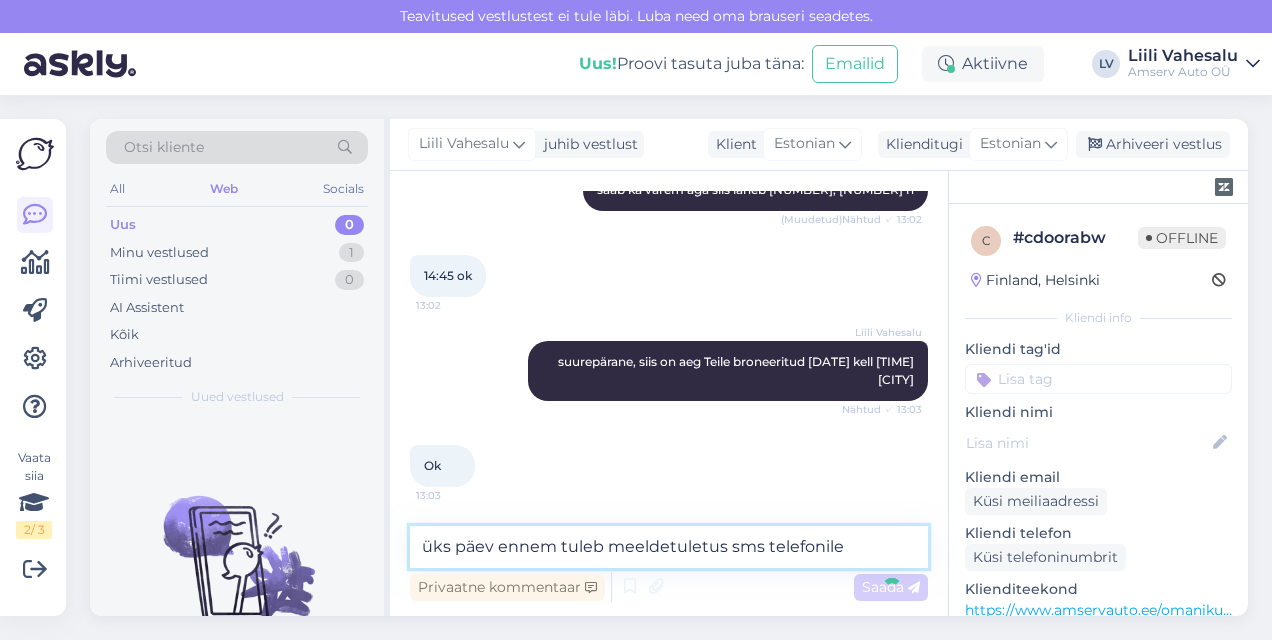 type on "üks päev ennem tuleb meeldetuletus sms telefonilej" 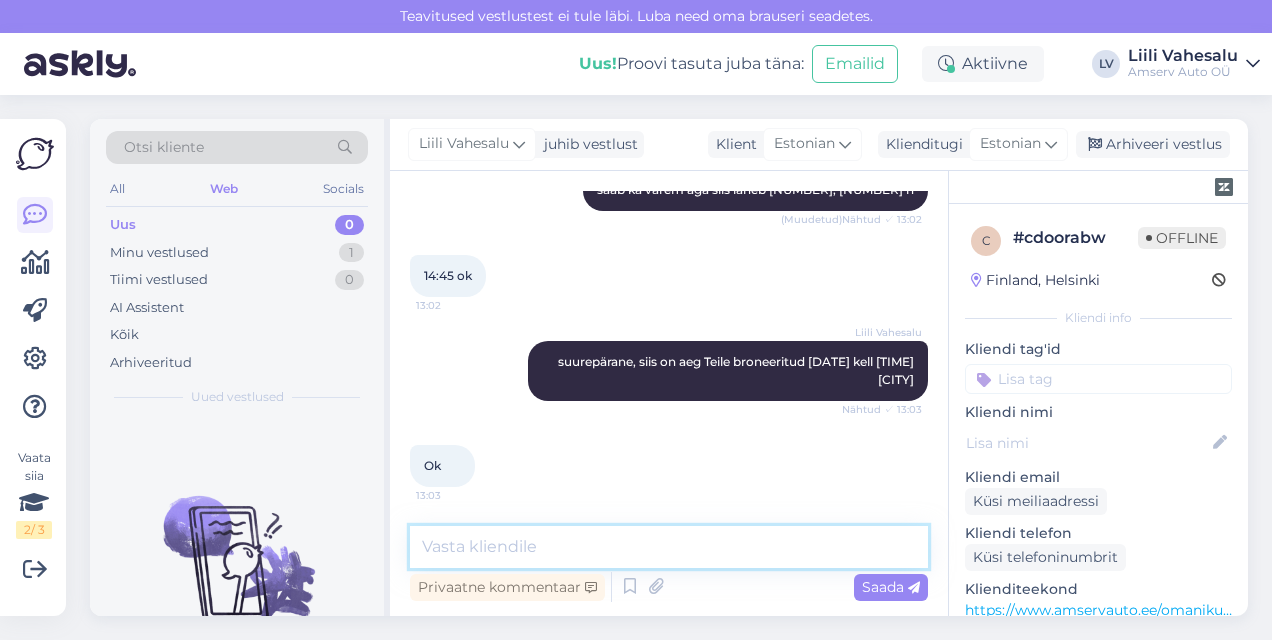 scroll, scrollTop: 1632, scrollLeft: 0, axis: vertical 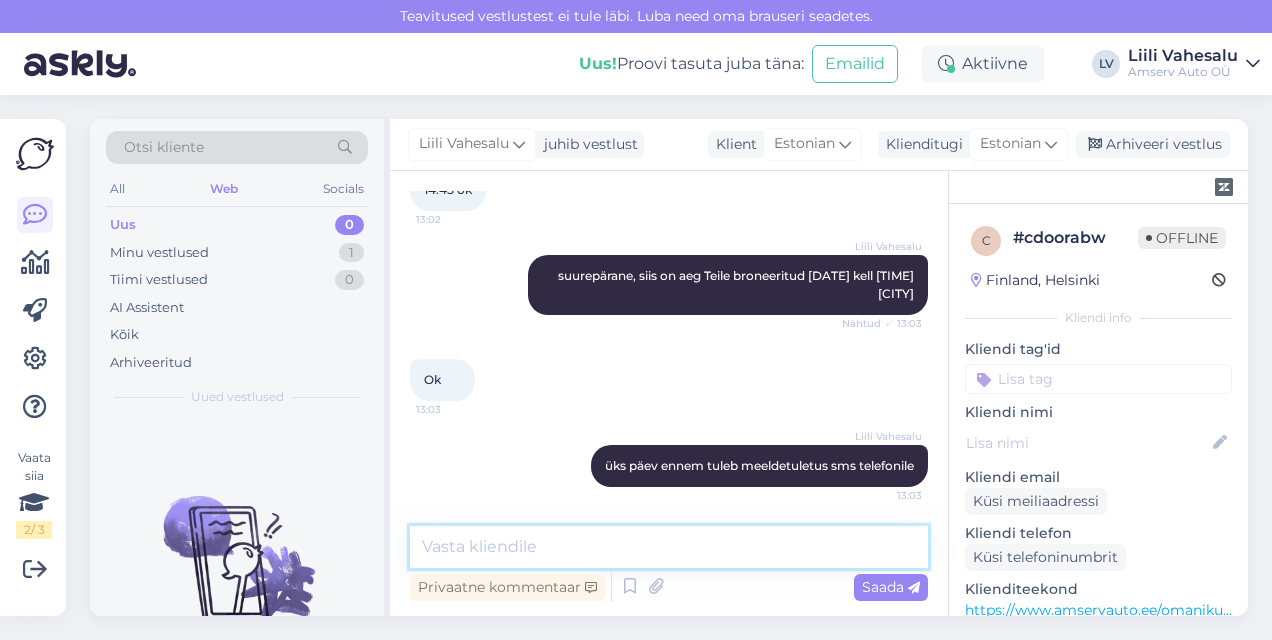 type on "a" 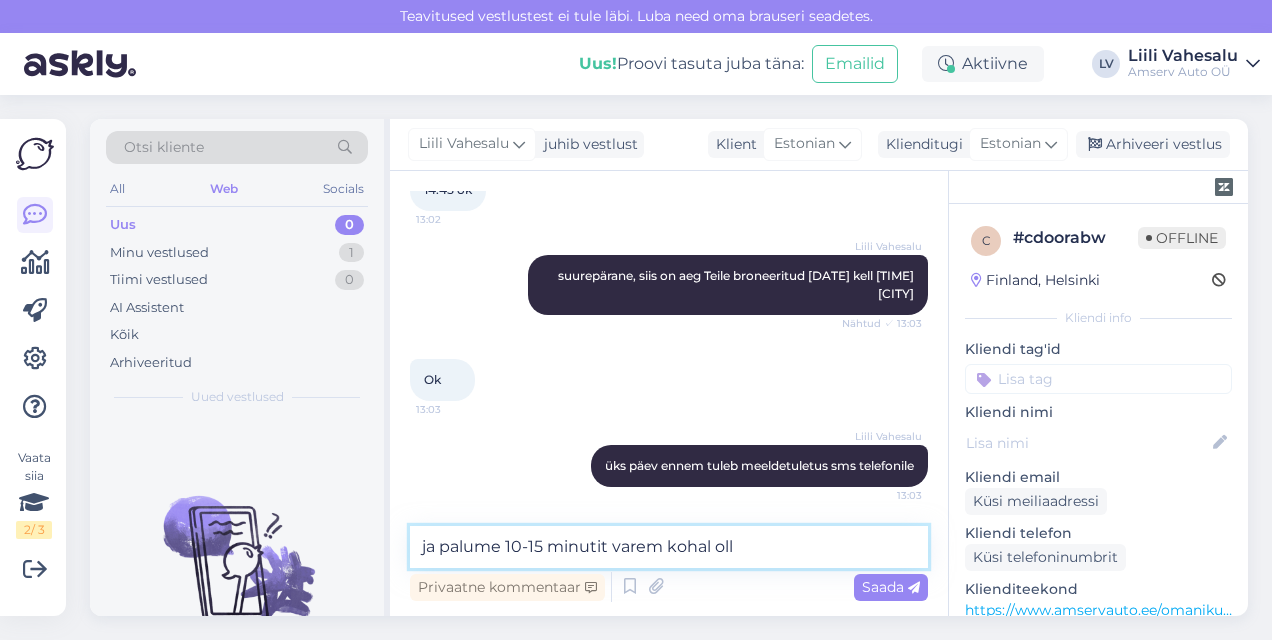 type on "ja palume 10-15 minutit varem kohal olla" 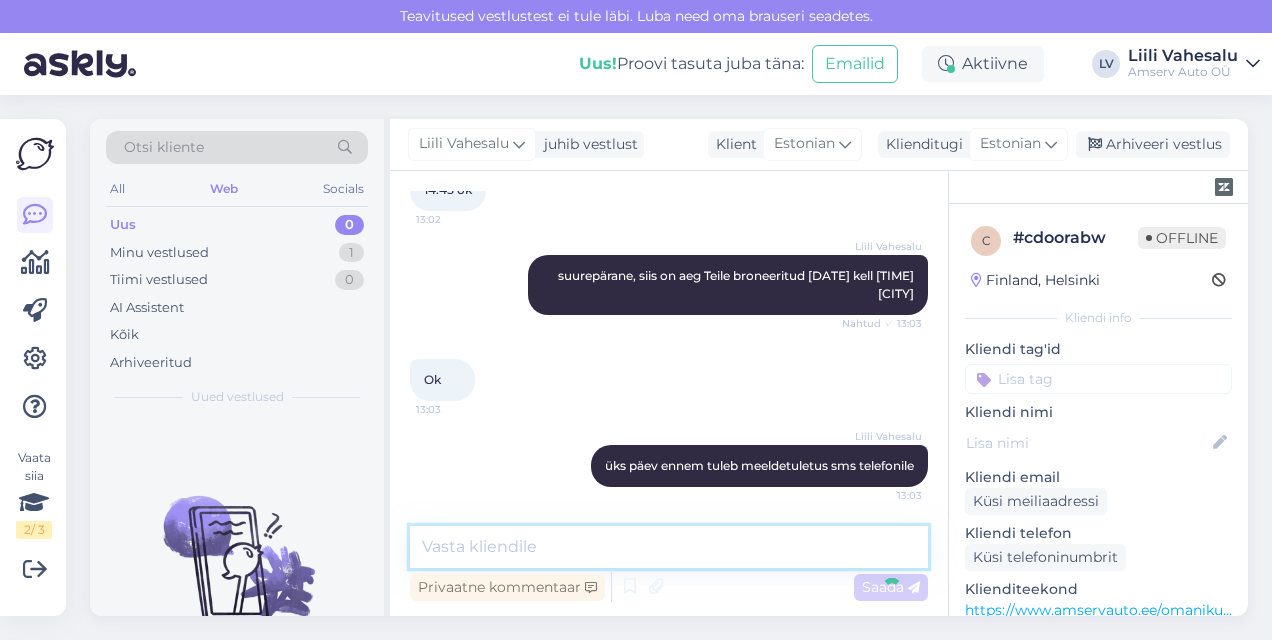 scroll, scrollTop: 1718, scrollLeft: 0, axis: vertical 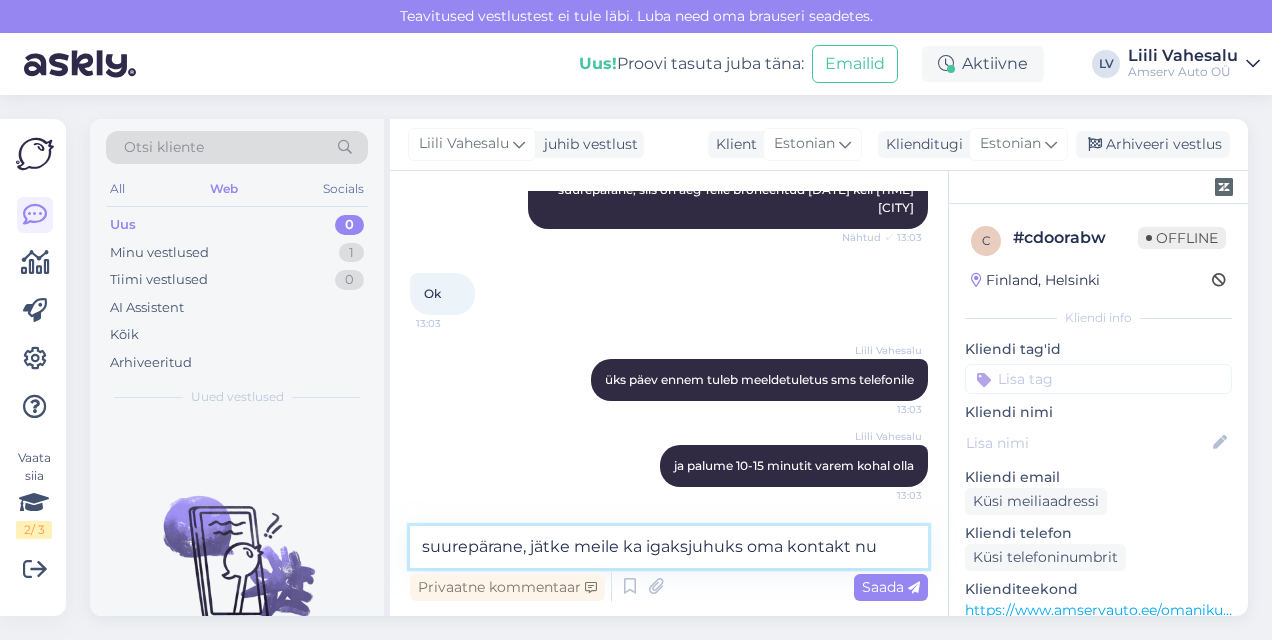 type on "suur tänu pöördumise eest ja ilusat päeva jätku Teile :)" 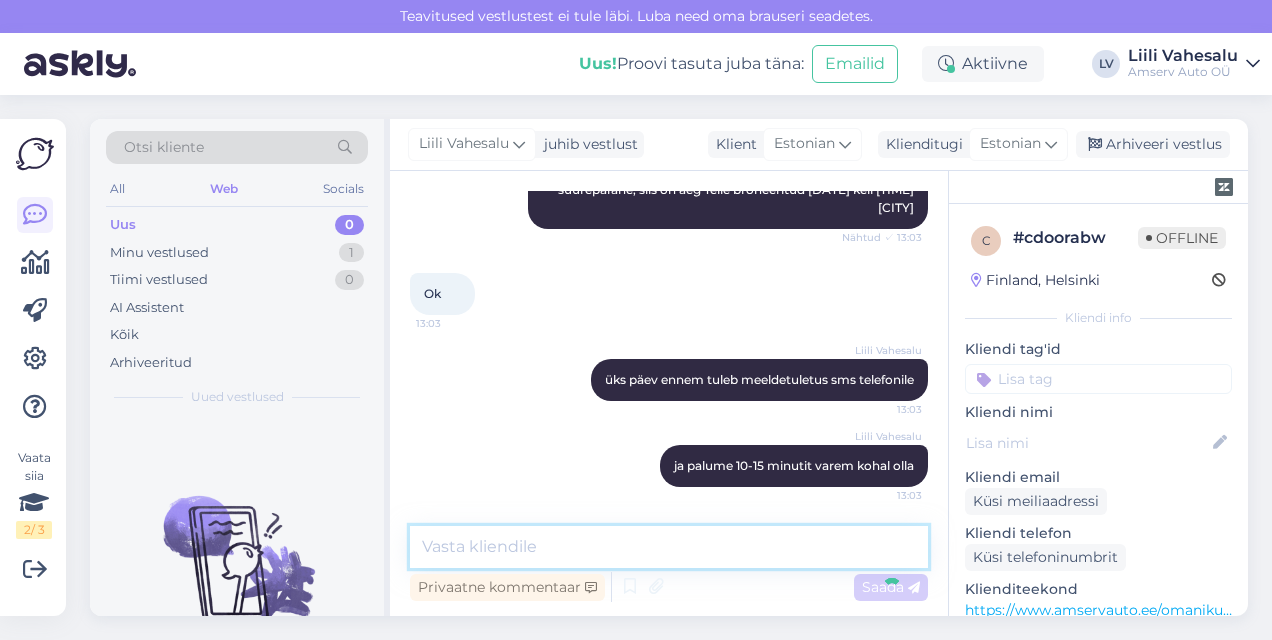 scroll, scrollTop: 1804, scrollLeft: 0, axis: vertical 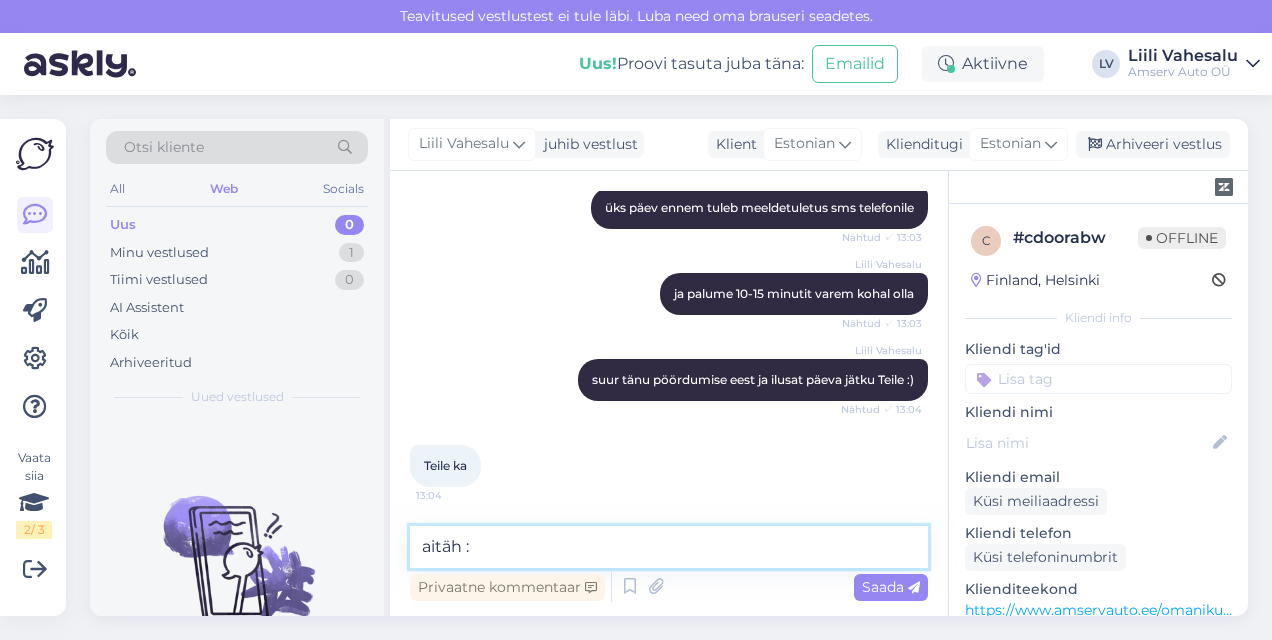 type on "aitäh :)" 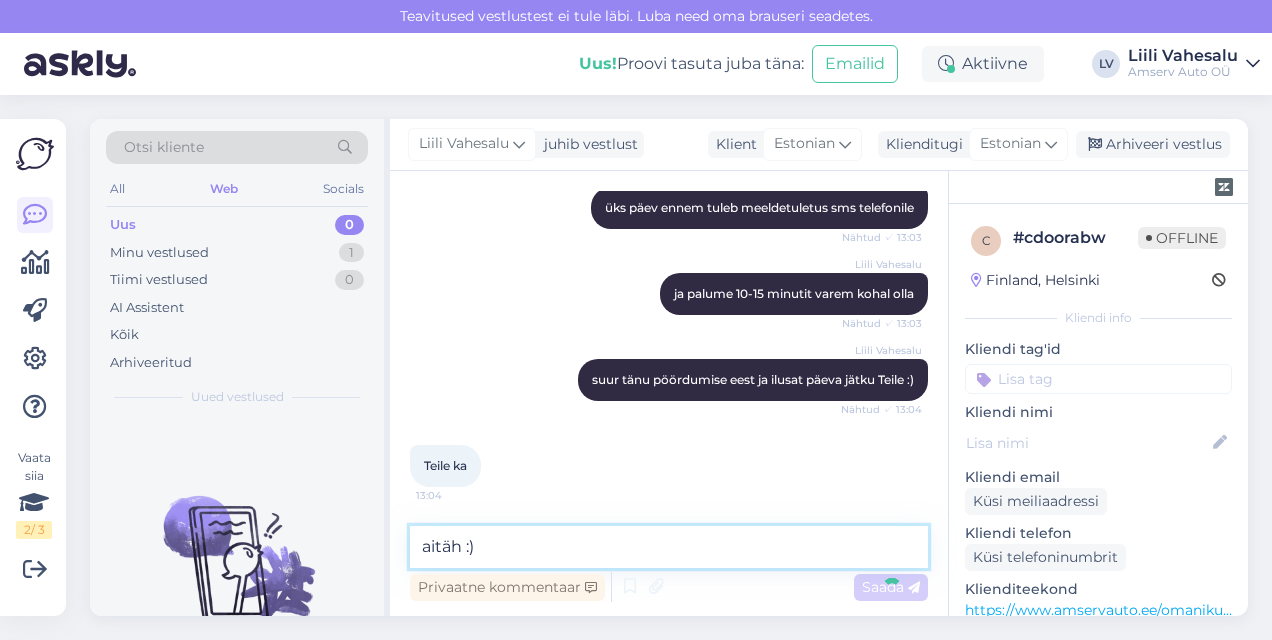type 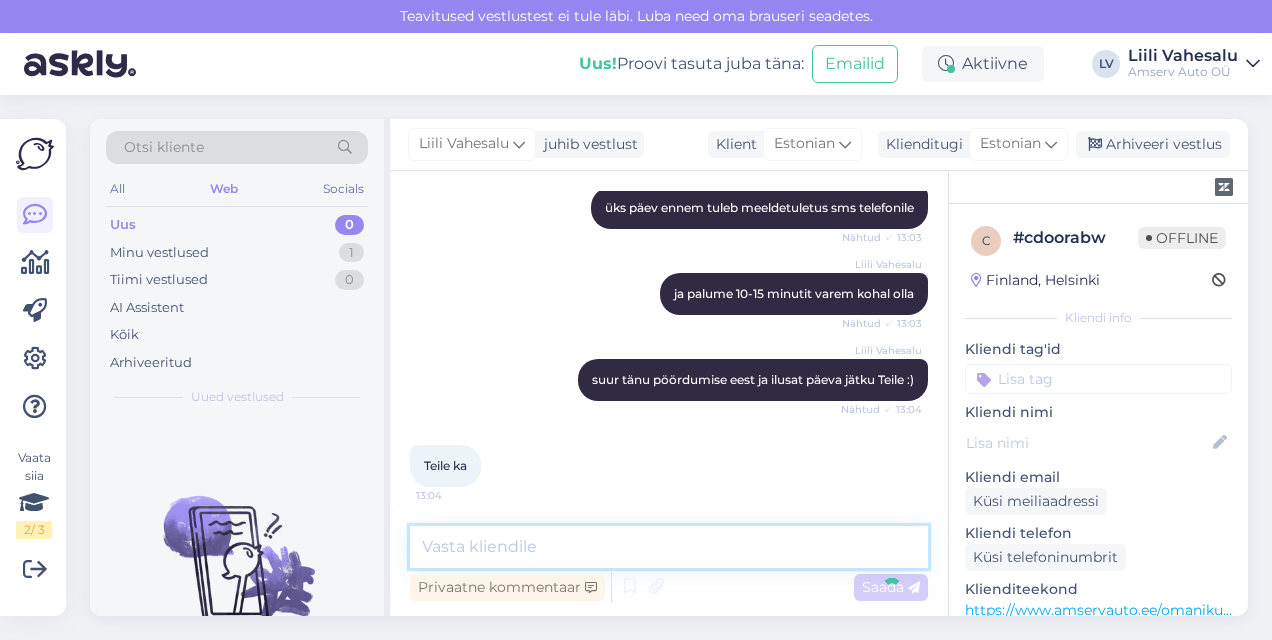 scroll, scrollTop: 1976, scrollLeft: 0, axis: vertical 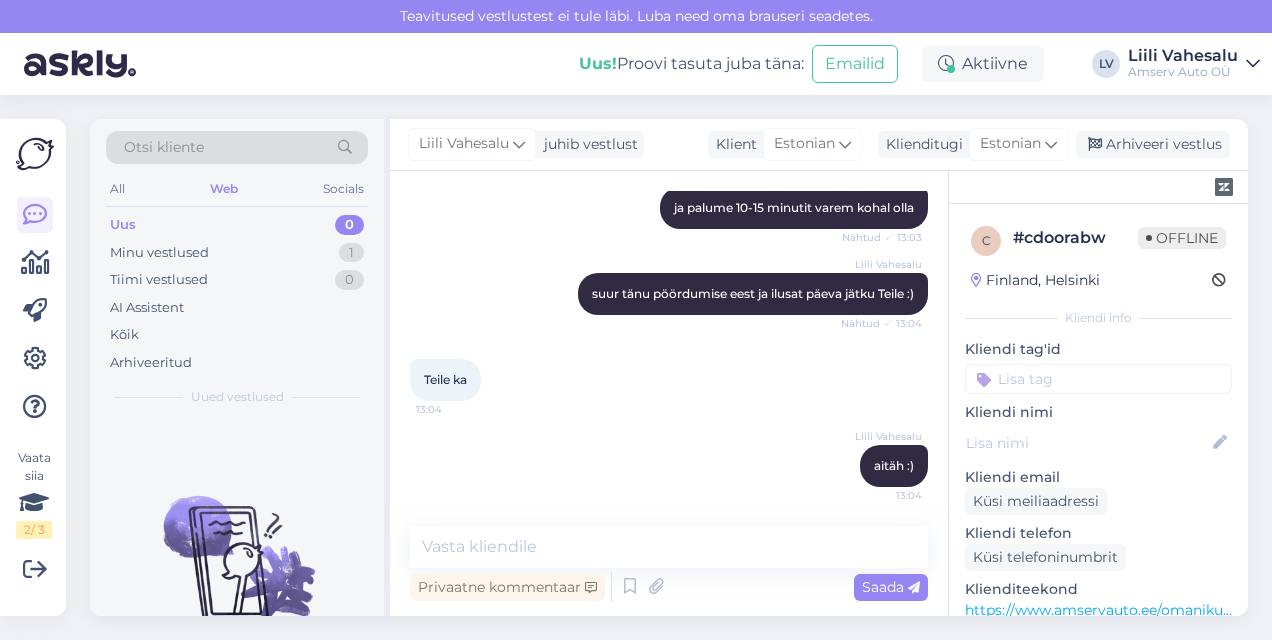 click at bounding box center (1098, 379) 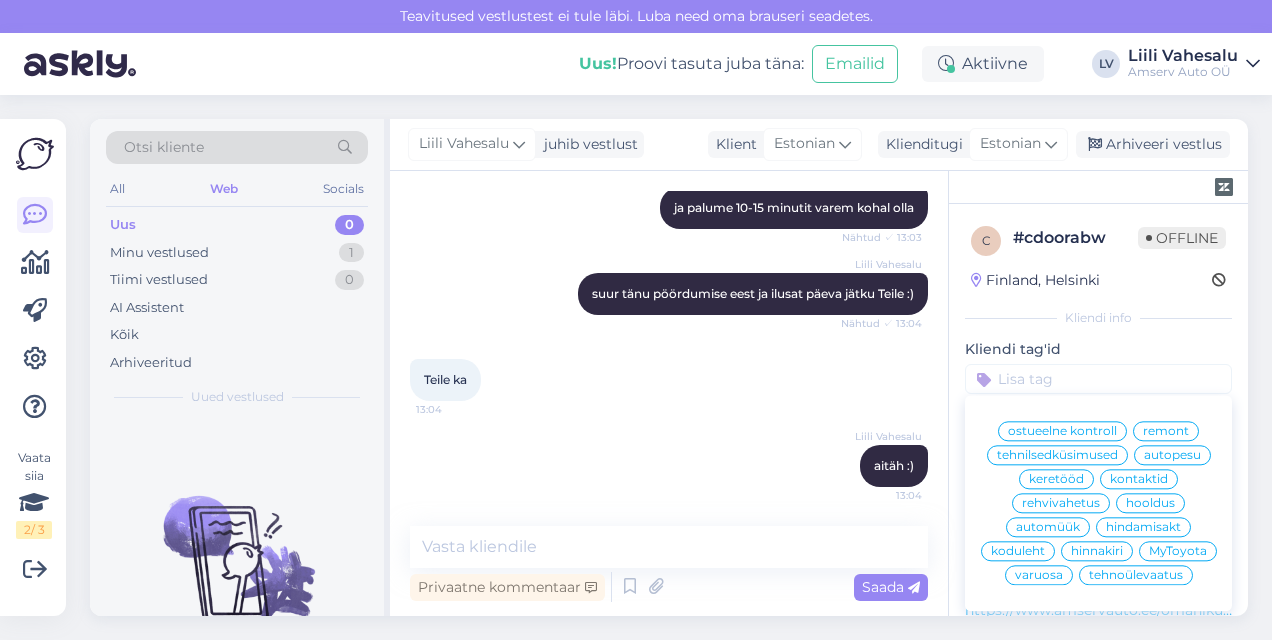 click on "hooldus" at bounding box center [1150, 503] 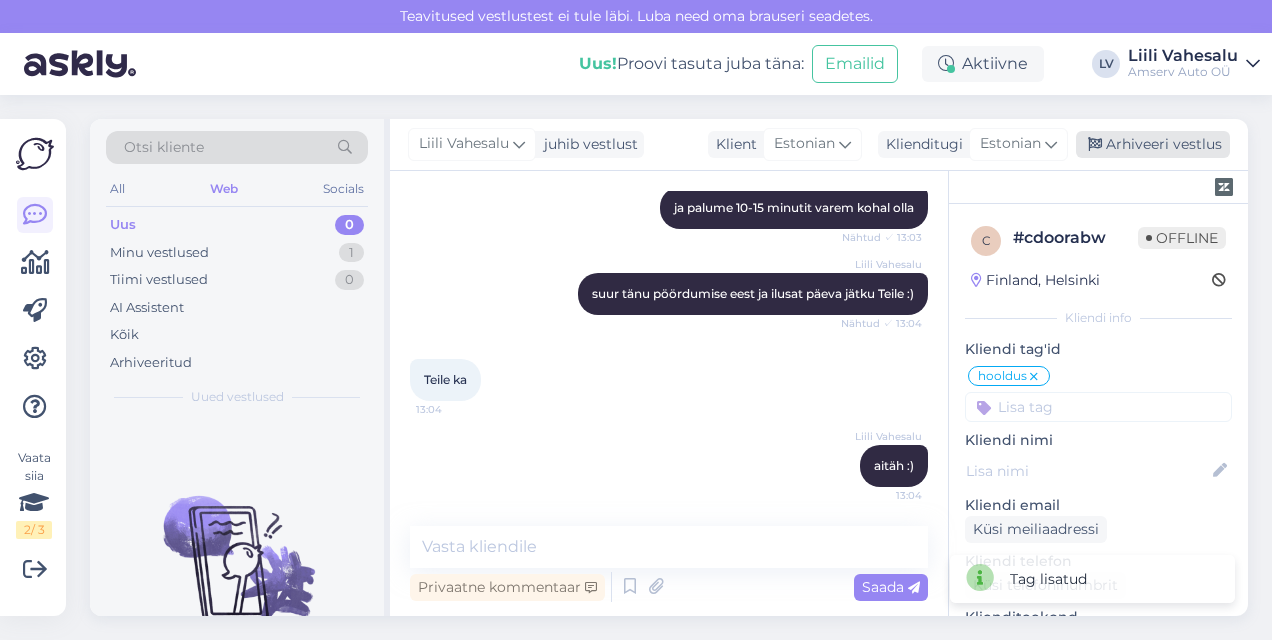 click on "Arhiveeri vestlus" at bounding box center [1153, 144] 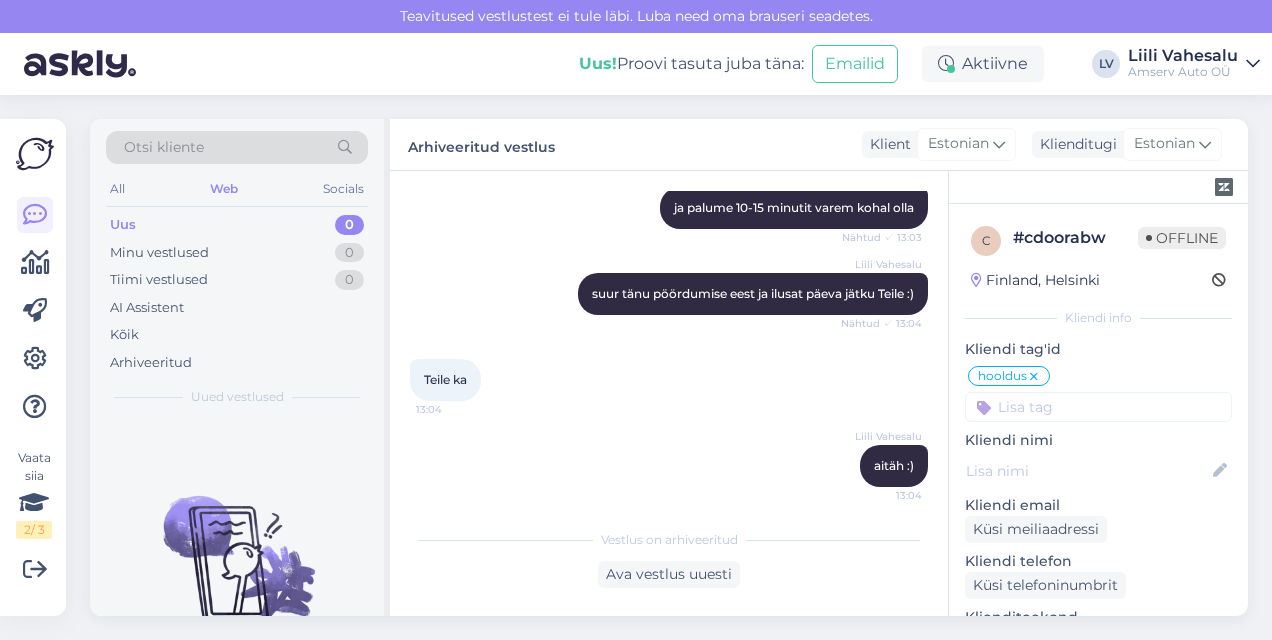 drag, startPoint x: 626, startPoint y: 586, endPoint x: 620, endPoint y: 614, distance: 28.635643 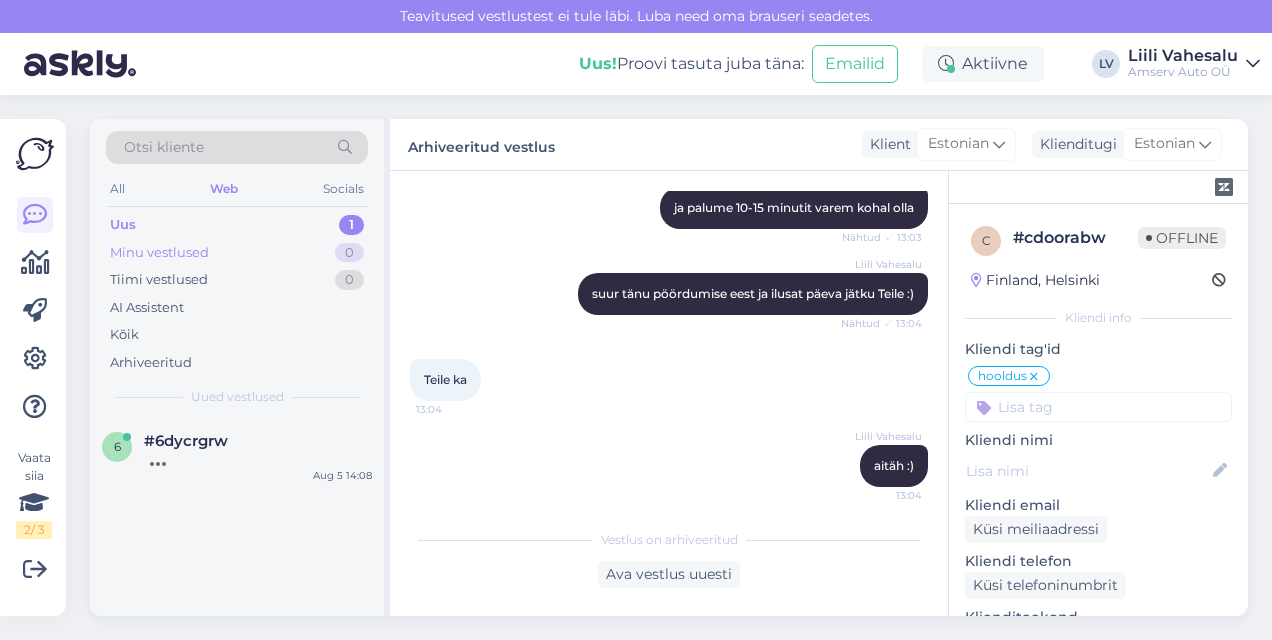 click on "Minu vestlused" at bounding box center [159, 253] 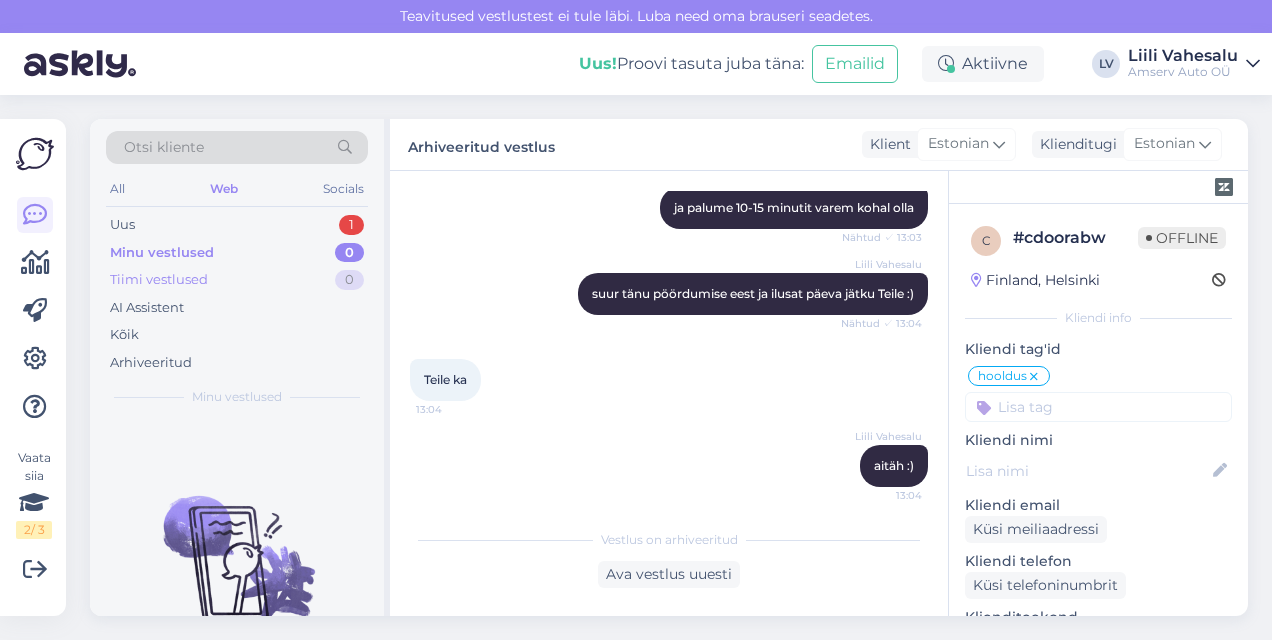 click on "Tiimi vestlused" at bounding box center [159, 280] 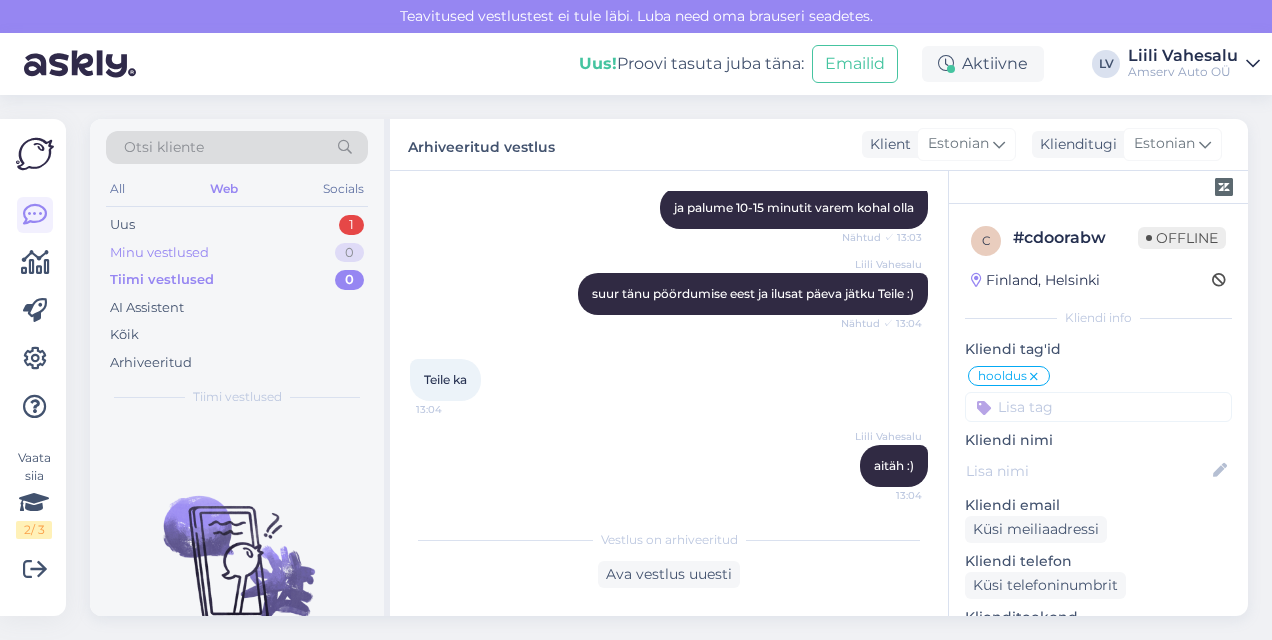 click on "Minu vestlused" at bounding box center (159, 253) 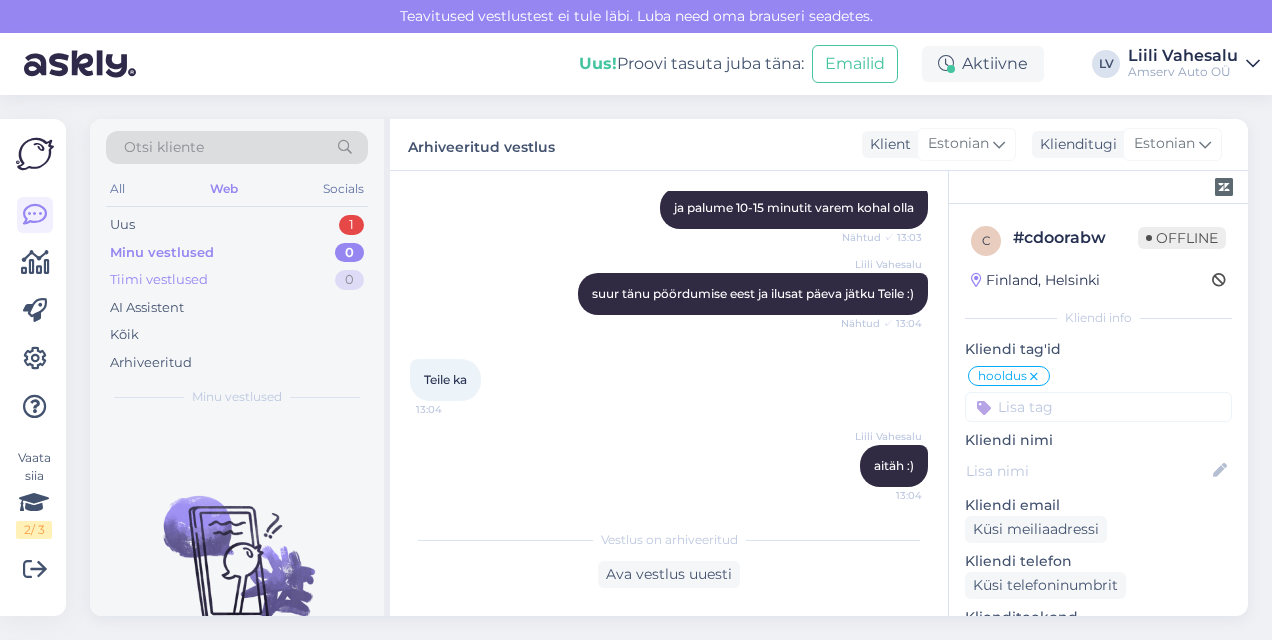 click on "Tiimi vestlused" at bounding box center (159, 280) 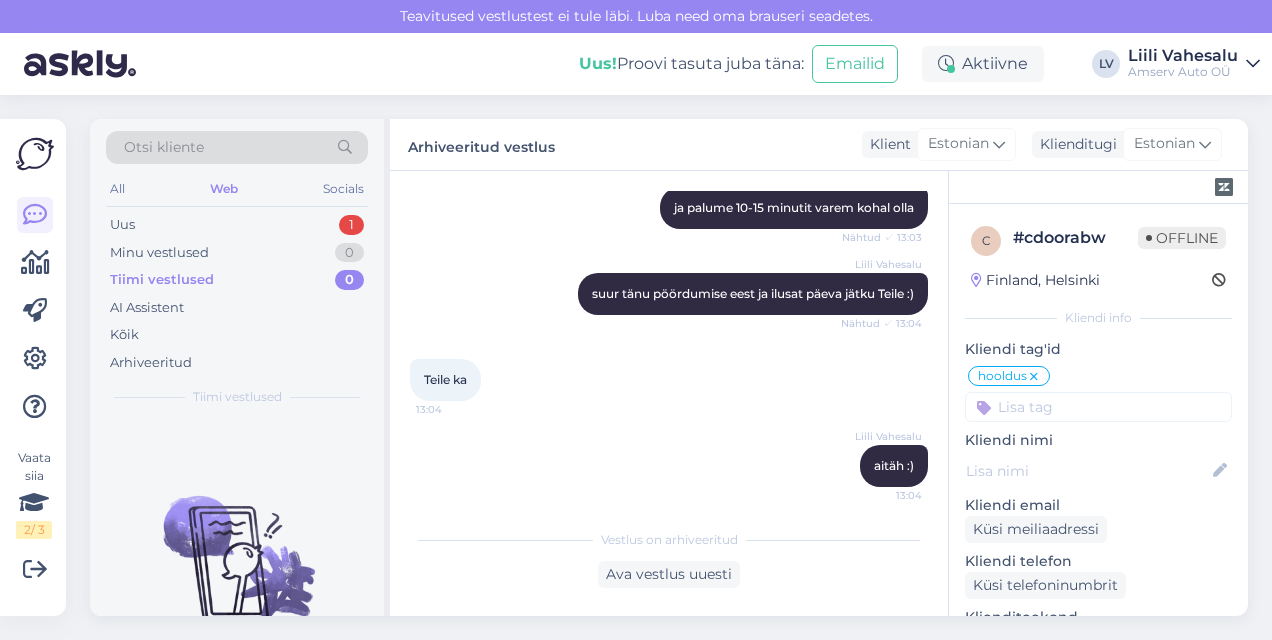 click on "Tiimi vestlused" at bounding box center (162, 280) 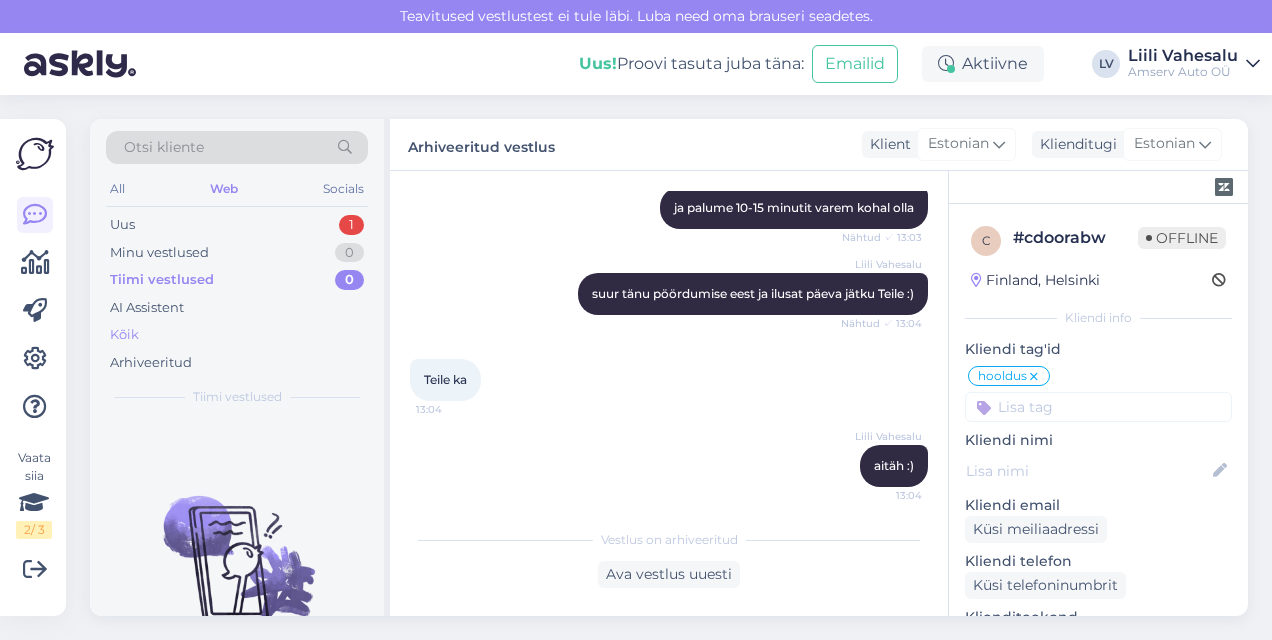 click on "Kõik" at bounding box center (237, 335) 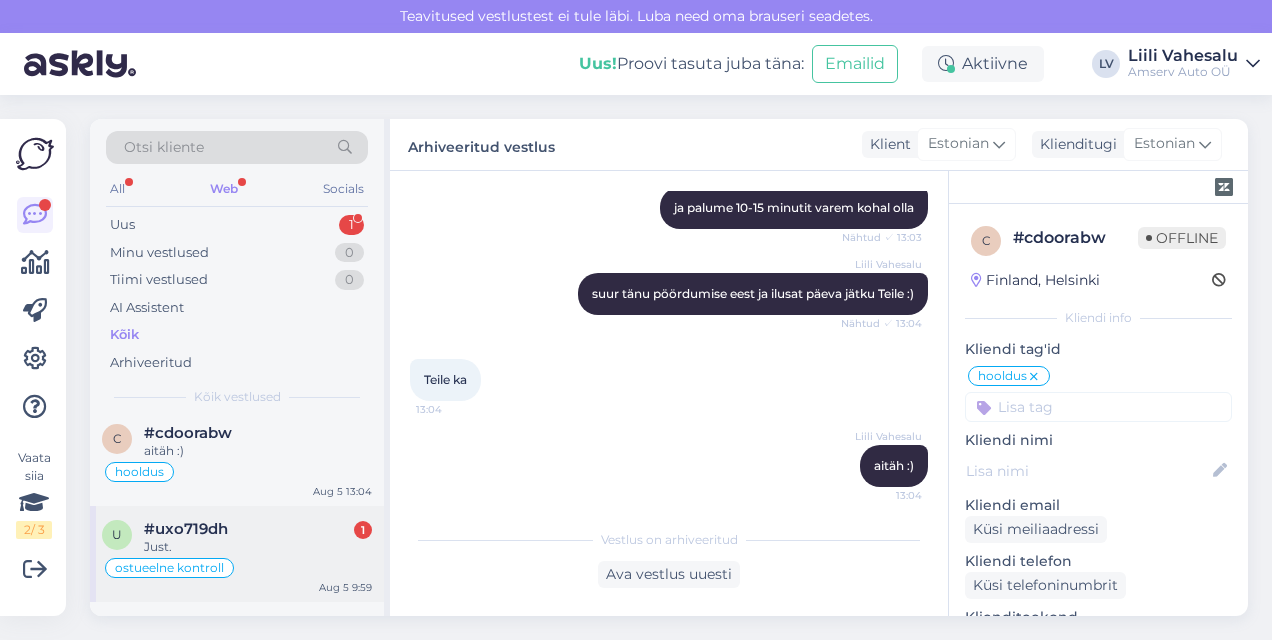 scroll, scrollTop: 0, scrollLeft: 0, axis: both 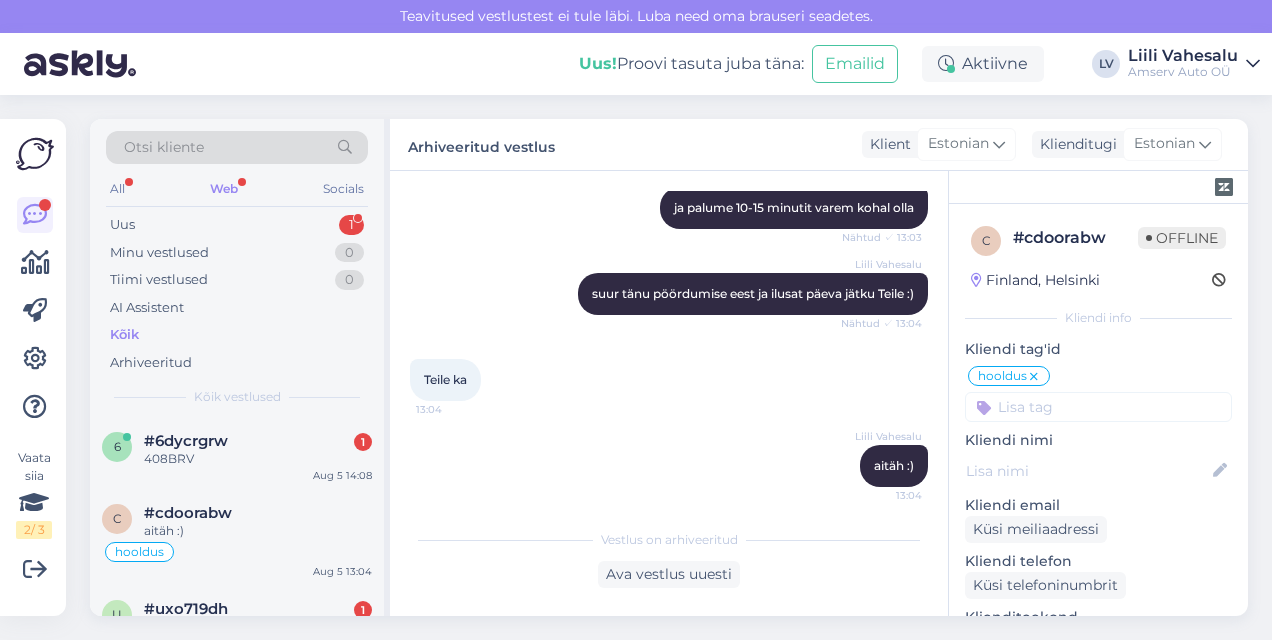 click on "Liili Vahesalu aitäh :) 13:04" at bounding box center [669, 466] 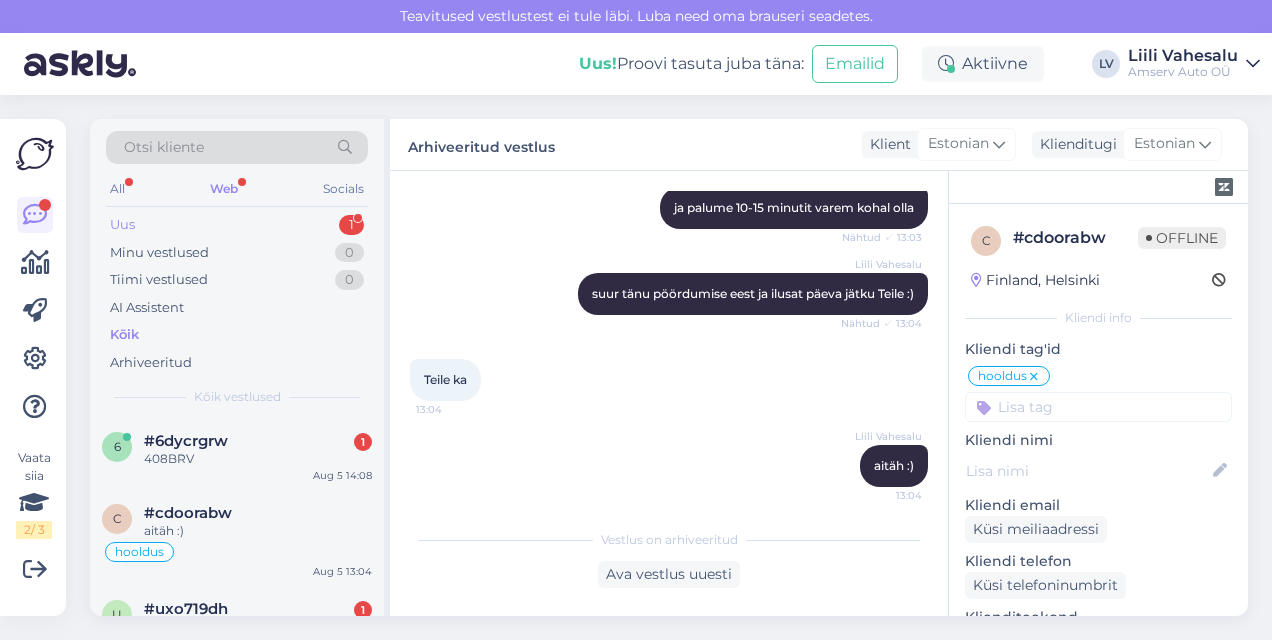 click on "Uus 1" at bounding box center (237, 225) 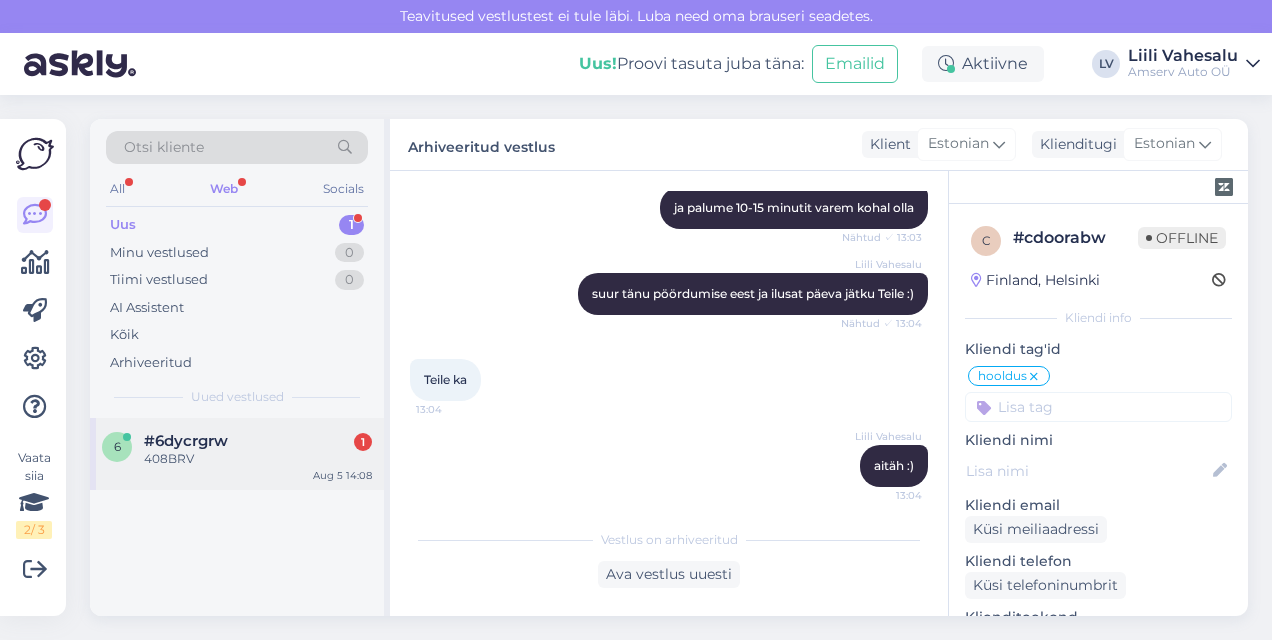 click on "6 #6dycrgrw 1 408BRV Aug 5 14:08" at bounding box center [237, 454] 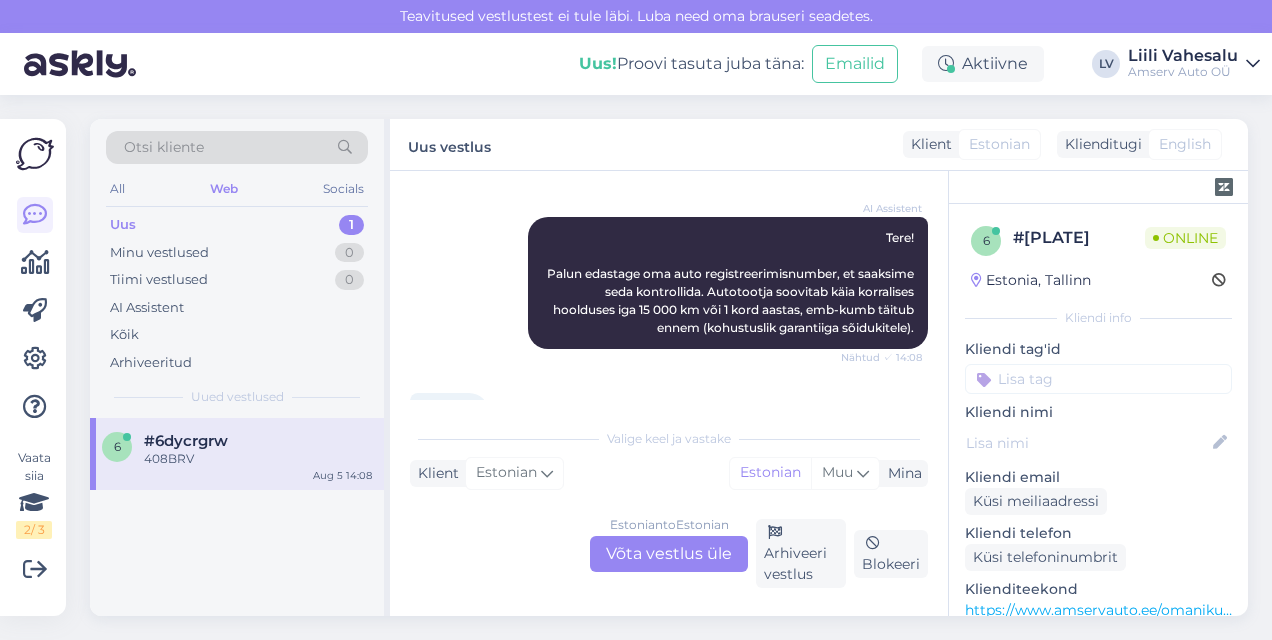 scroll, scrollTop: 290, scrollLeft: 0, axis: vertical 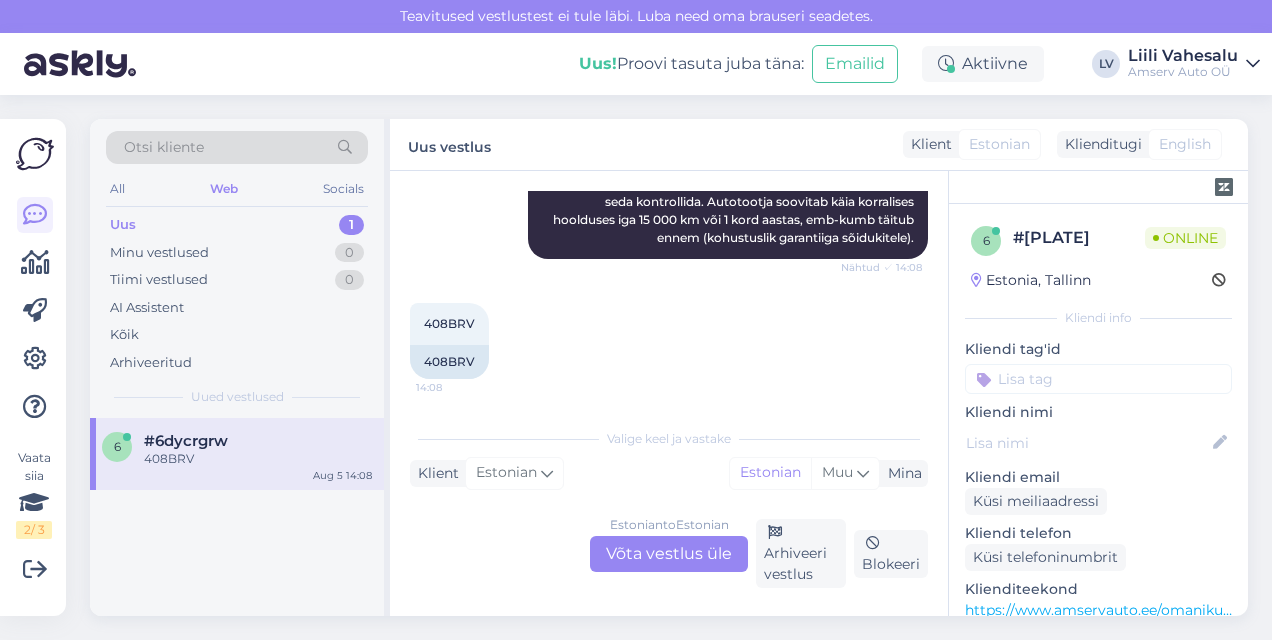click on "Estonian  to  Estonian Võta vestlus üle" at bounding box center [669, 554] 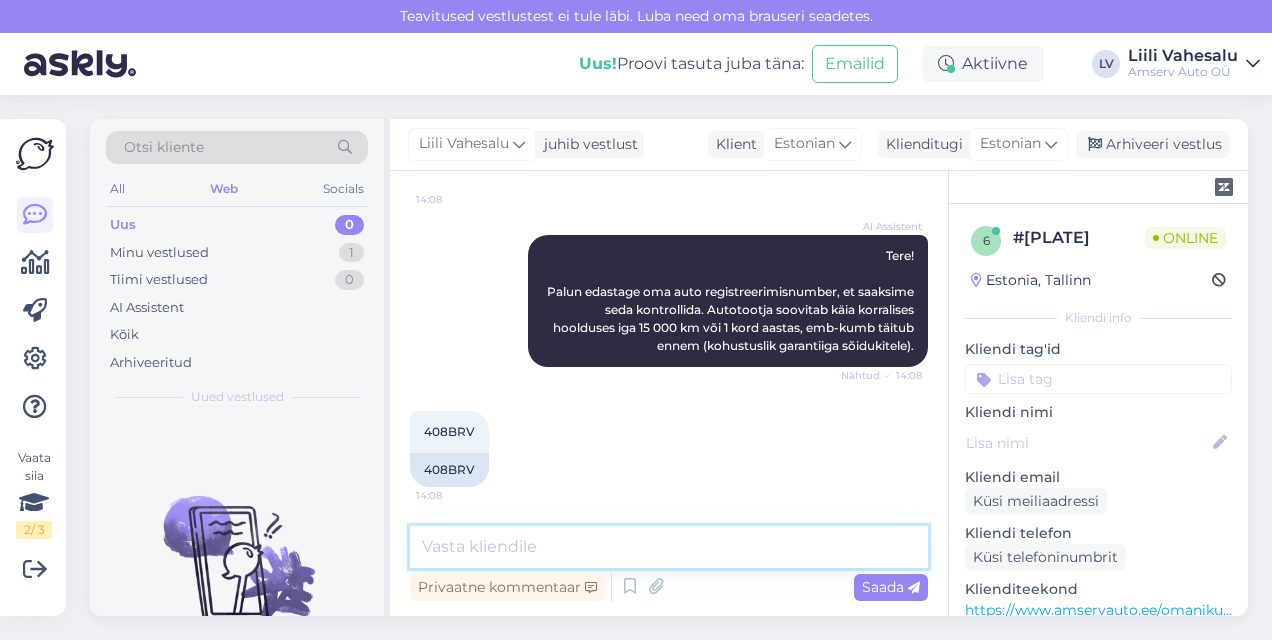 click at bounding box center (669, 547) 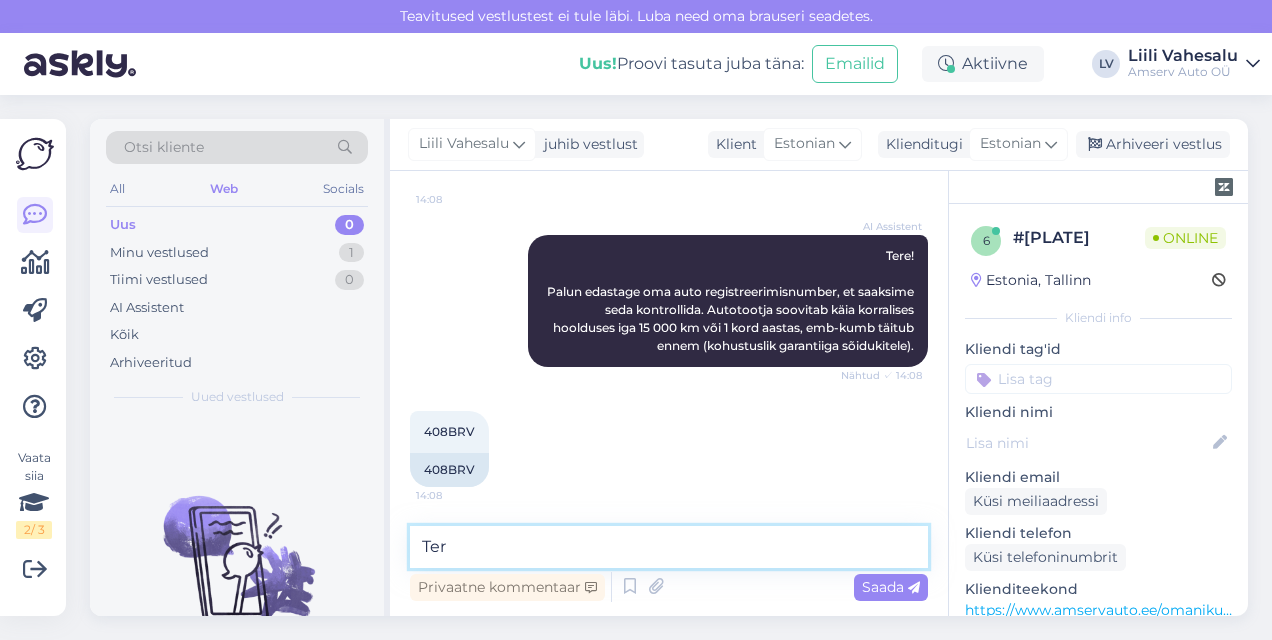 type on "Tere" 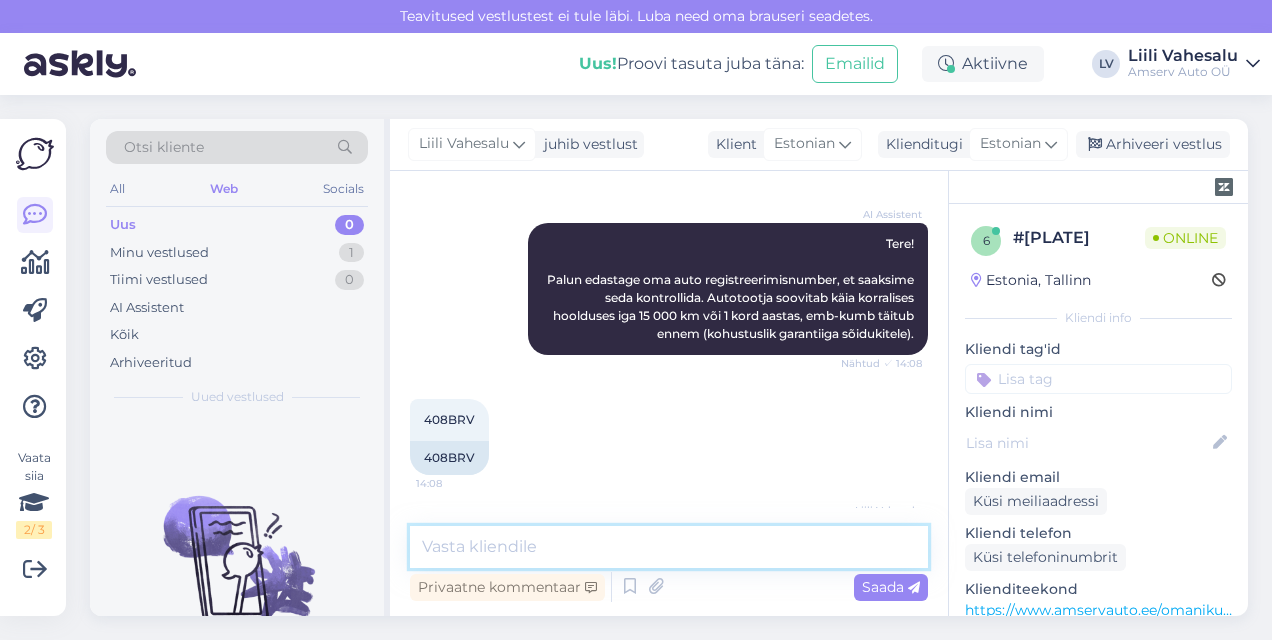 scroll, scrollTop: 268, scrollLeft: 0, axis: vertical 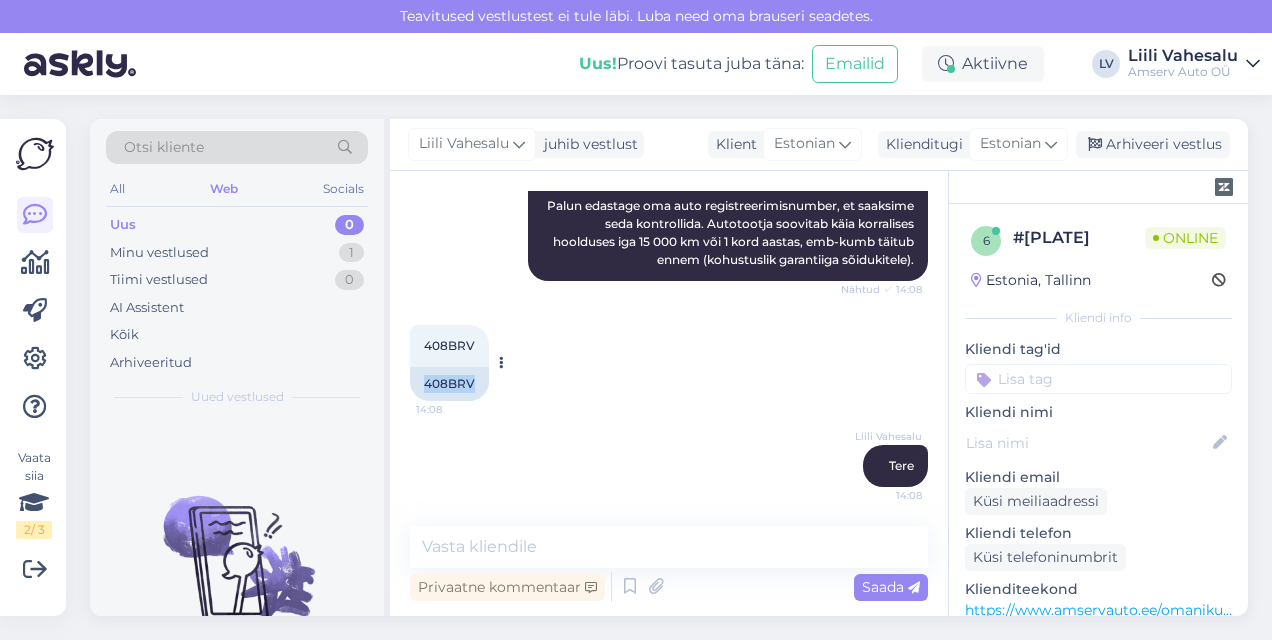 drag, startPoint x: 476, startPoint y: 377, endPoint x: 418, endPoint y: 377, distance: 58 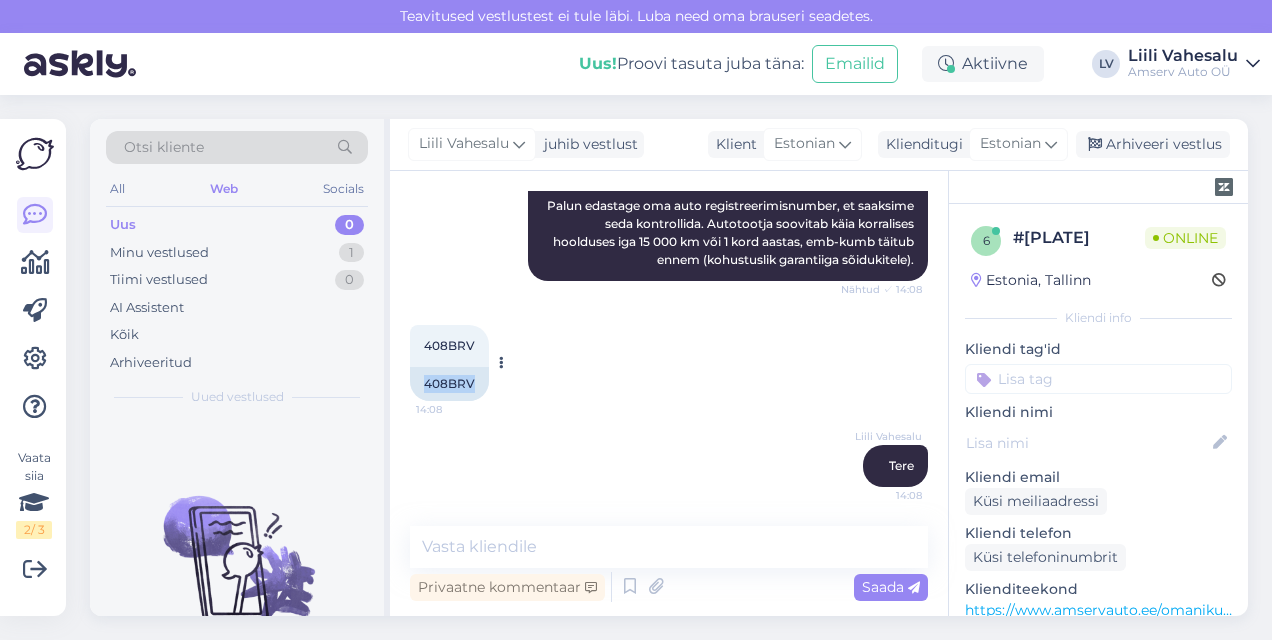 copy on "408BRV" 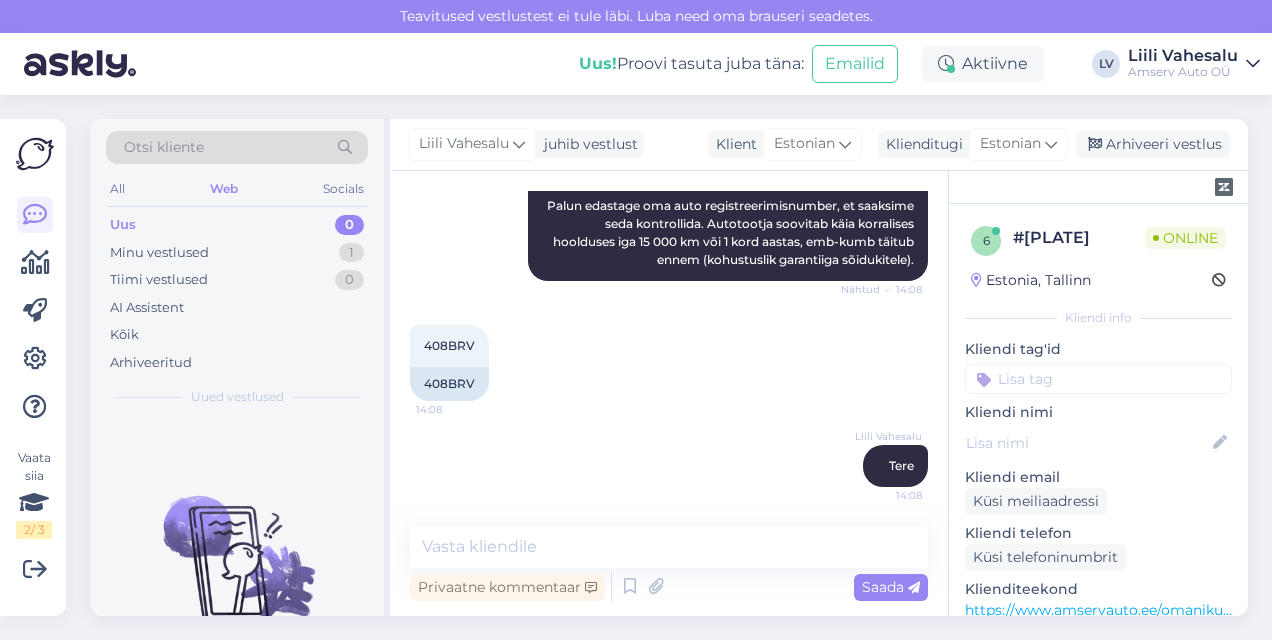 click on "Vestlus algas Aug 5 2025 Millal ma oma teninduse saan? 14:08  When will I receive my service? AI Assistent Tere!
Palun edastage oma auto registreerimisnumber, et saaksime seda kontrollida. Autotootja soovitab käia korralises hoolduses iga 15 000 km või 1 kord aastas, emb-kumb täitub ennem (kohustuslik garantiiga sõidukitele). Nähtud ✓ 14:08  408BRV 14:08  408BRV Liili Vahesalu Tere 14:08  Privaatne kommentaar Saada" at bounding box center [669, 393] 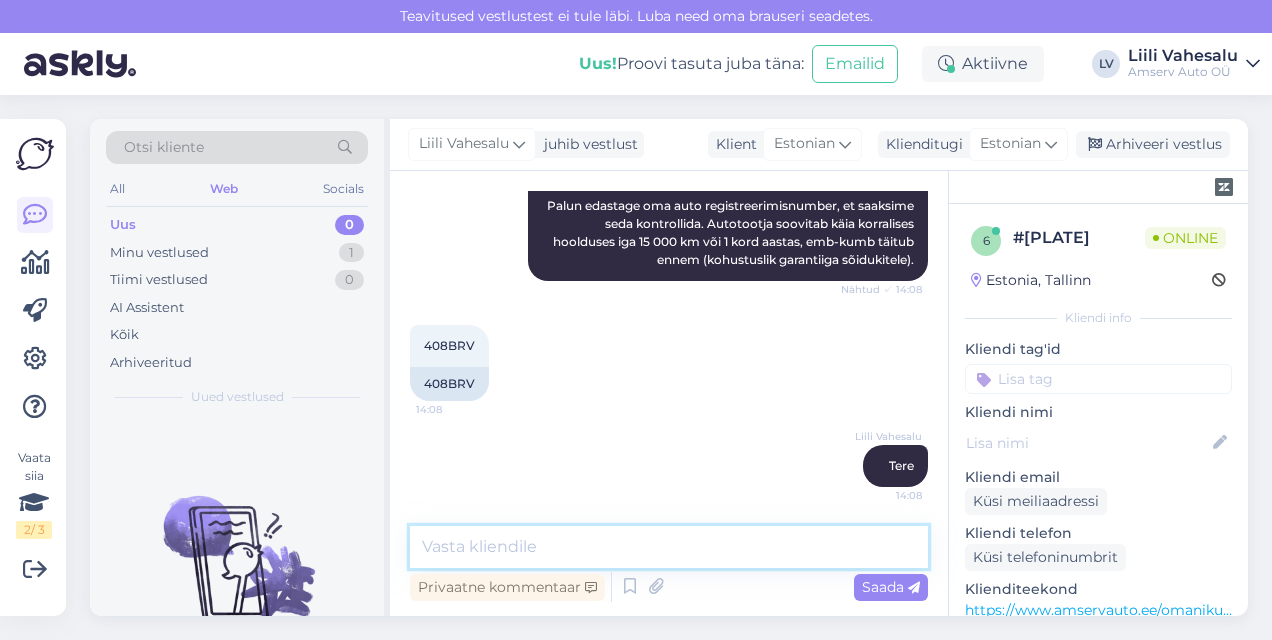 click at bounding box center (669, 547) 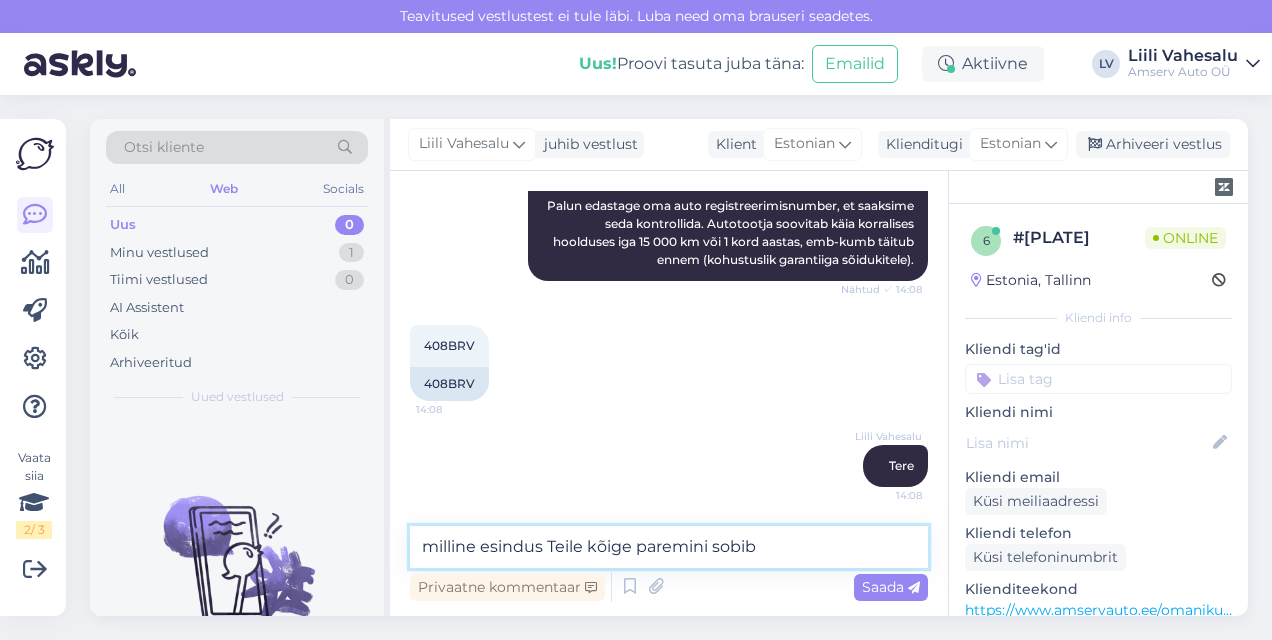type on "milline esindus Teile kõige paremini sobib?" 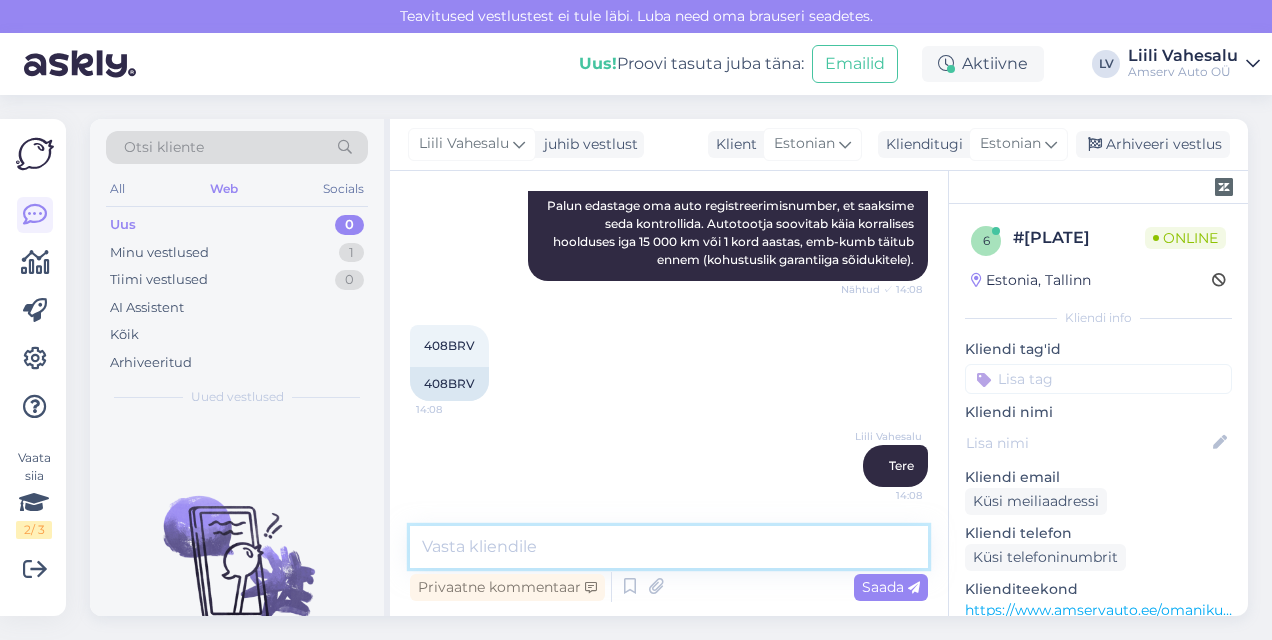 scroll, scrollTop: 354, scrollLeft: 0, axis: vertical 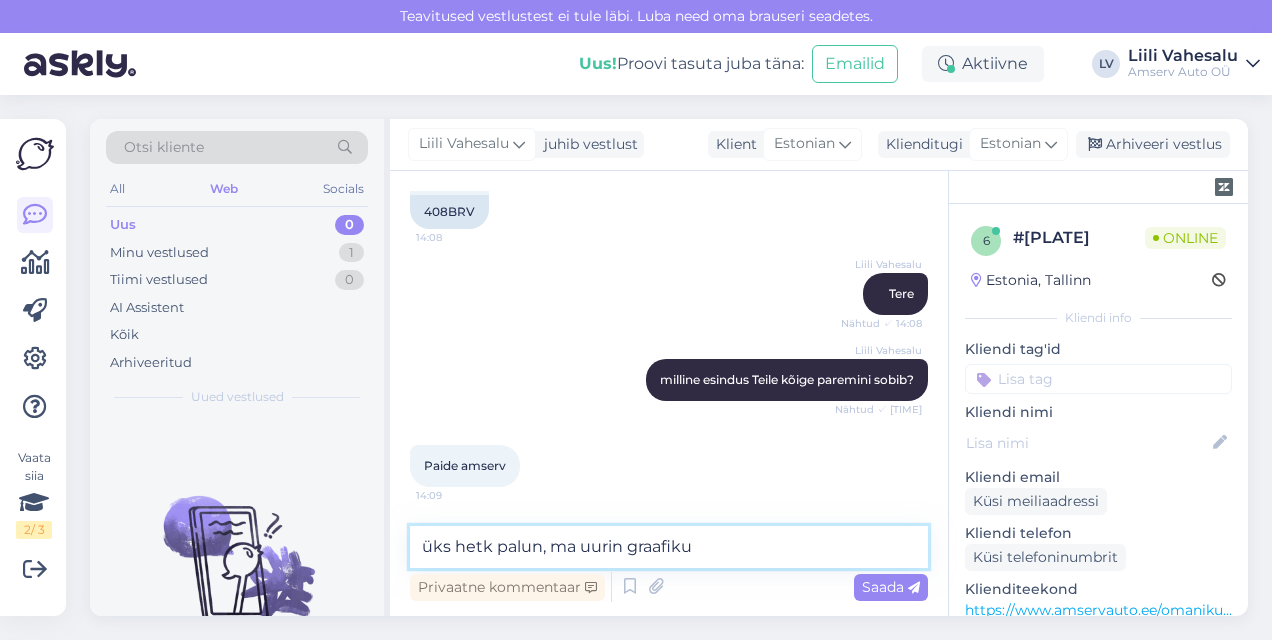type on "üks hetk palun, ma uurin graafikut" 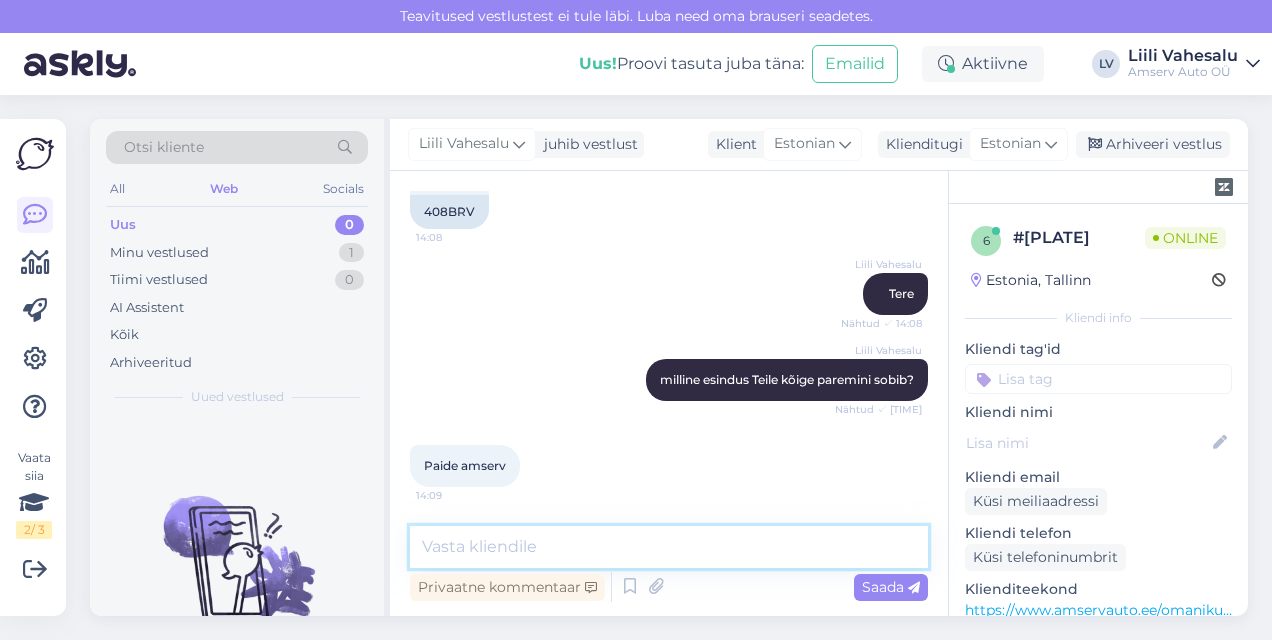 scroll, scrollTop: 526, scrollLeft: 0, axis: vertical 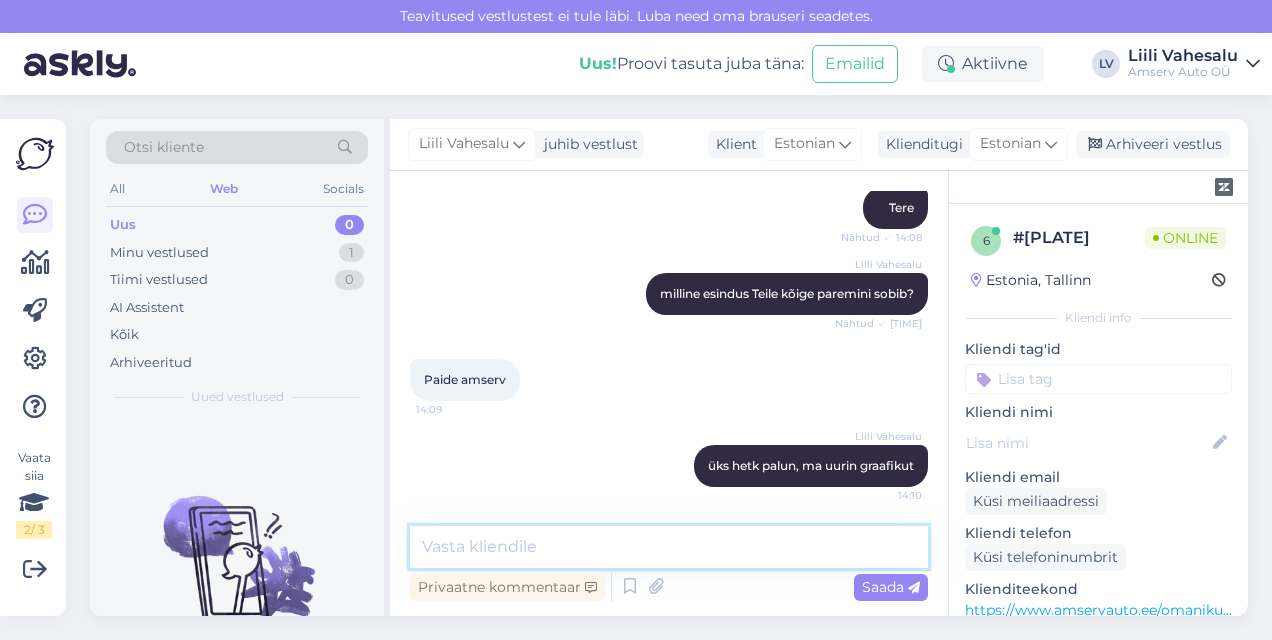 click at bounding box center [669, 547] 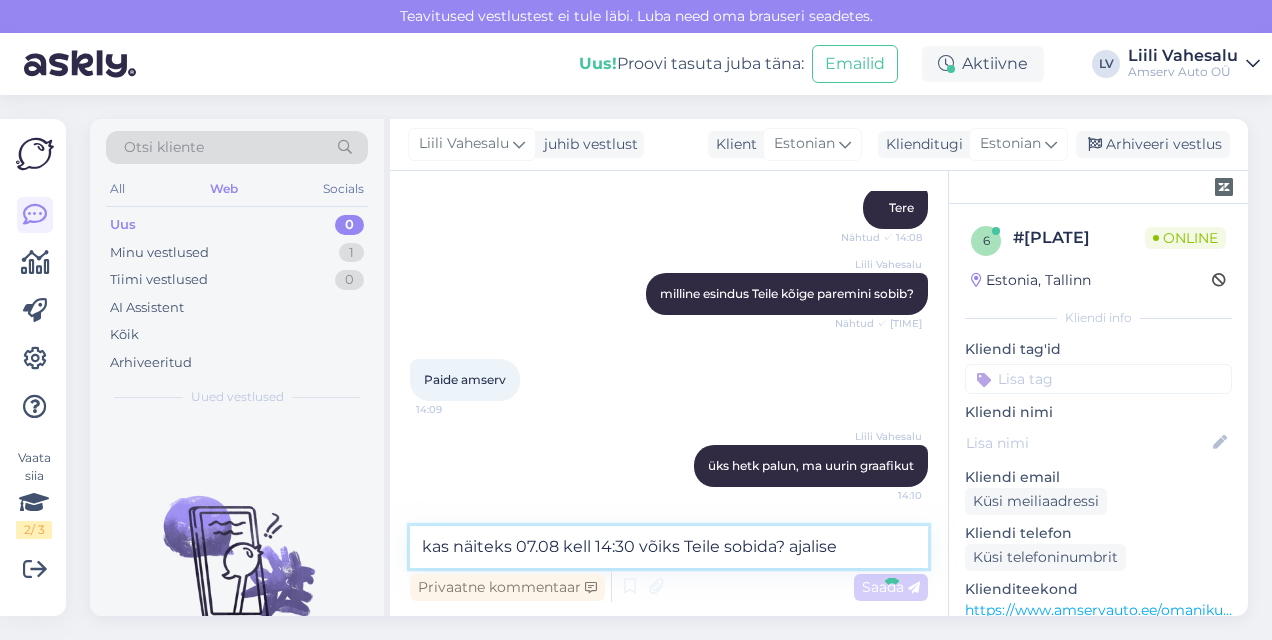 type on "kas näiteks [DATE] kell [TIME] võiks Teile sobida? ajalisel" 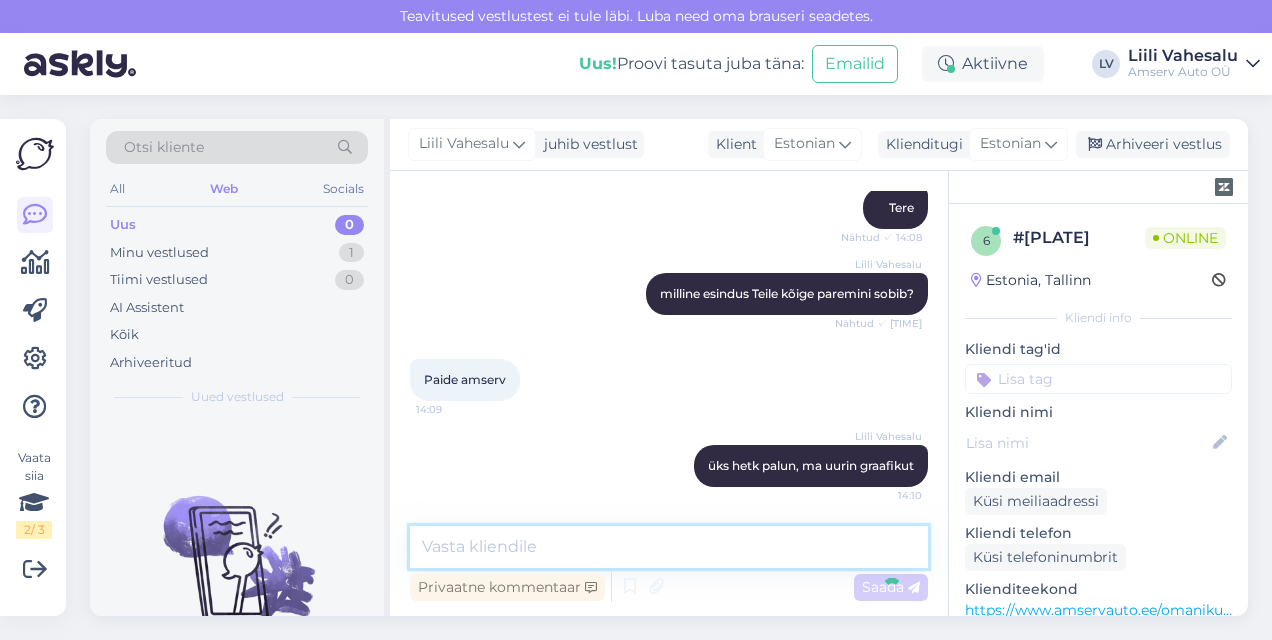 type on "t" 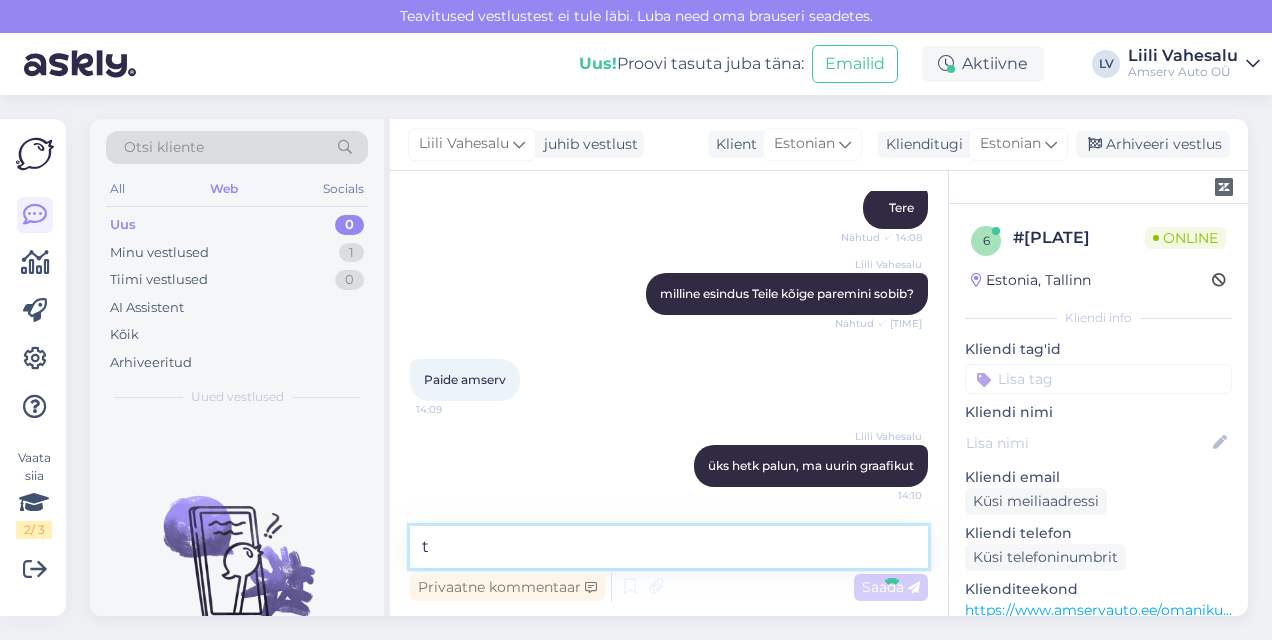 scroll, scrollTop: 612, scrollLeft: 0, axis: vertical 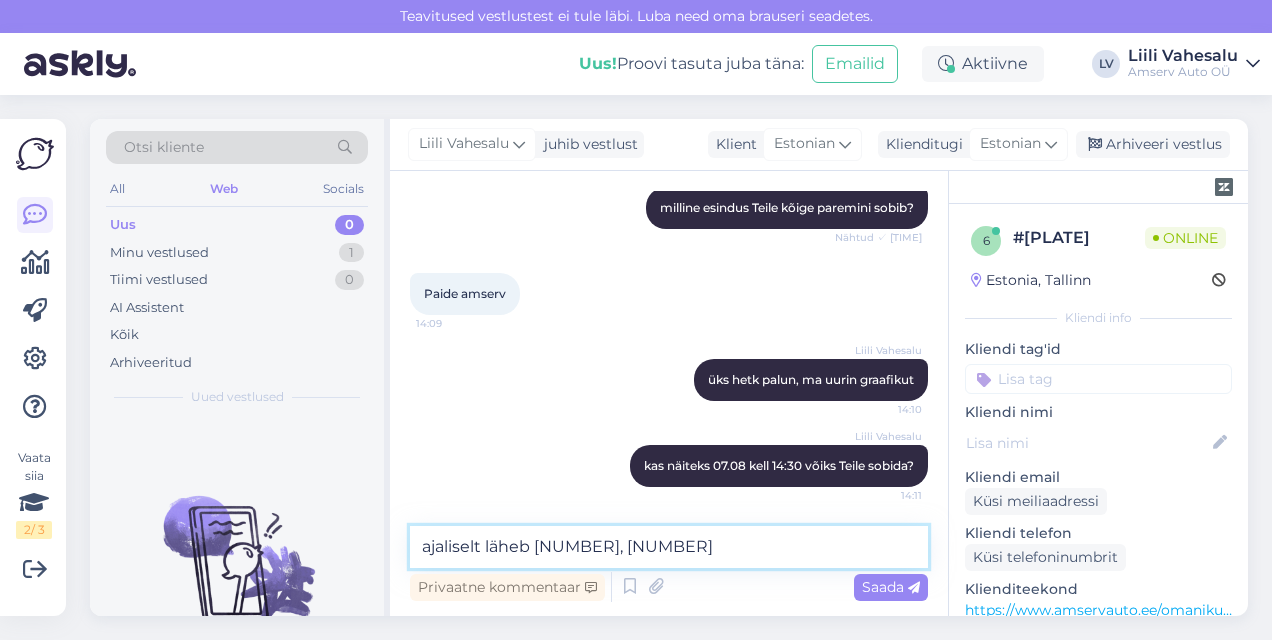 type on "ajaliselt läheb [NUMBER], [NUMBER]h" 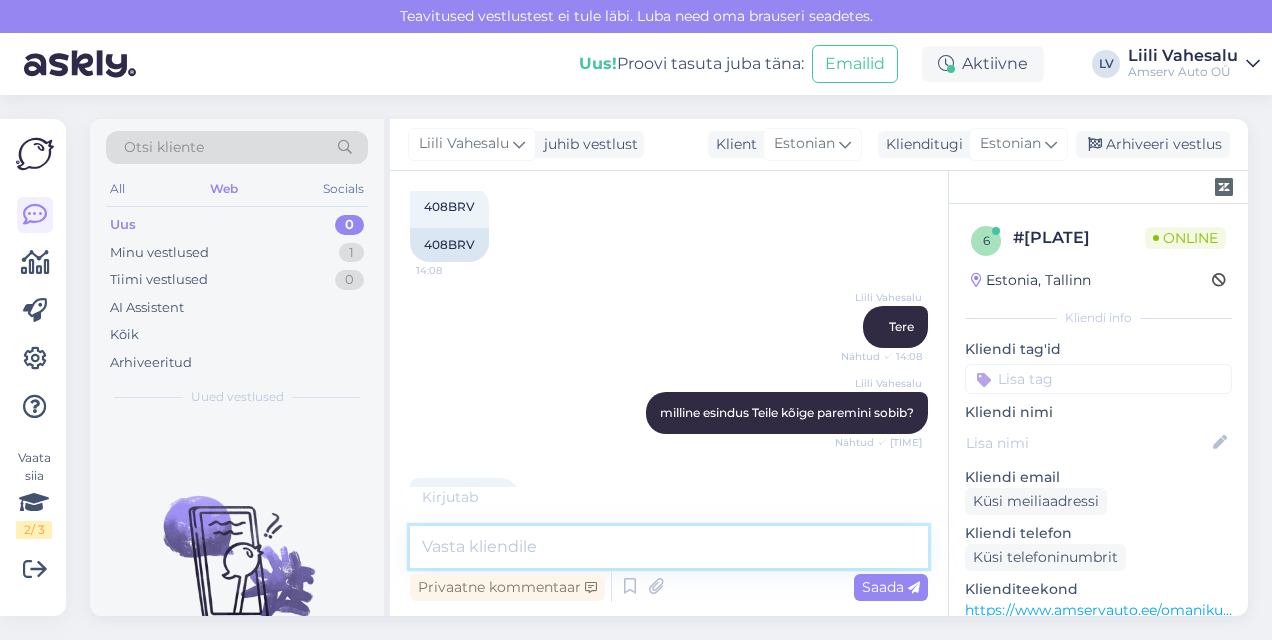 scroll, scrollTop: 298, scrollLeft: 0, axis: vertical 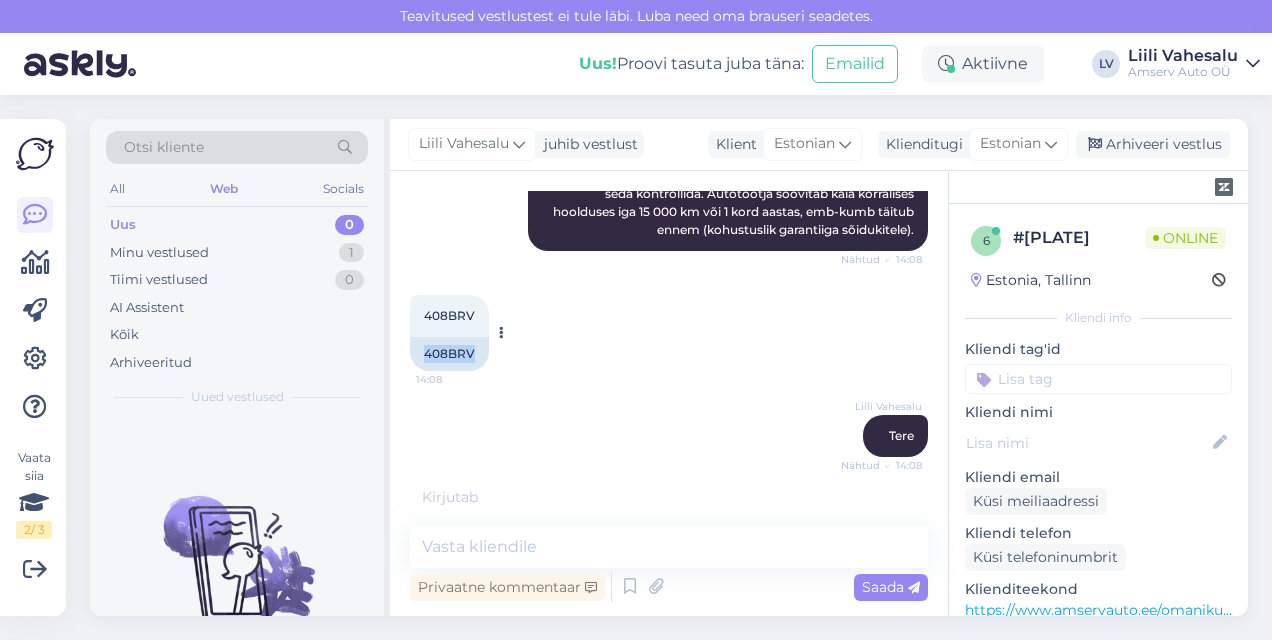 drag, startPoint x: 471, startPoint y: 353, endPoint x: 426, endPoint y: 352, distance: 45.01111 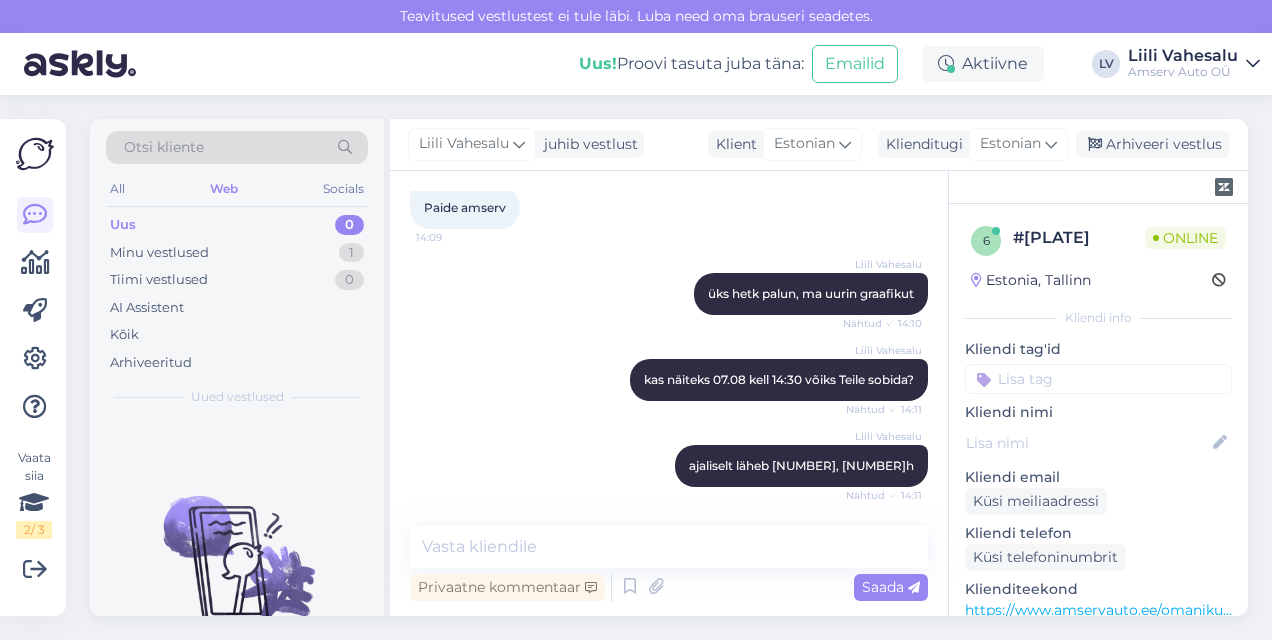 scroll, scrollTop: 784, scrollLeft: 0, axis: vertical 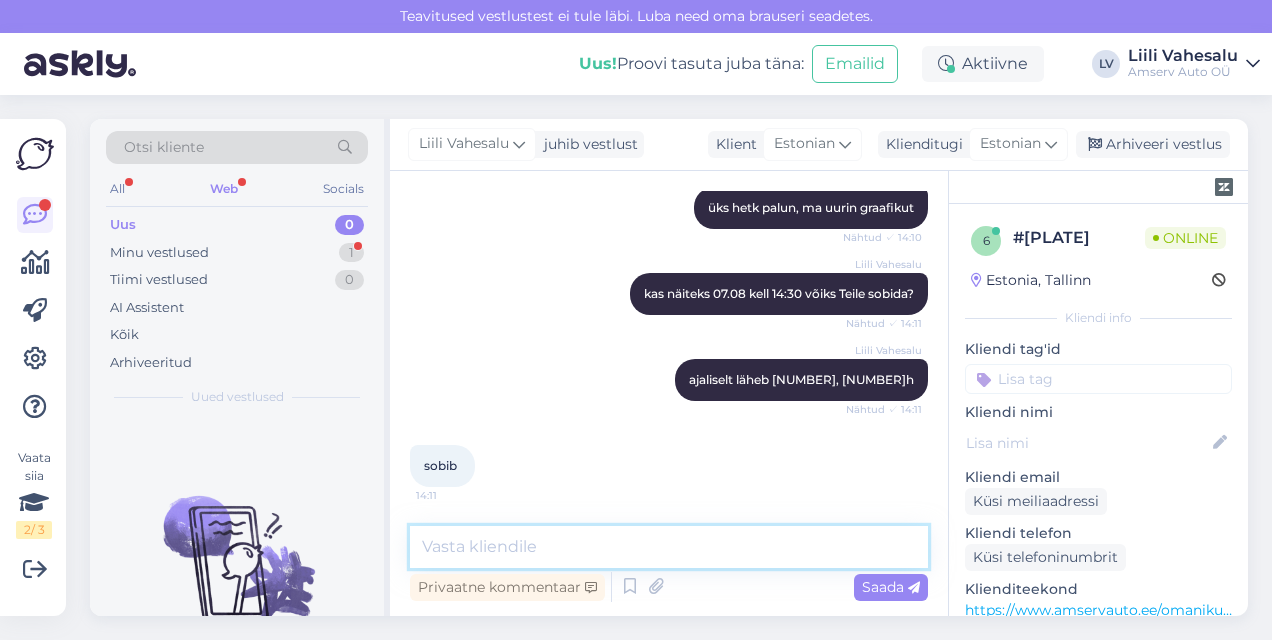 click at bounding box center (669, 547) 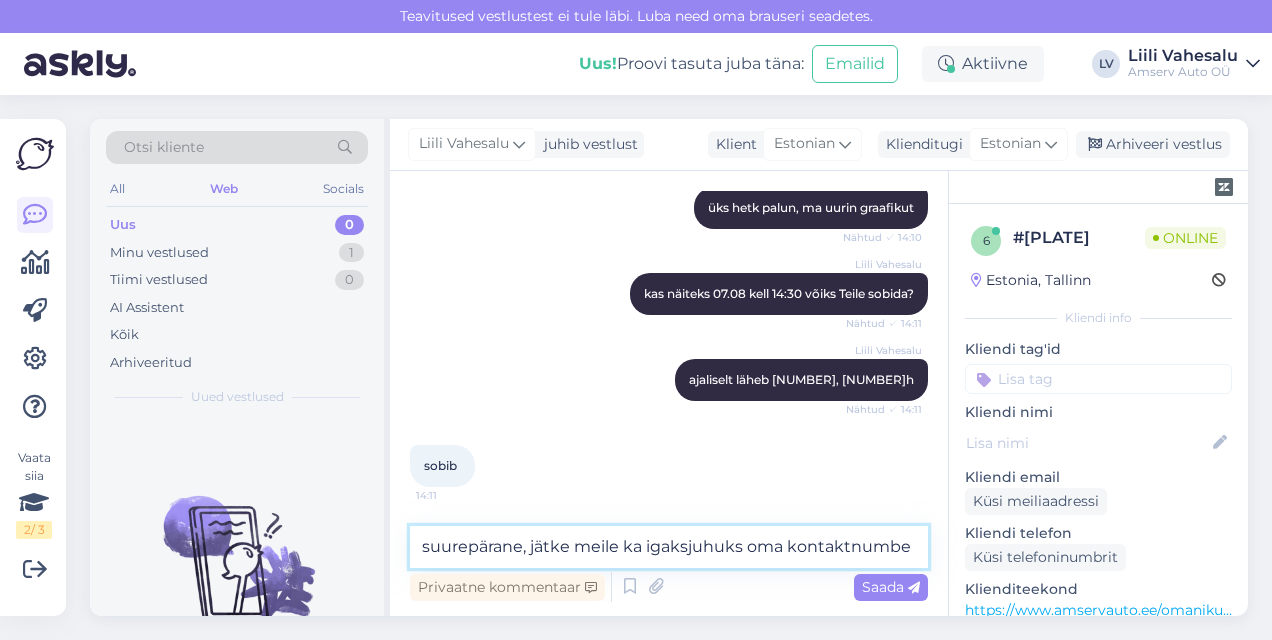 type on "suurepärane, jätke meile ka igaksjuhuks oma kontaktnumber" 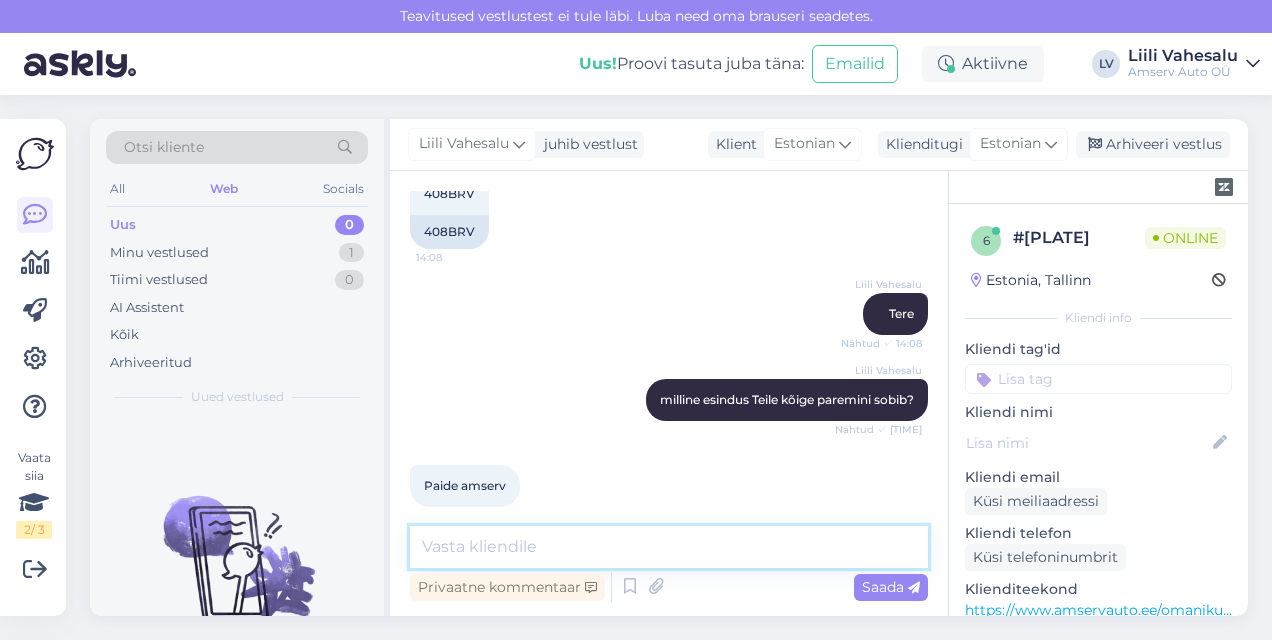 scroll, scrollTop: 388, scrollLeft: 0, axis: vertical 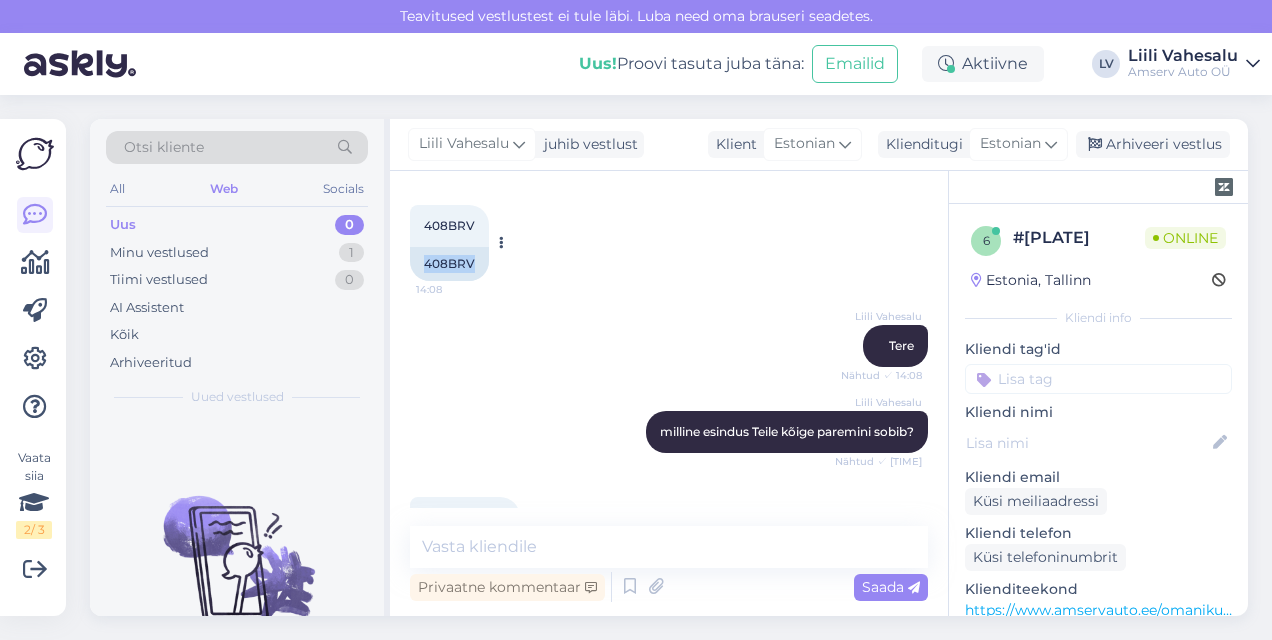 drag, startPoint x: 474, startPoint y: 262, endPoint x: 426, endPoint y: 261, distance: 48.010414 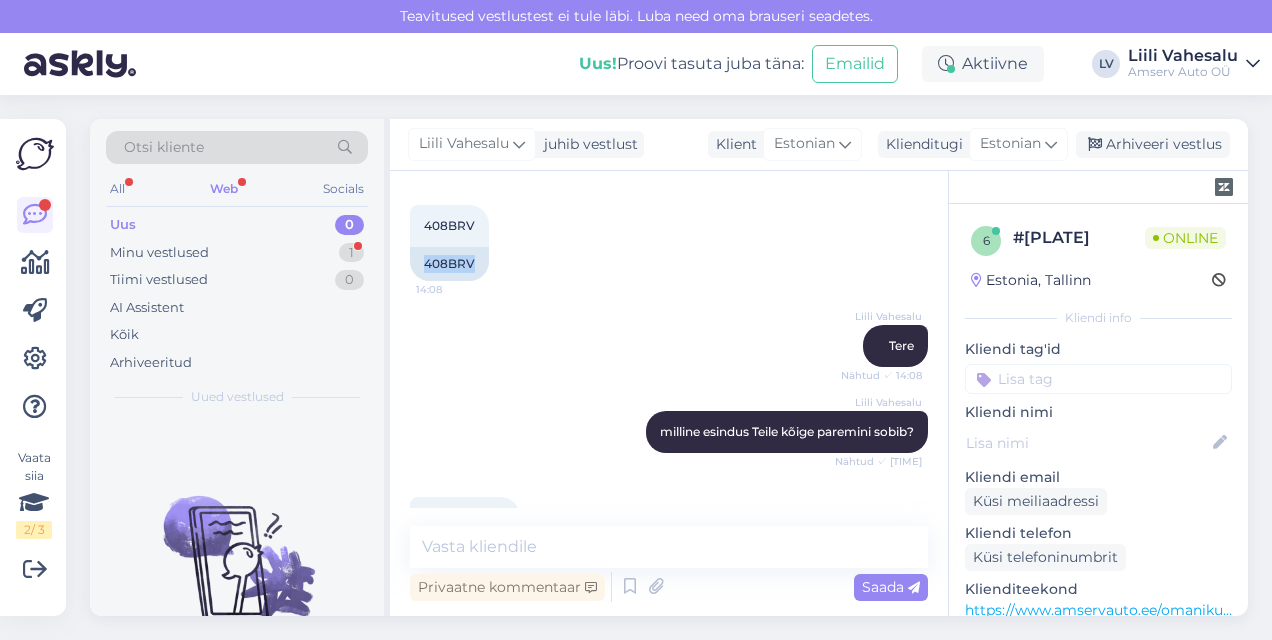 scroll, scrollTop: 974, scrollLeft: 0, axis: vertical 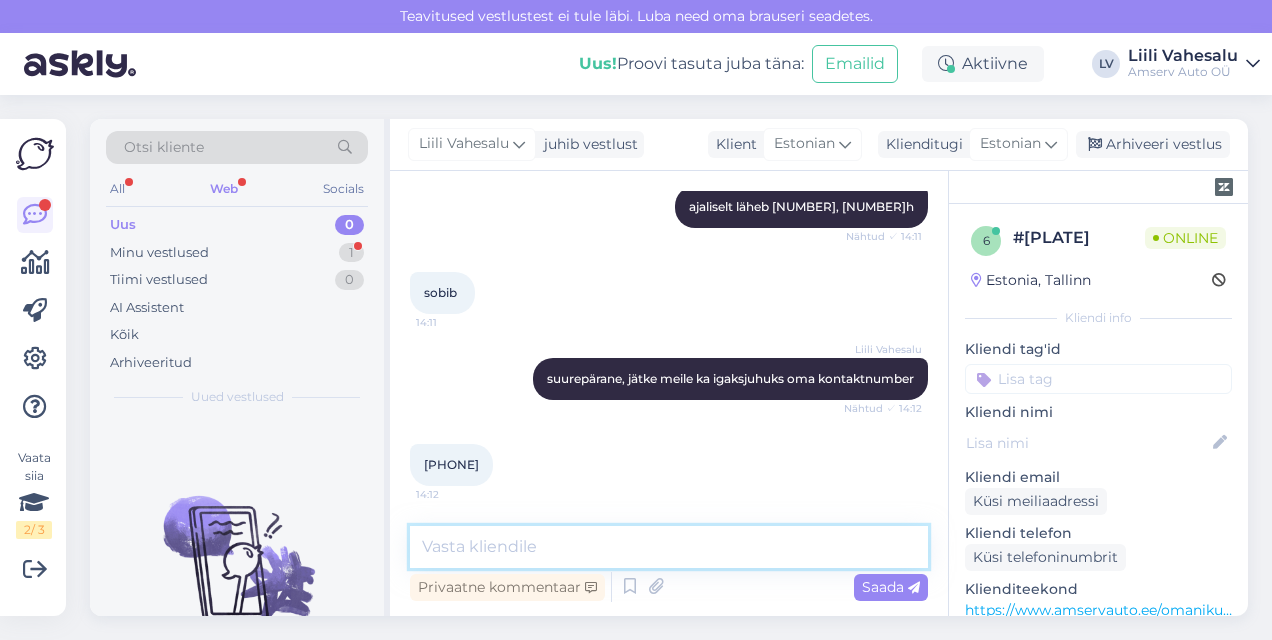 click at bounding box center [669, 547] 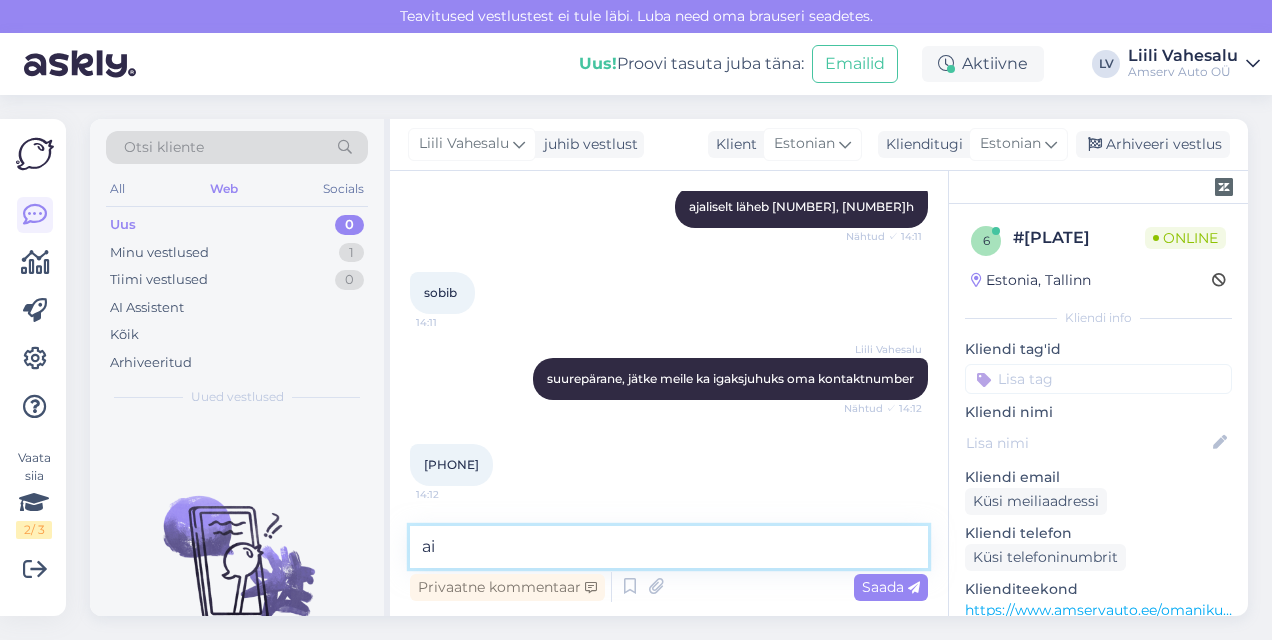 type on "a" 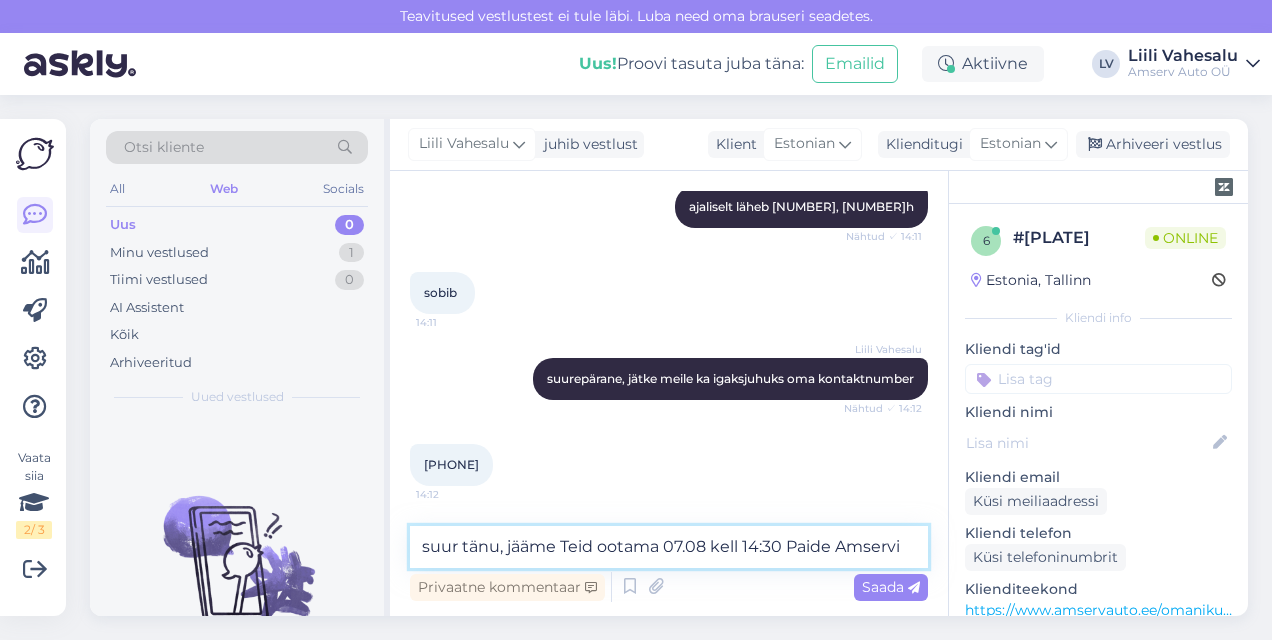 type on "suur tänu, jääme Teid ootama 07.08 kell 14:30 [CITY] Amservis" 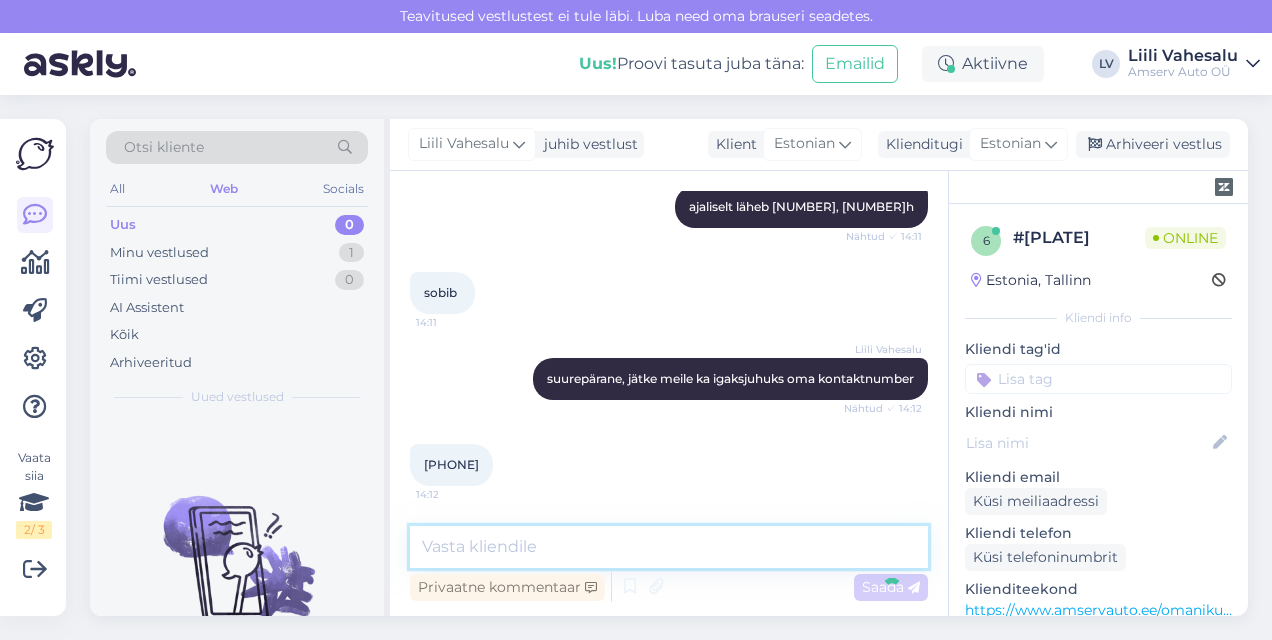 scroll, scrollTop: 1060, scrollLeft: 0, axis: vertical 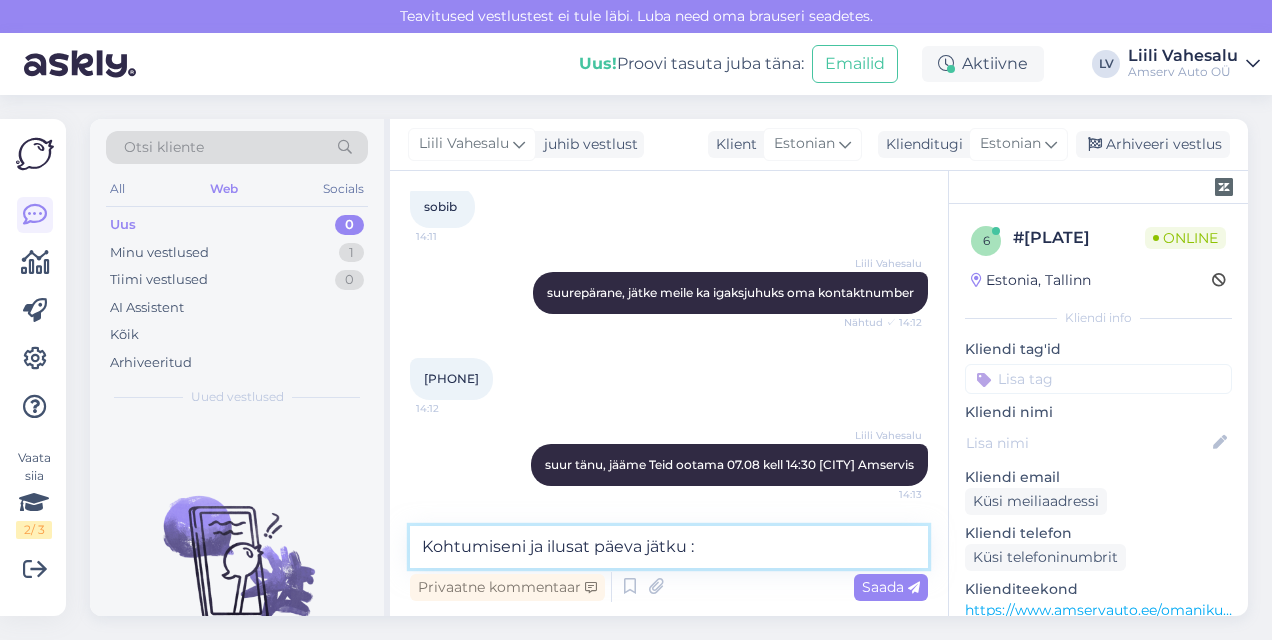 type on "Kohtumiseni ja ilusat päeva jätku :)" 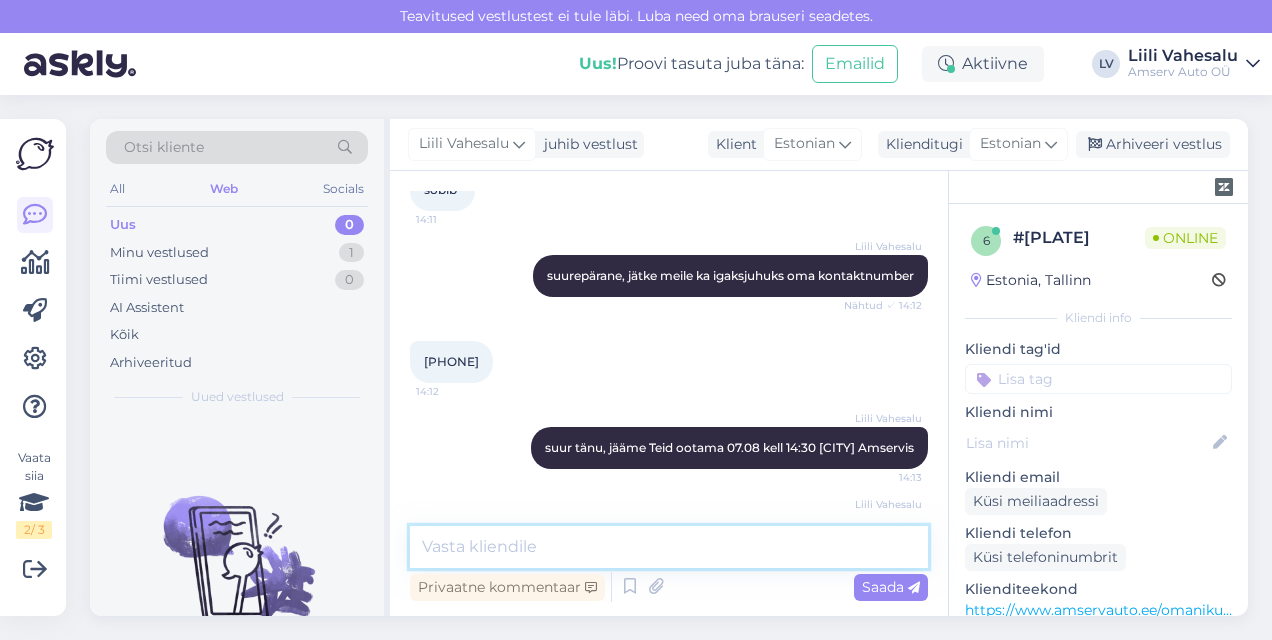 scroll, scrollTop: 1146, scrollLeft: 0, axis: vertical 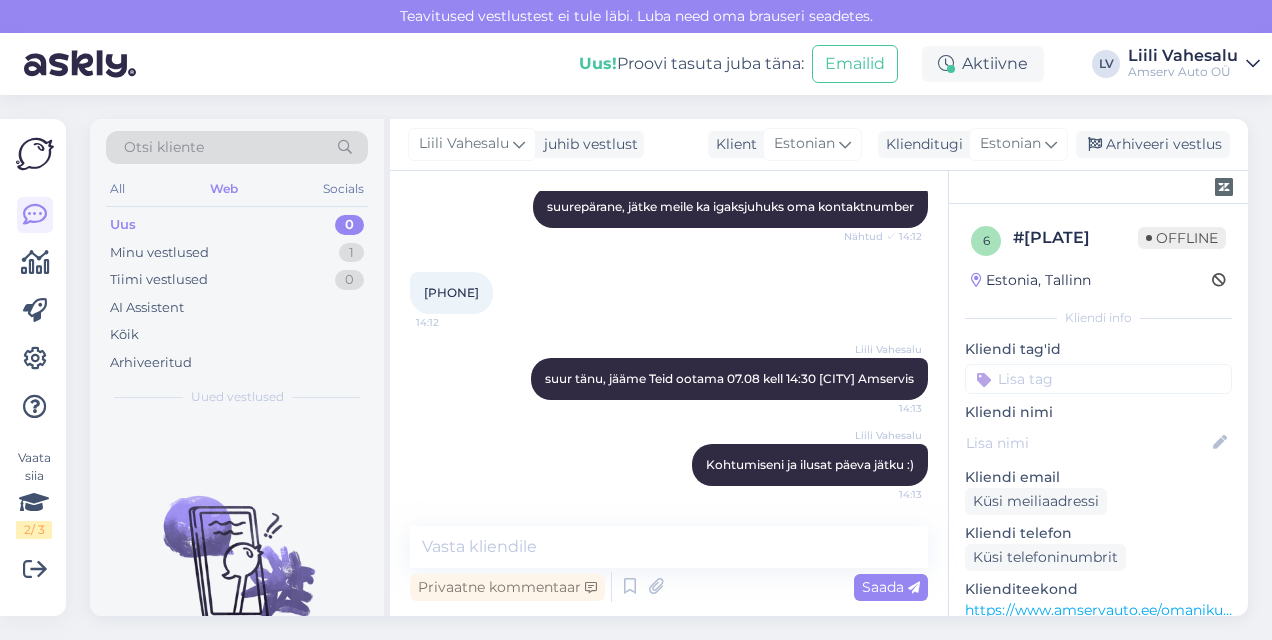 click on "Vestlus algas Aug 5 2025 Millal ma oma teninduse saan? 14:08  When will I receive my service? AI Assistent Tere!
Palun edastage oma auto registreerimisnumber, et saaksime seda kontrollida. Autotootja soovitab käia korralises hoolduses iga 15 000 km või 1 kord aastas, emb-kumb täitub ennem (kohustuslik garantiiga sõidukitele). Nähtud ✓ 14:08  408BRV 14:08  408BRV [NAME] [LAST] Tere Nähtud ✓ 14:08  [NAME] [LAST] milline esindus Teile kõige paremini sobib? Nähtud ✓ 14:09  [CITY] amserv 14:09  [NAME] [LAST] üks hetk palun, ma uurin graafikut Nähtud ✓ 14:10  [NAME] [LAST] kas näiteks 07.08 kell 14:30 võiks Teile sobida?  Nähtud ✓ 14:11  [NAME] [LAST] ajaliselt läheb 1,5h Nähtud ✓ 14:11  sobib 14:11  [NAME] [LAST] suurepärane, jätke meile ka igaksjuhuks oma kontaktnumber Nähtud ✓ 14:12  [PHONE] 14:12  [NAME] [LAST] suur tänu, jääme Teid ootama 07.08 kell 14:30 [CITY] Amservis 14:13  [NAME] [LAST] Kohtumiseni ja ilusat päeva jätku :)" at bounding box center (669, 393) 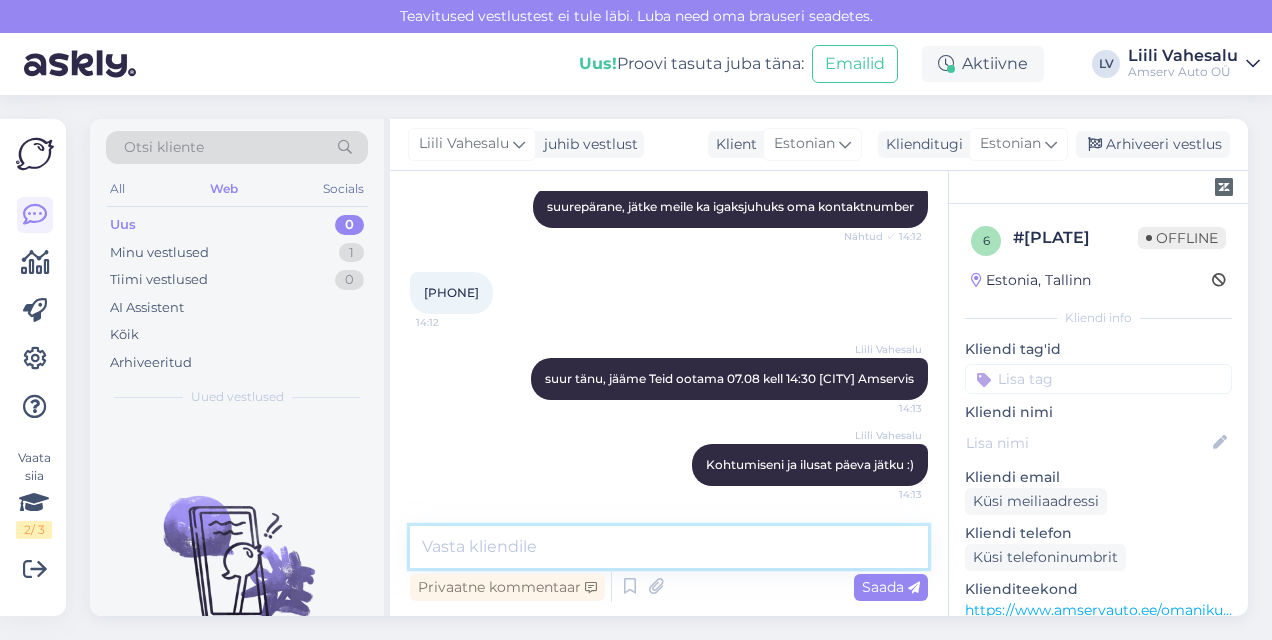 click at bounding box center (669, 547) 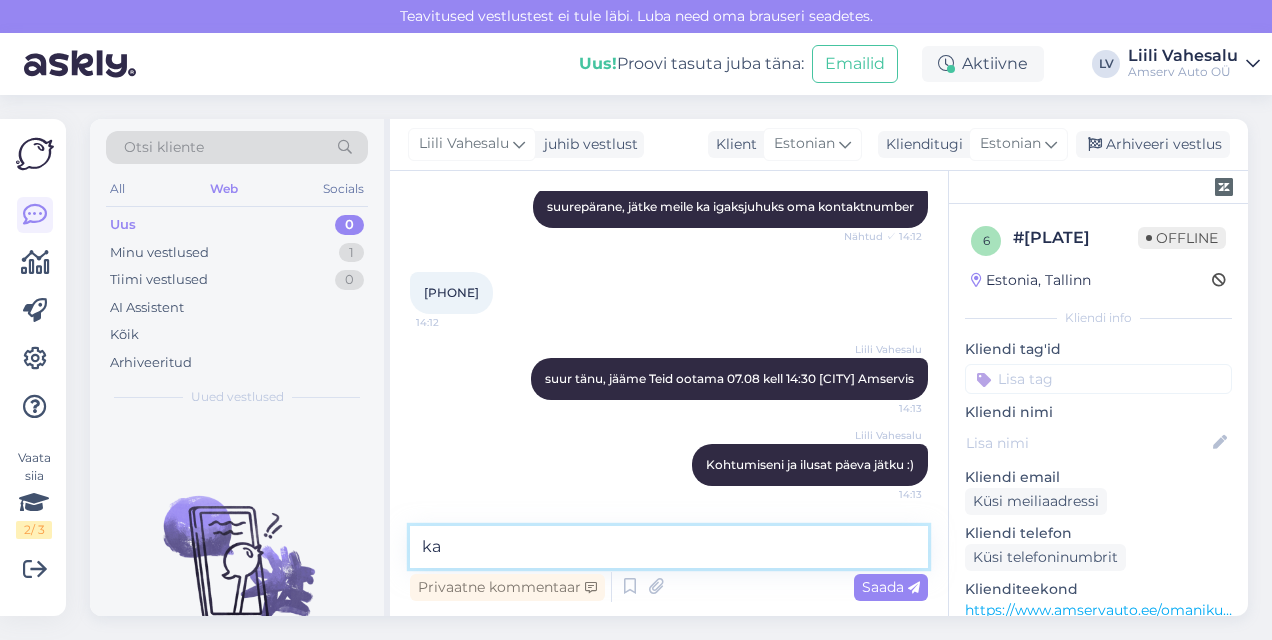 type on "k" 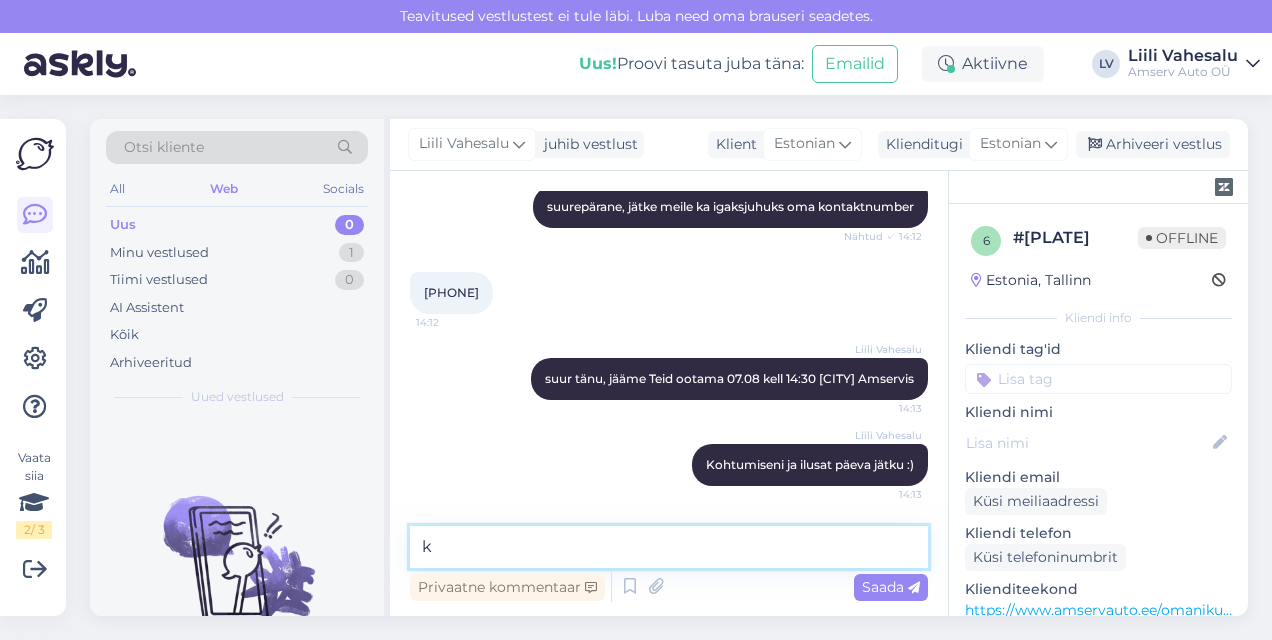 type 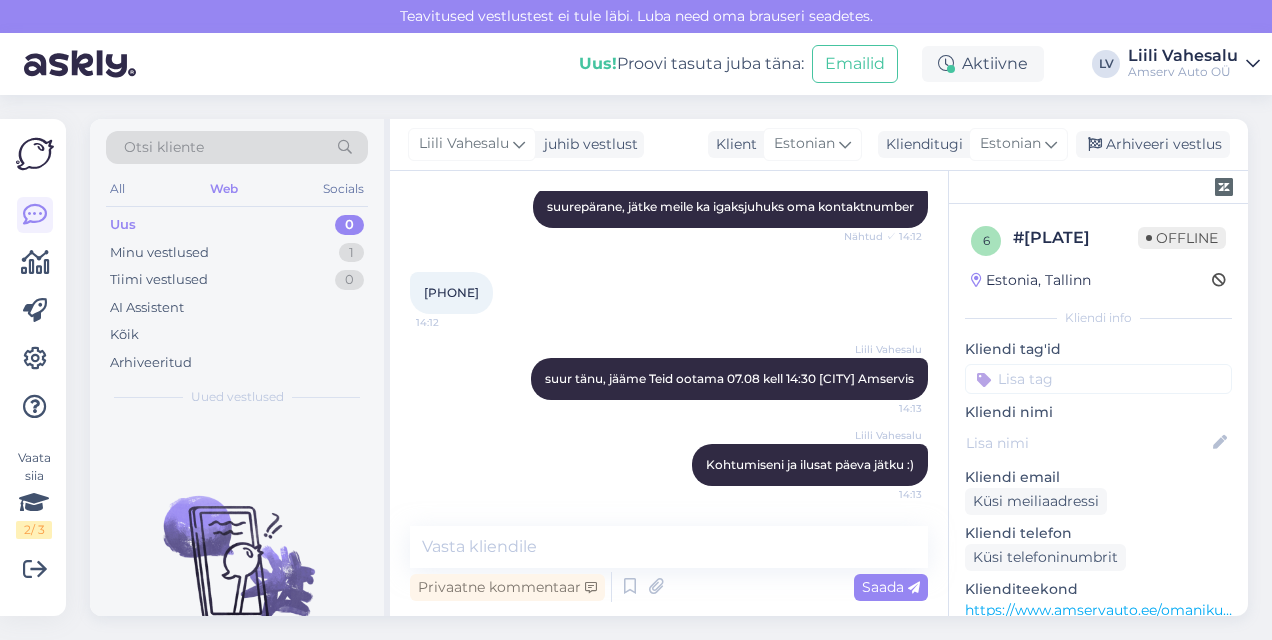 click on "[NAME] [LAST] Kohtumiseni ja ilusat päeva jätku :)" at bounding box center [669, 465] 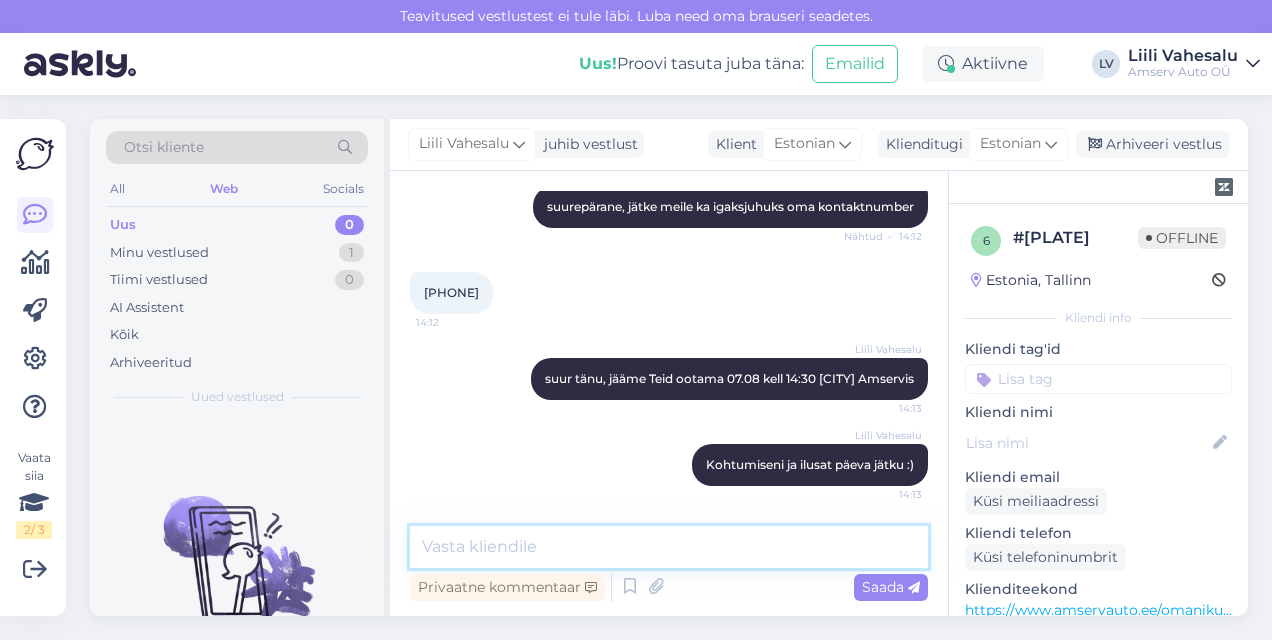 click at bounding box center [669, 547] 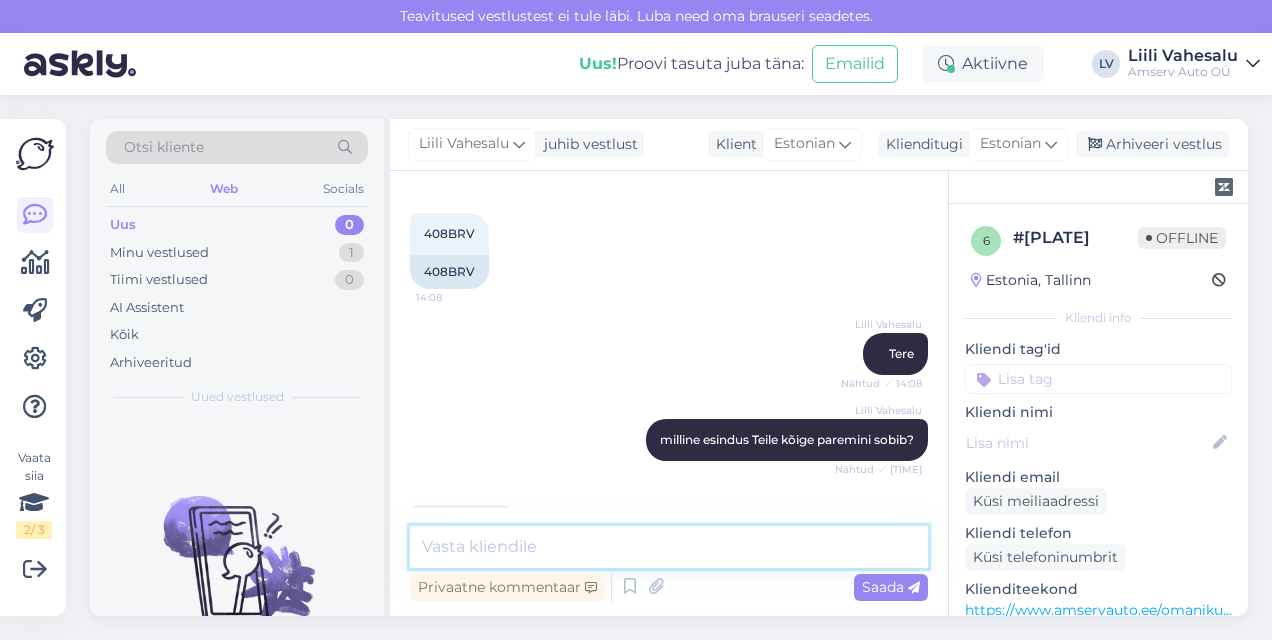 scroll, scrollTop: 246, scrollLeft: 0, axis: vertical 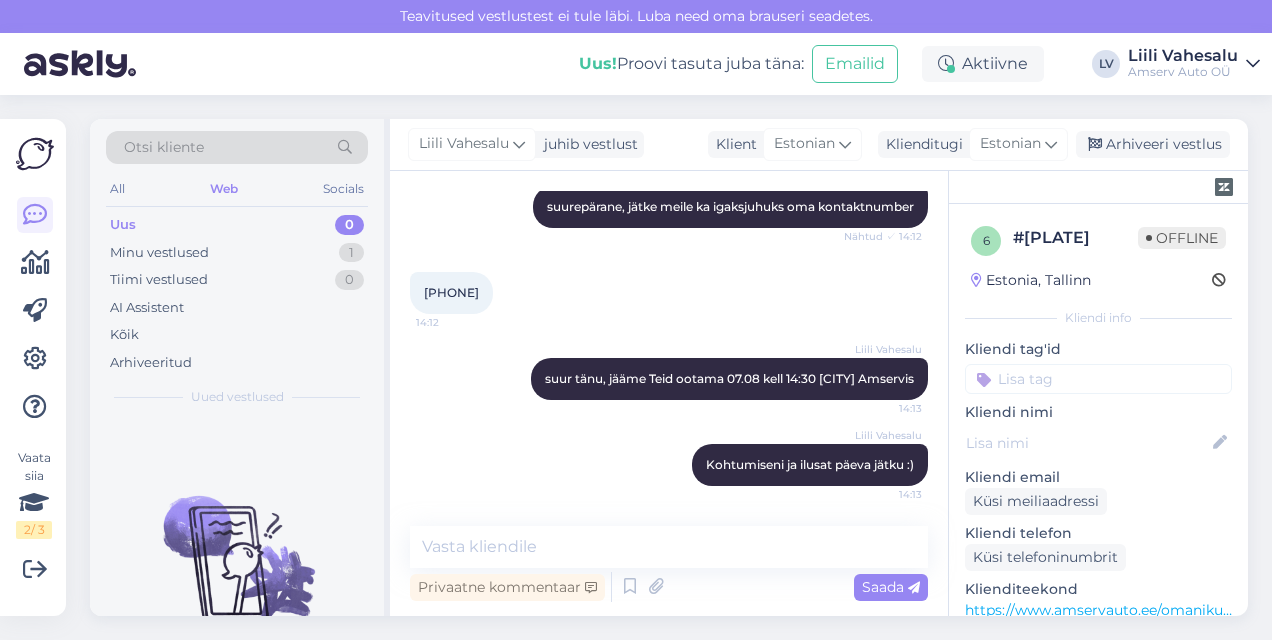 click at bounding box center (1098, 379) 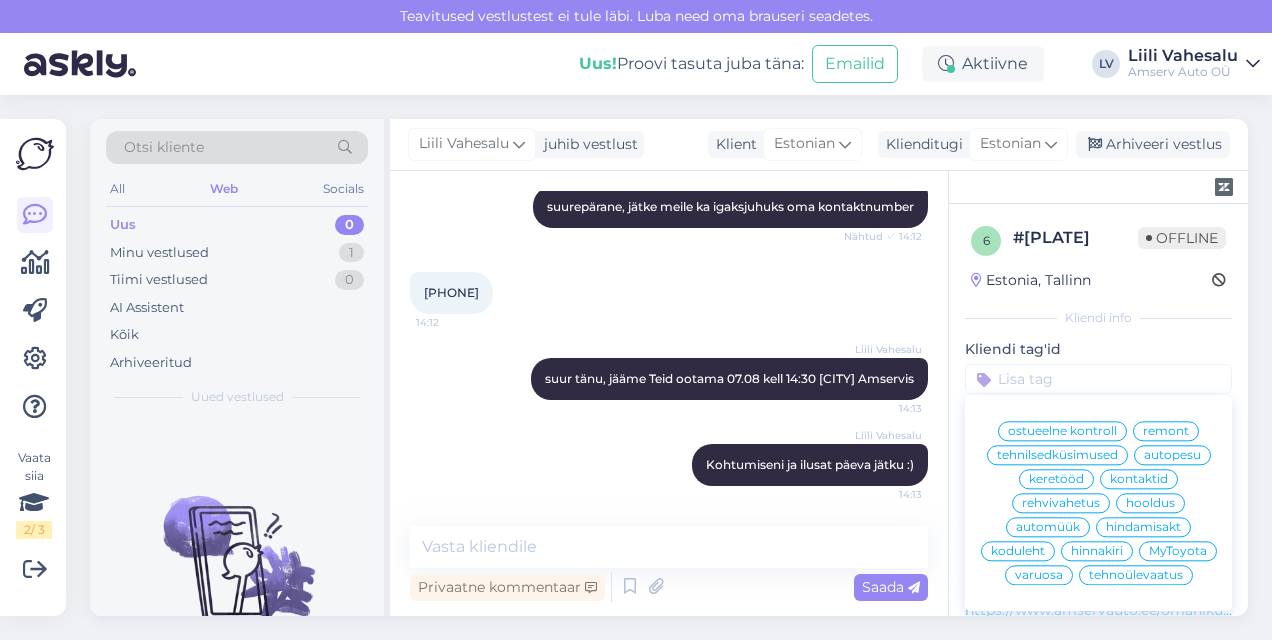 click on "hooldus" at bounding box center (1150, 503) 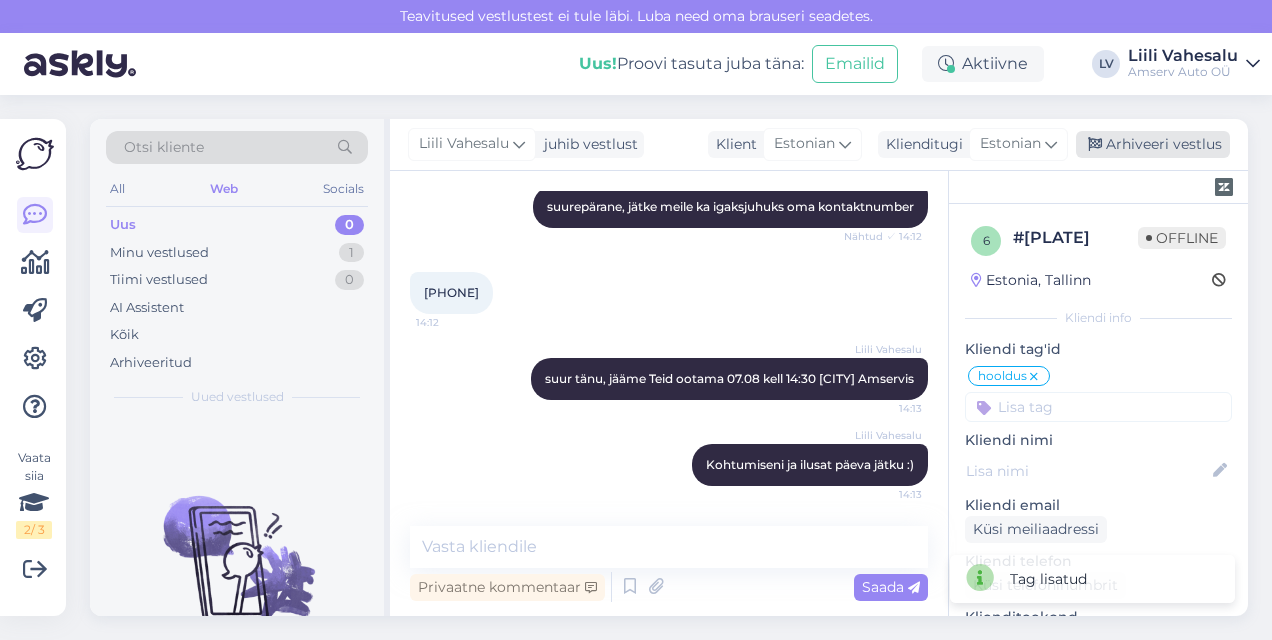 click on "Arhiveeri vestlus" at bounding box center (1153, 144) 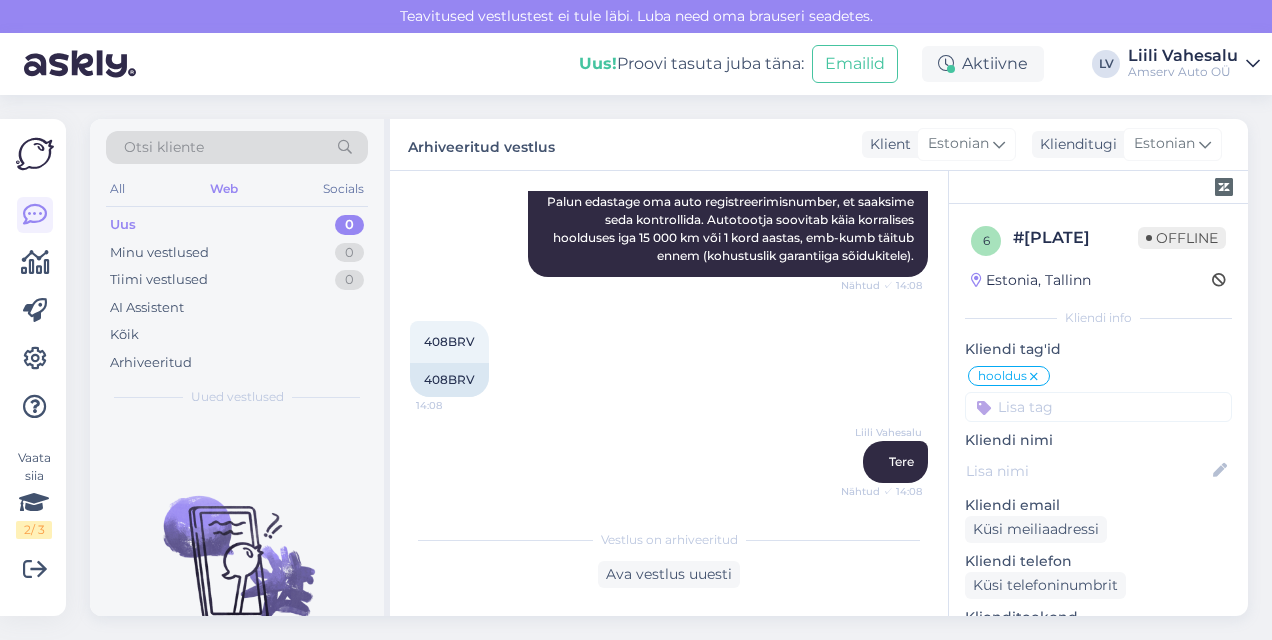 scroll, scrollTop: 300, scrollLeft: 0, axis: vertical 